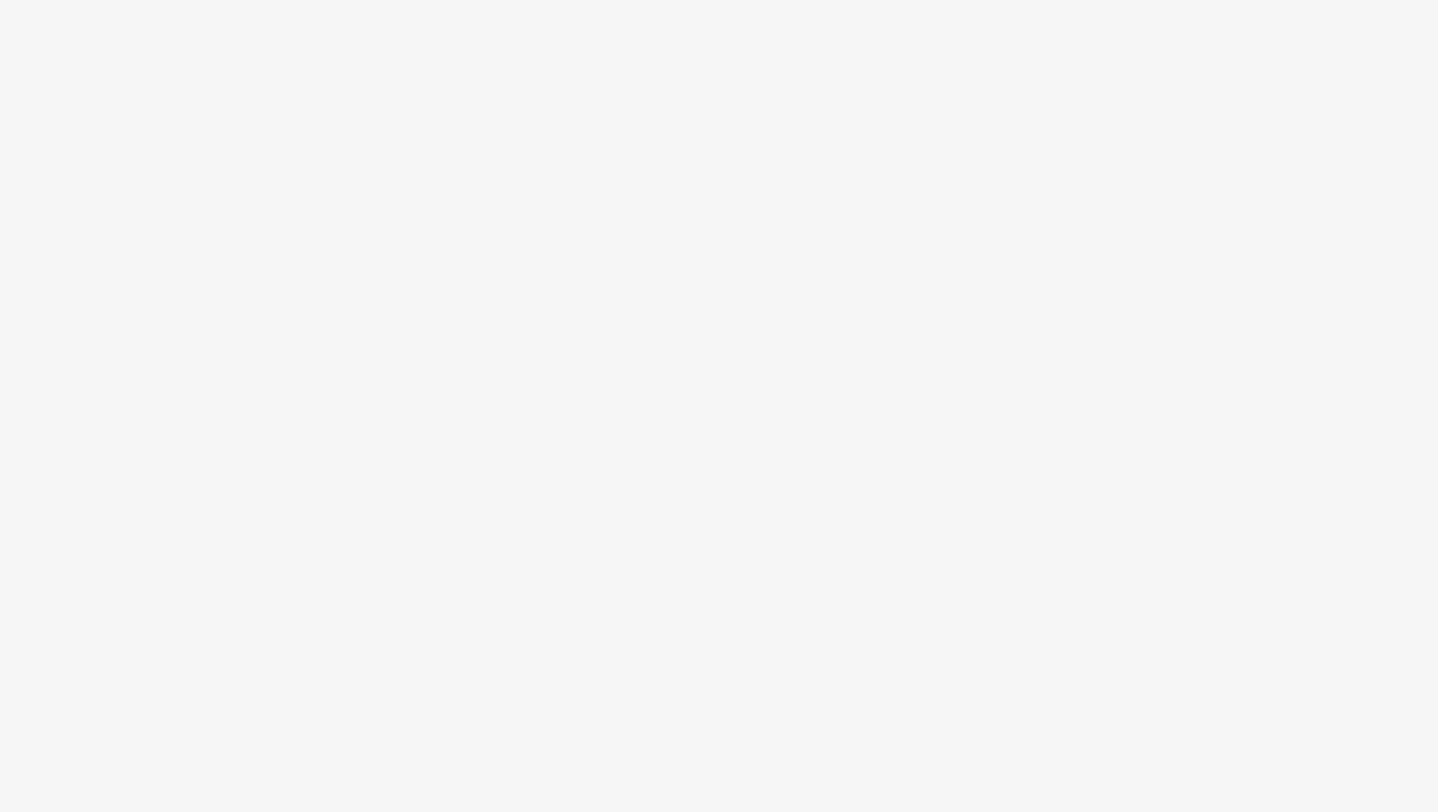 scroll, scrollTop: 0, scrollLeft: 0, axis: both 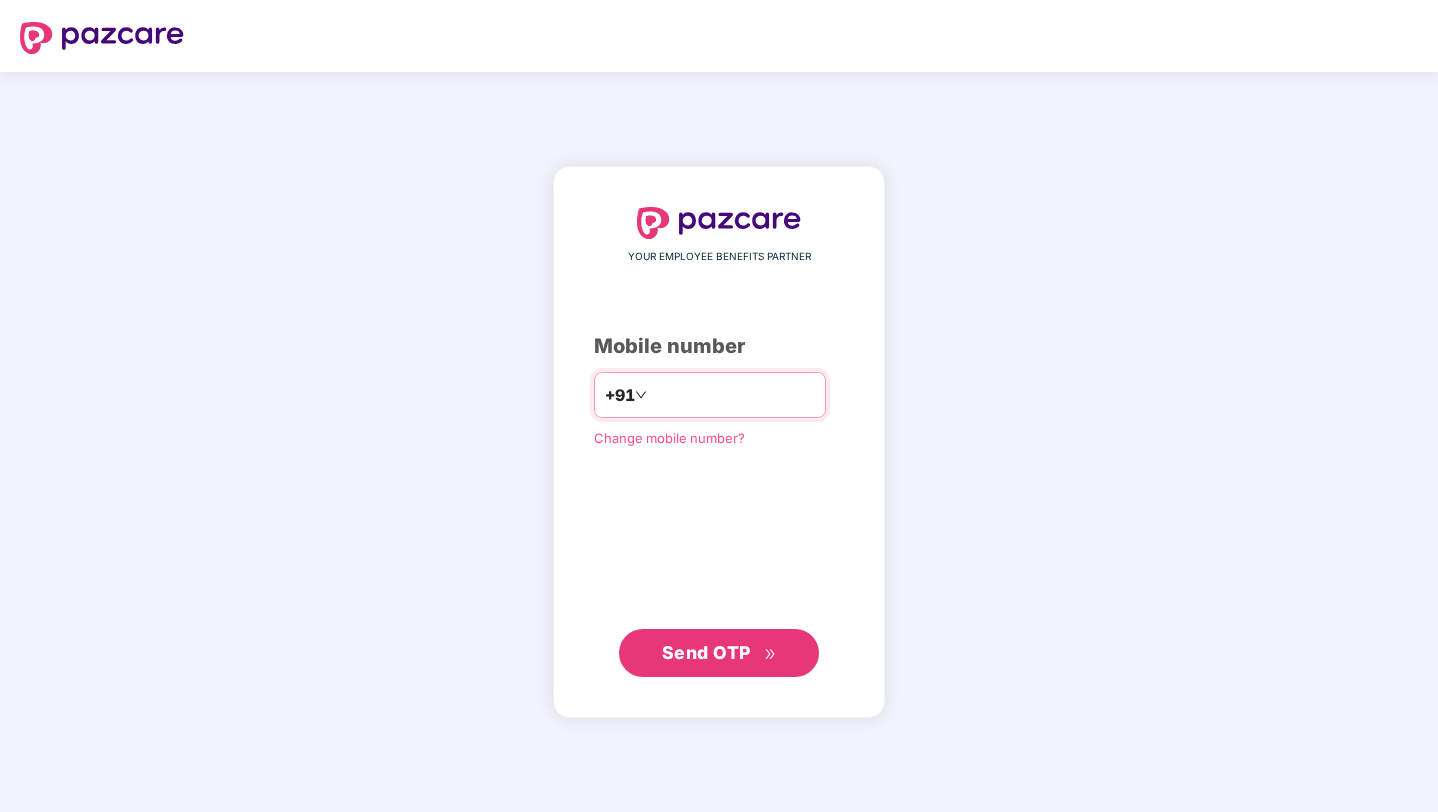click at bounding box center [733, 395] 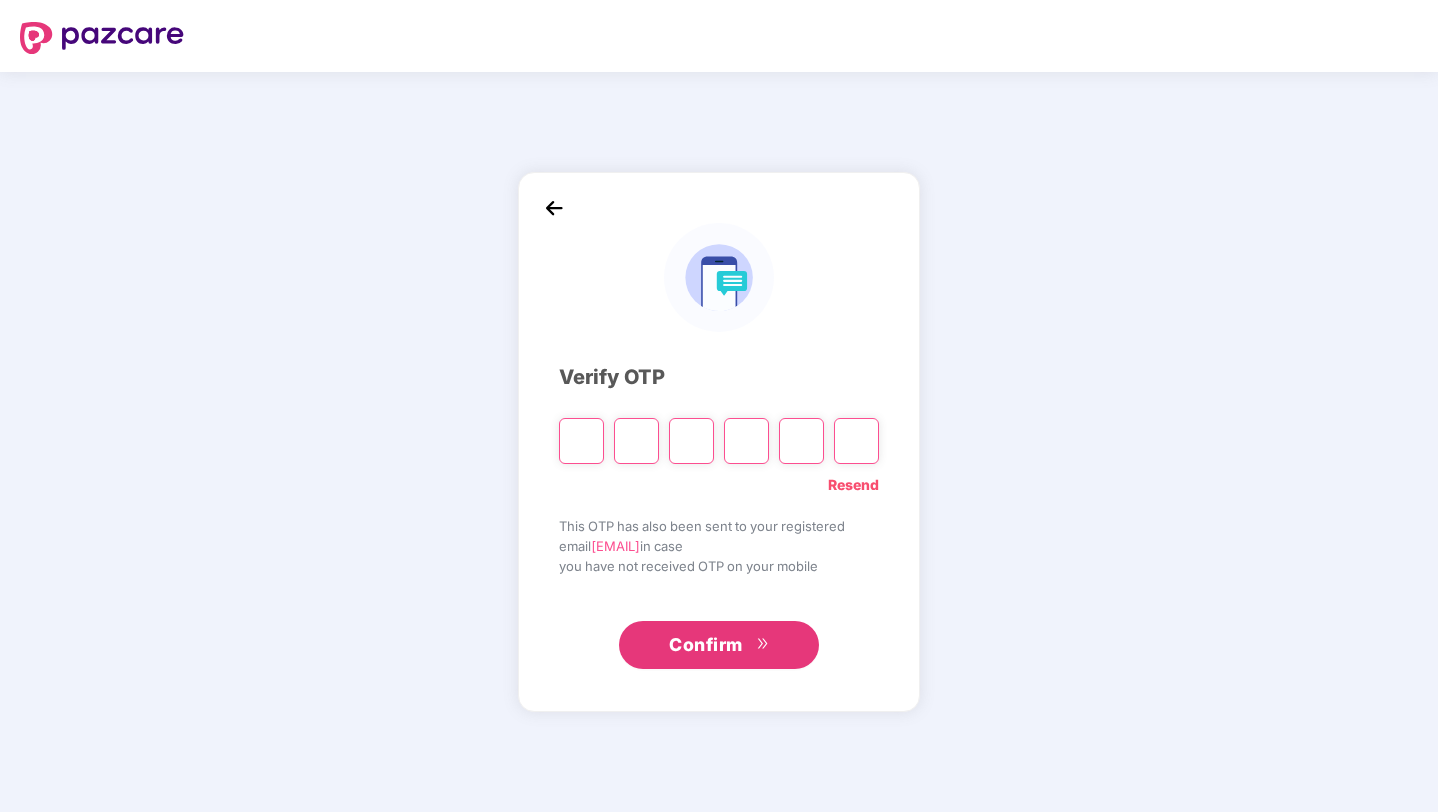 paste on "*" 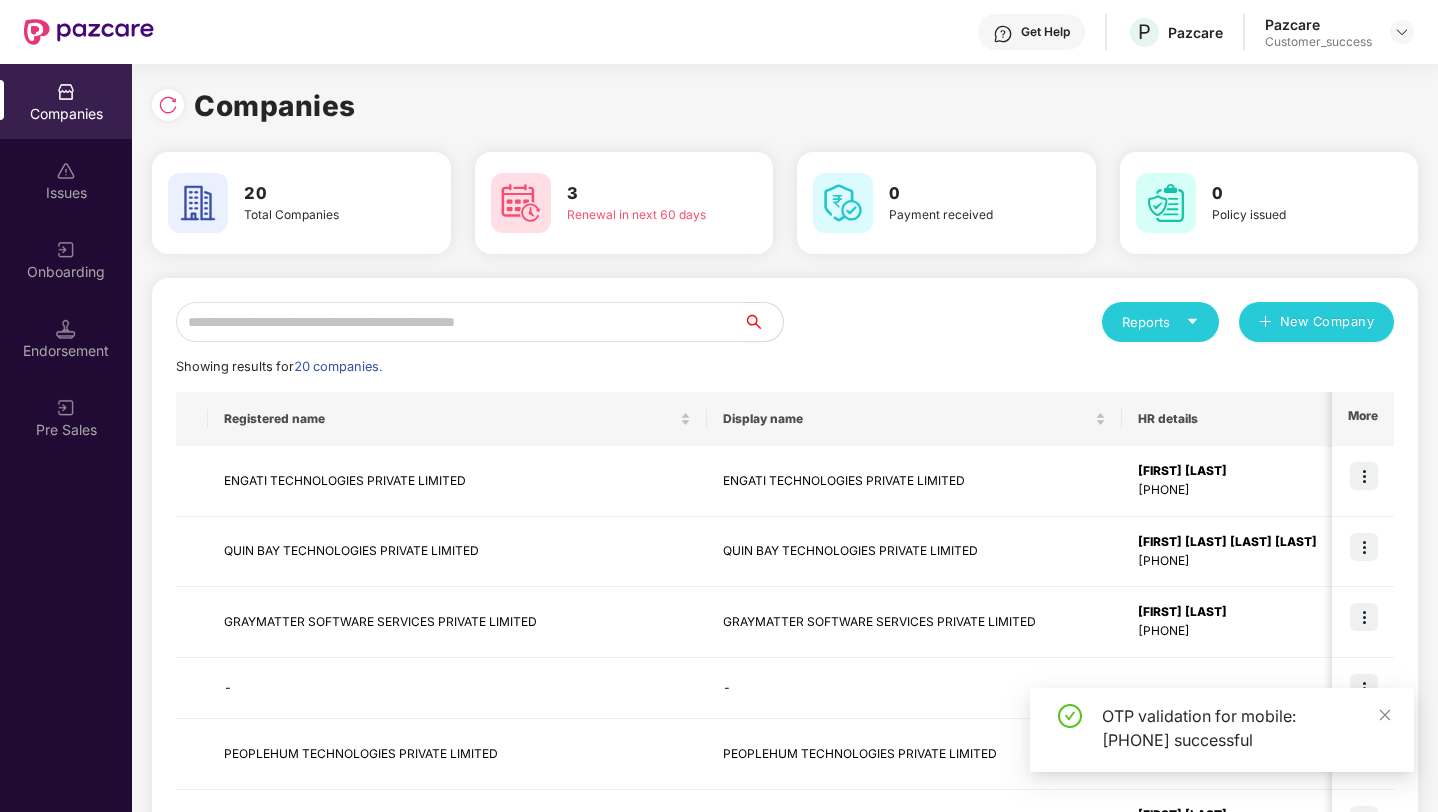 click at bounding box center [459, 322] 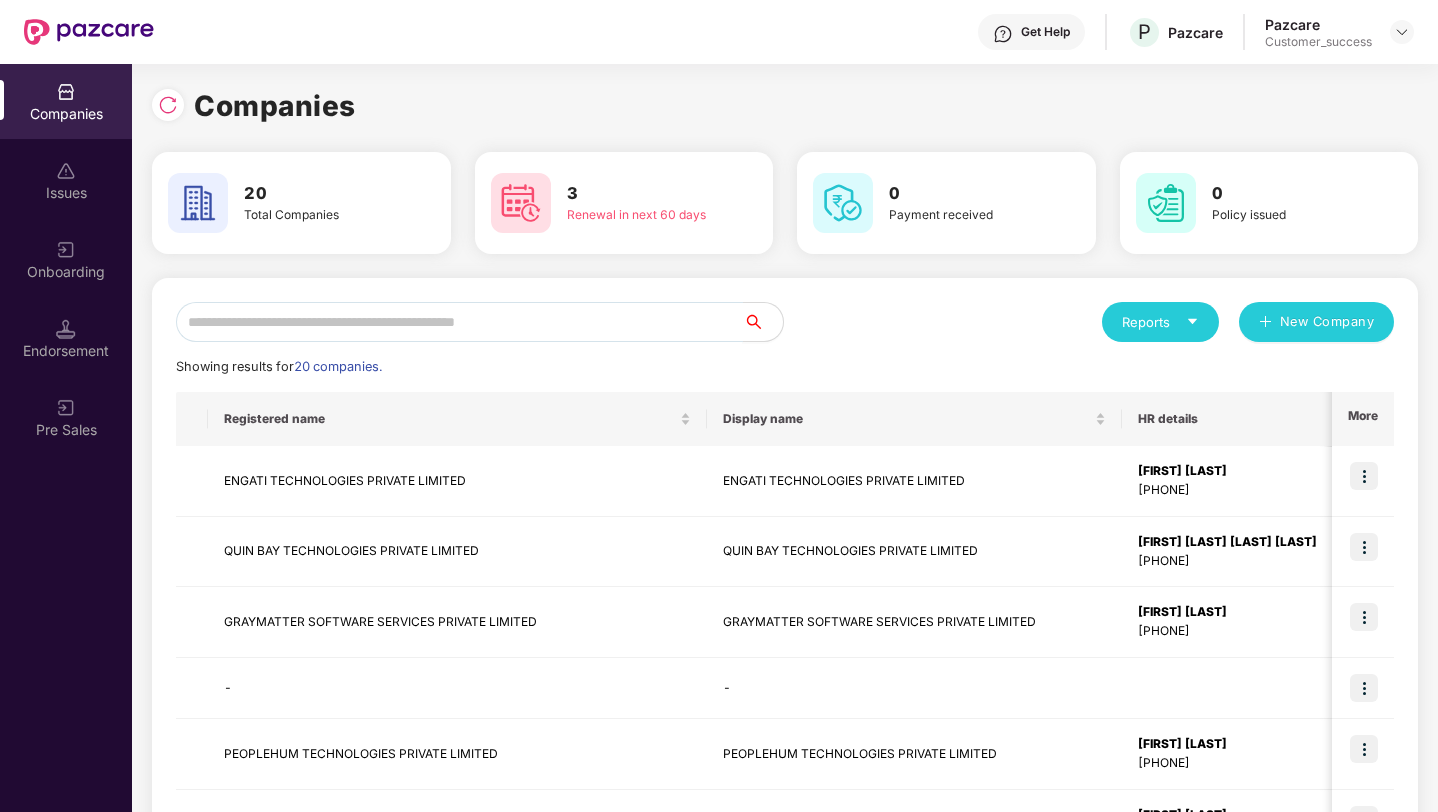 click at bounding box center (459, 322) 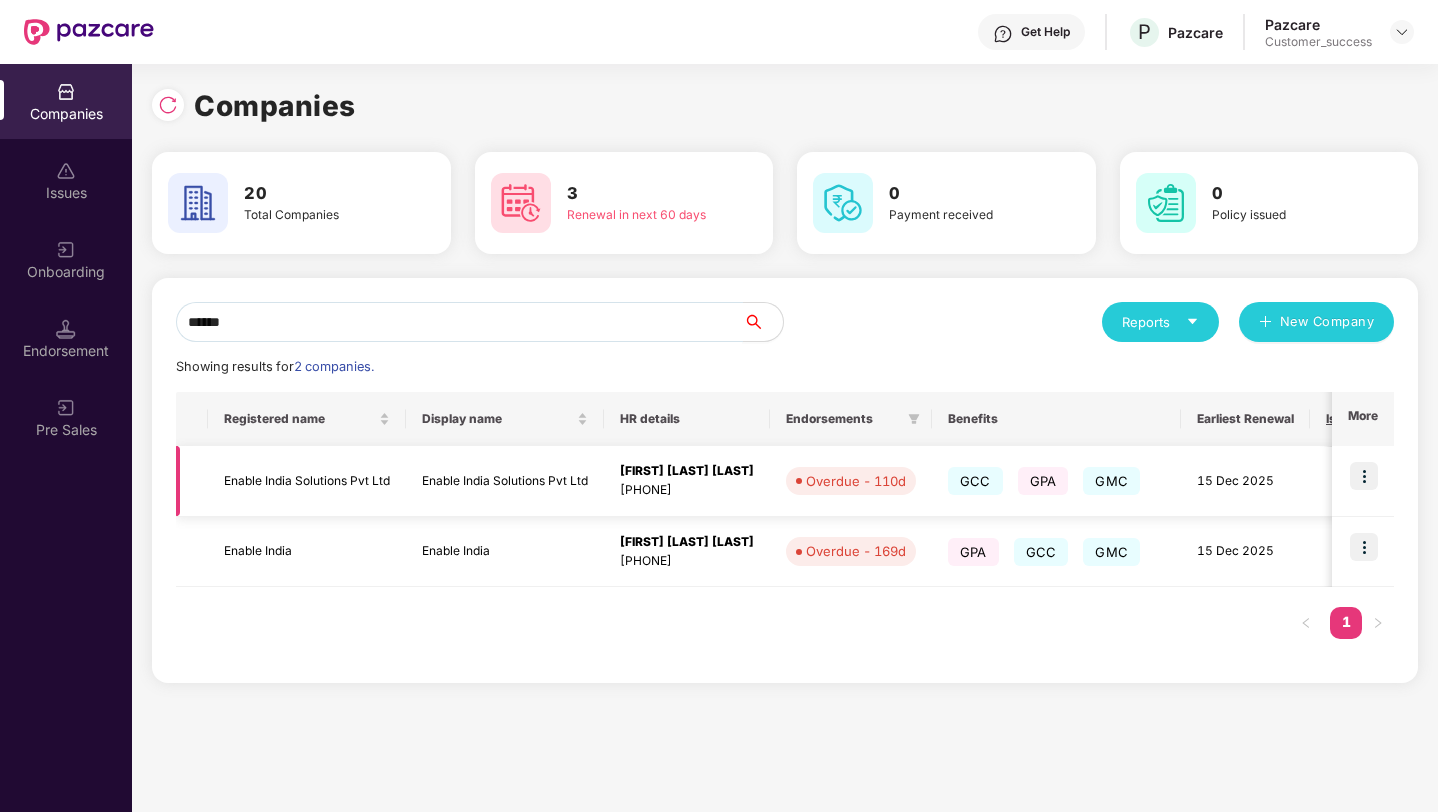 type on "******" 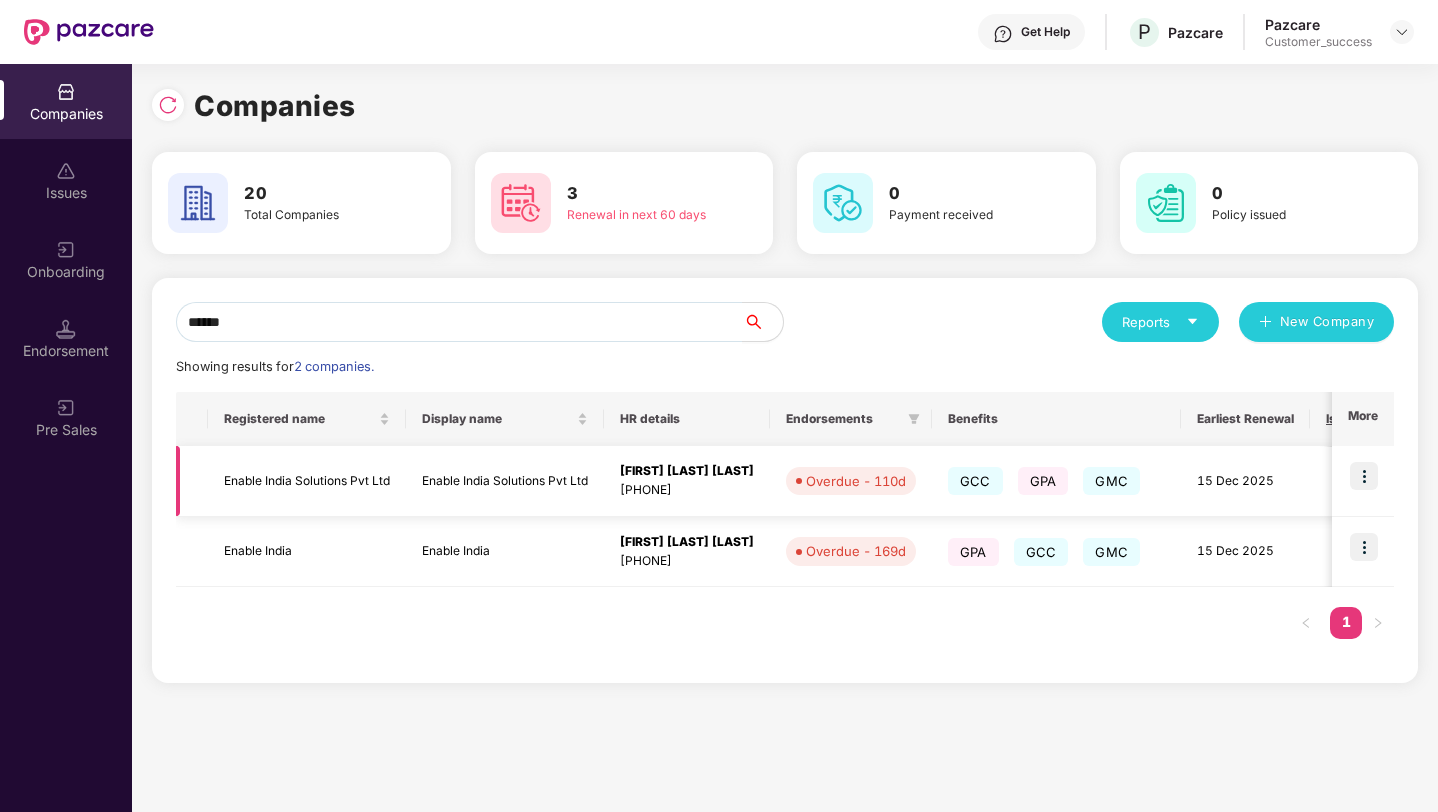 click at bounding box center [1364, 476] 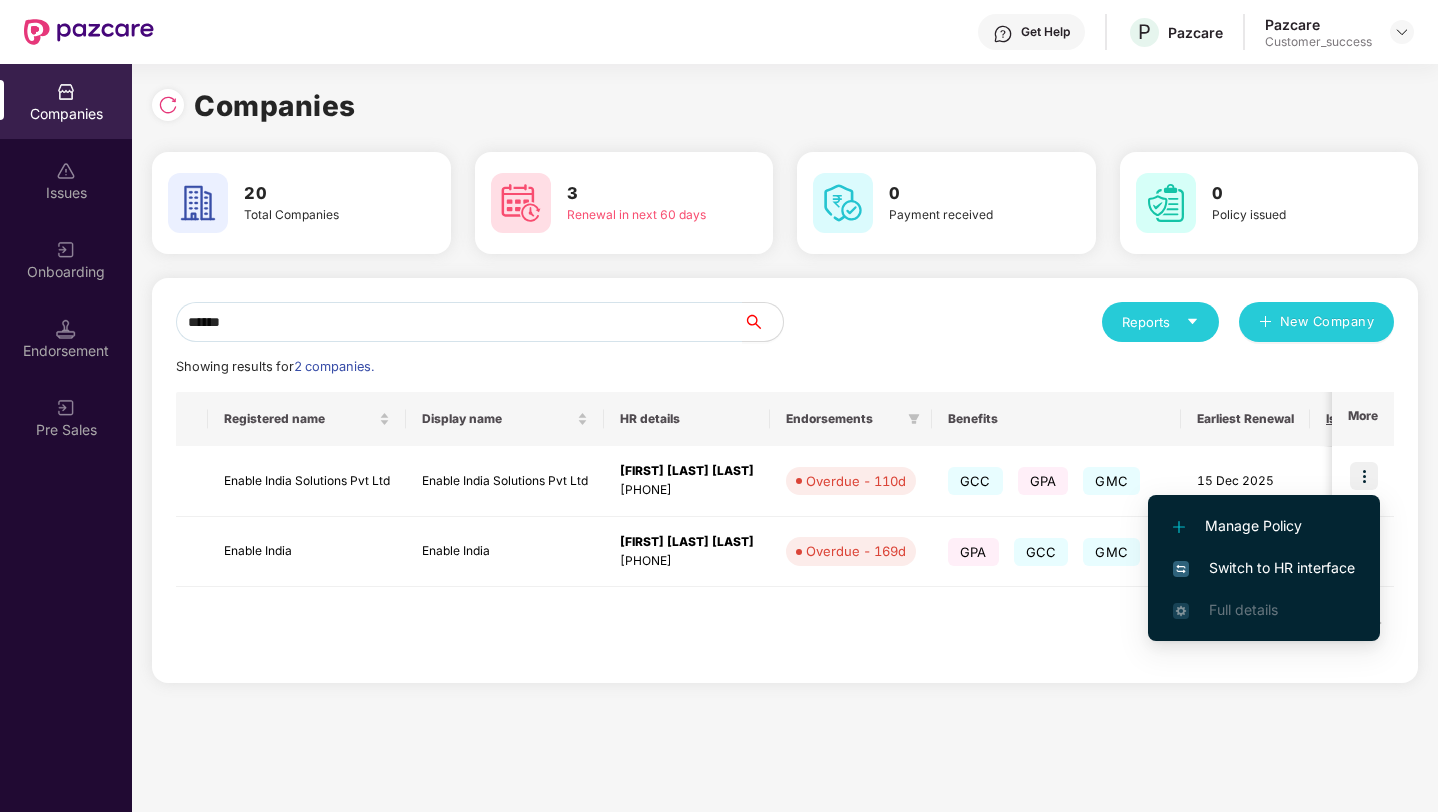 click on "Switch to HR interface" at bounding box center (1264, 568) 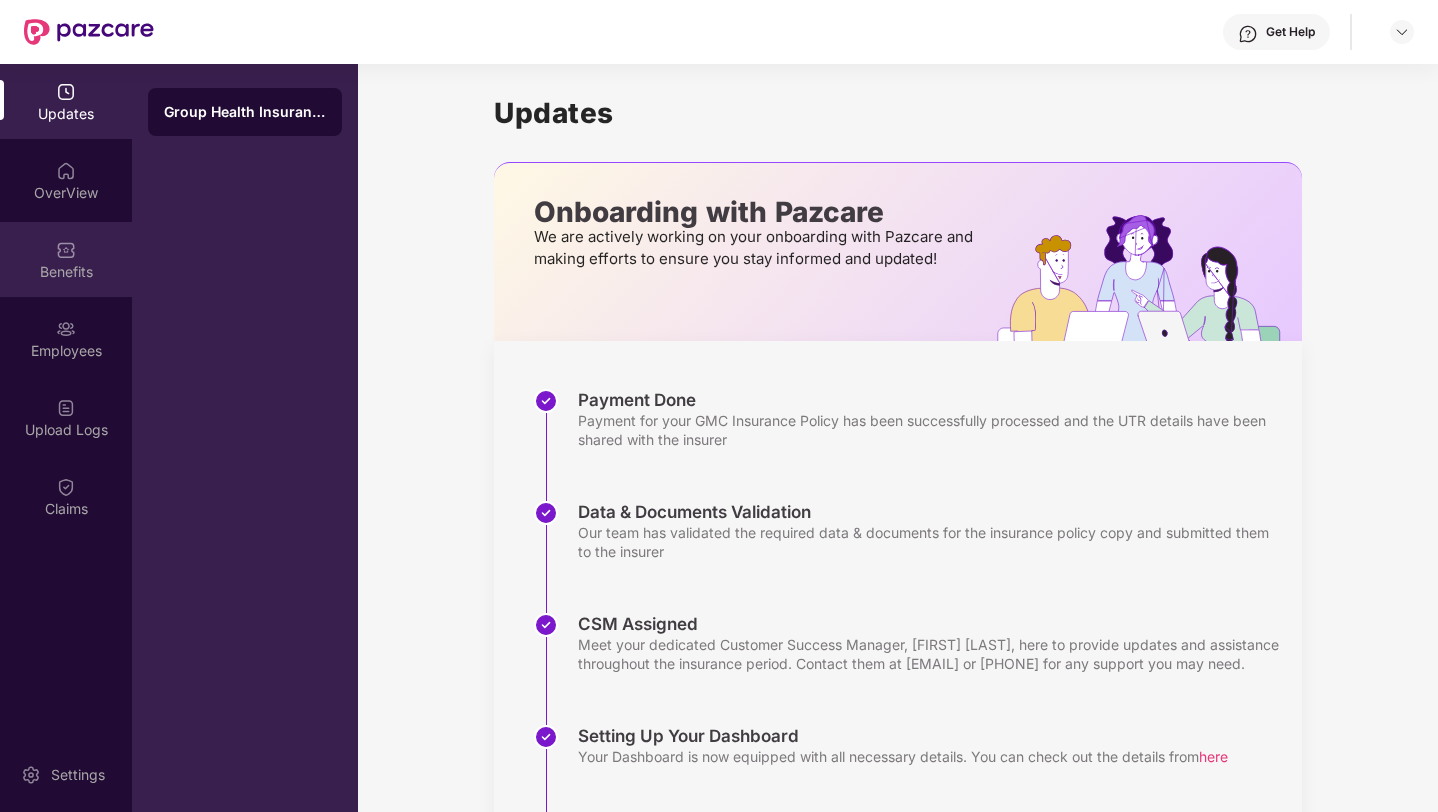 click on "Benefits" at bounding box center (66, 259) 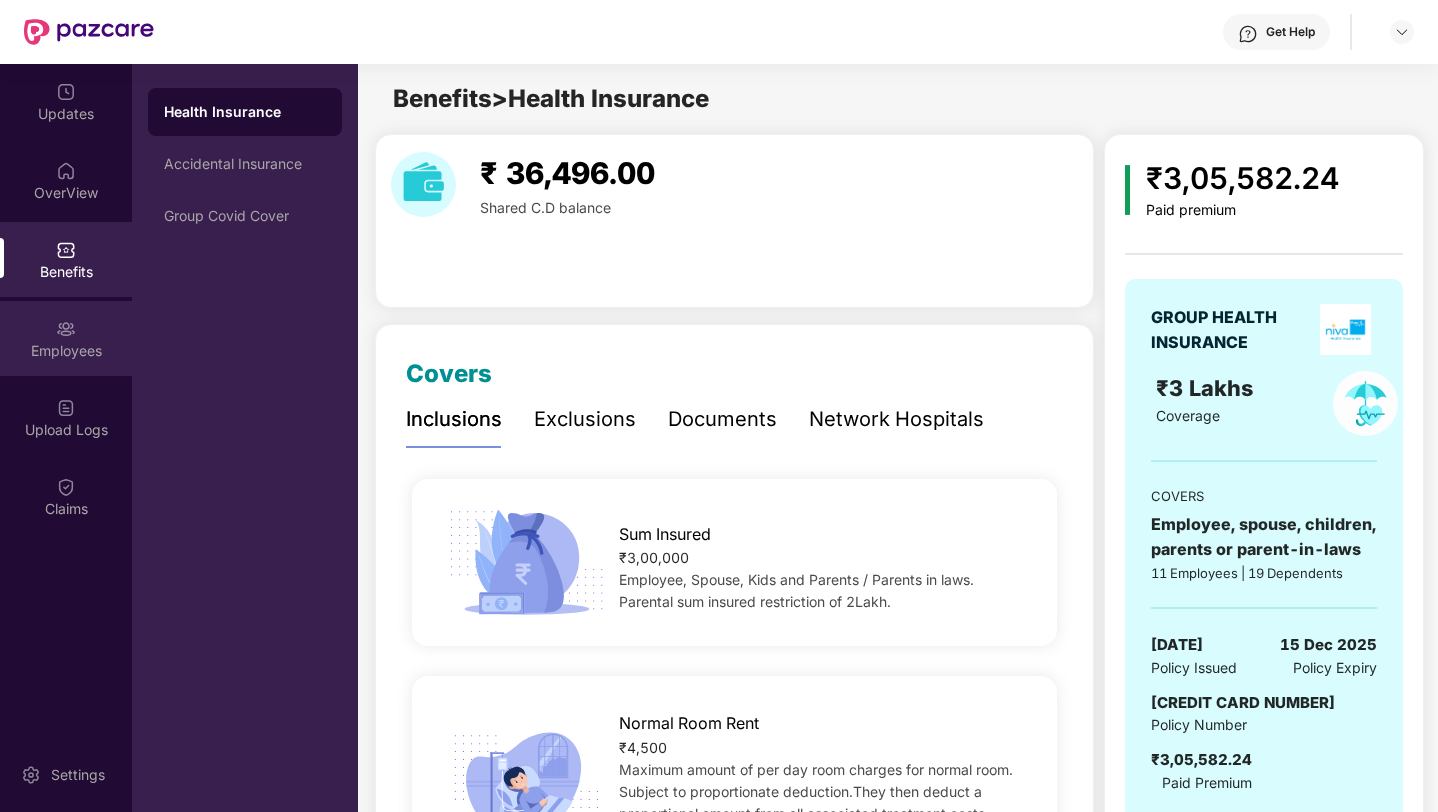 click on "Employees" at bounding box center [66, 338] 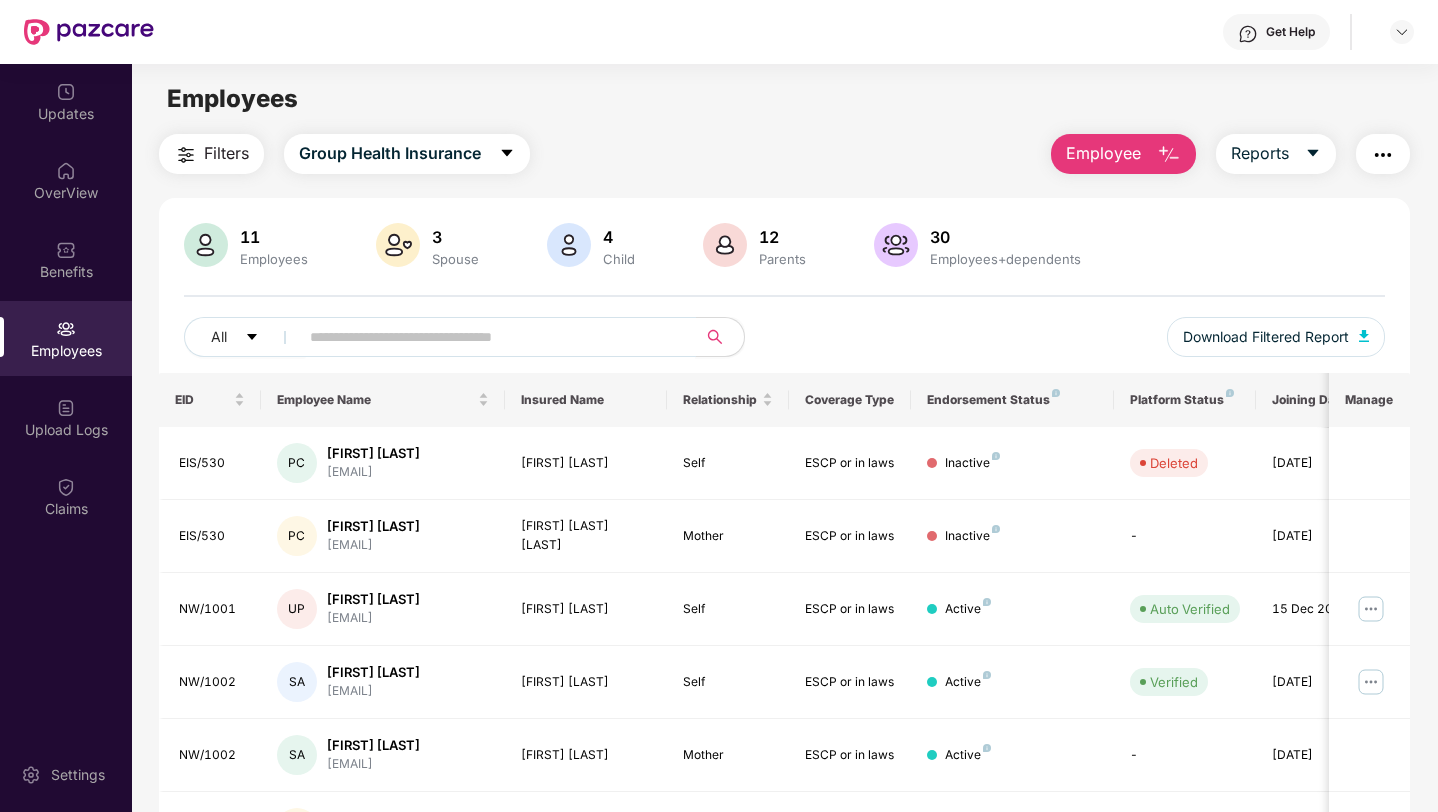 click at bounding box center (489, 337) 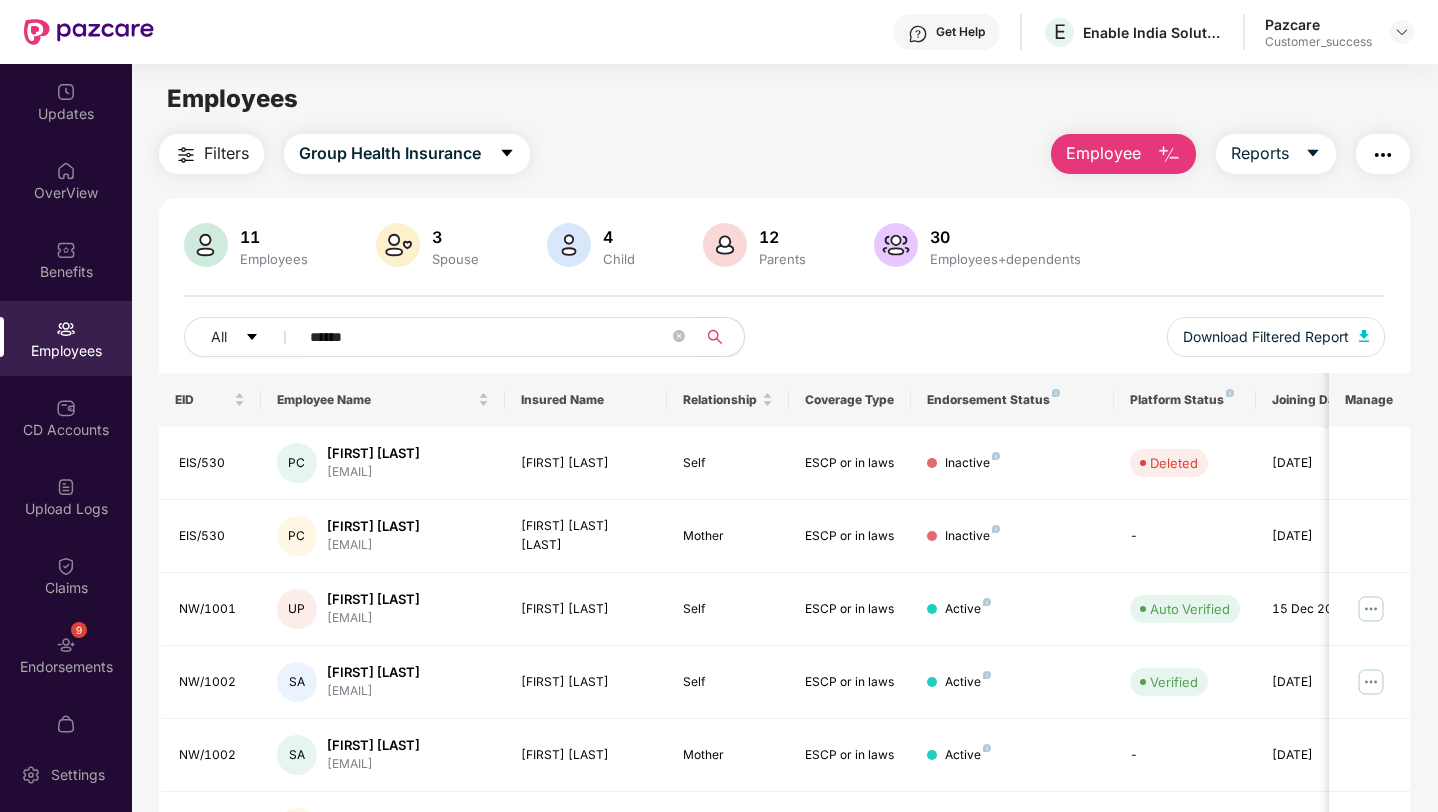 type on "******" 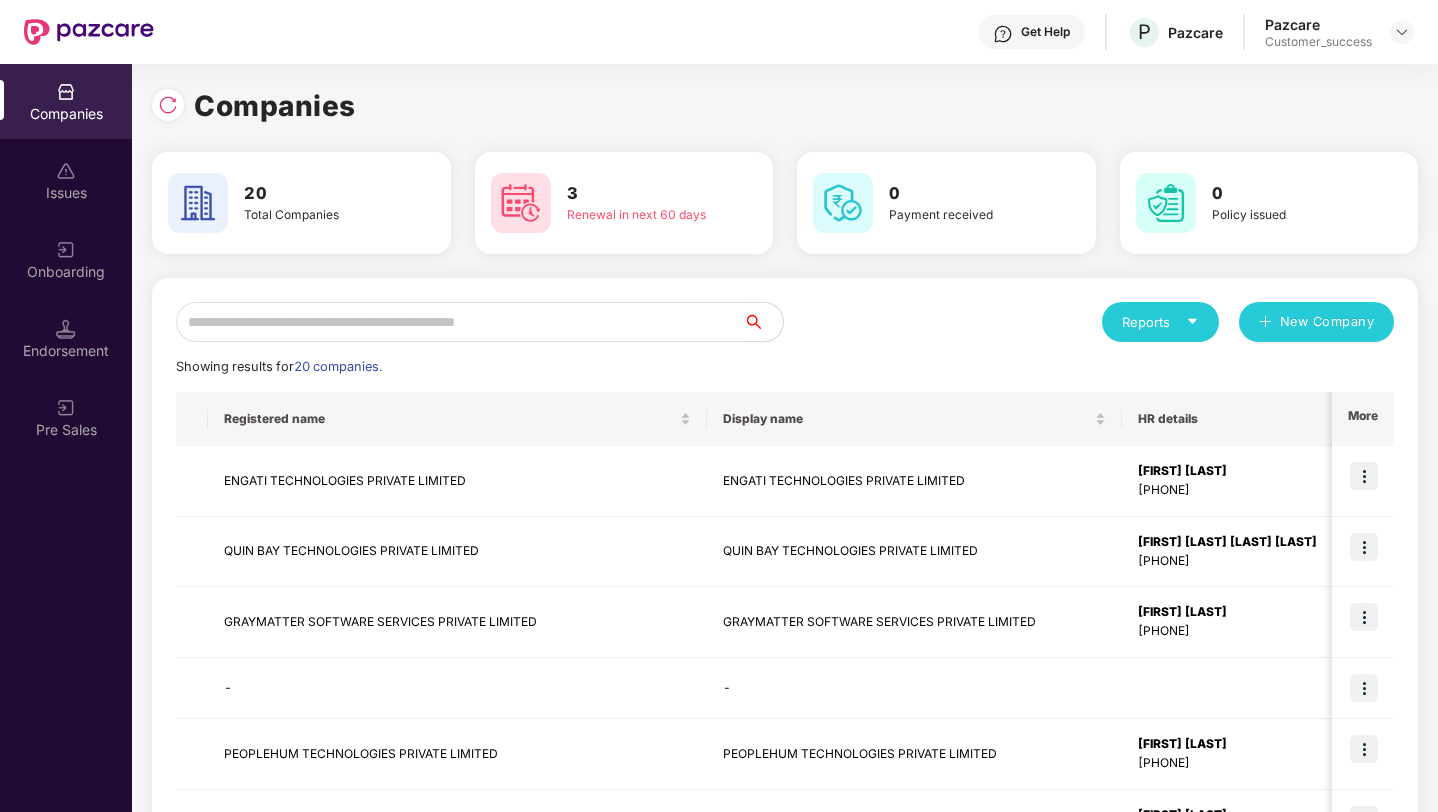 click at bounding box center (459, 322) 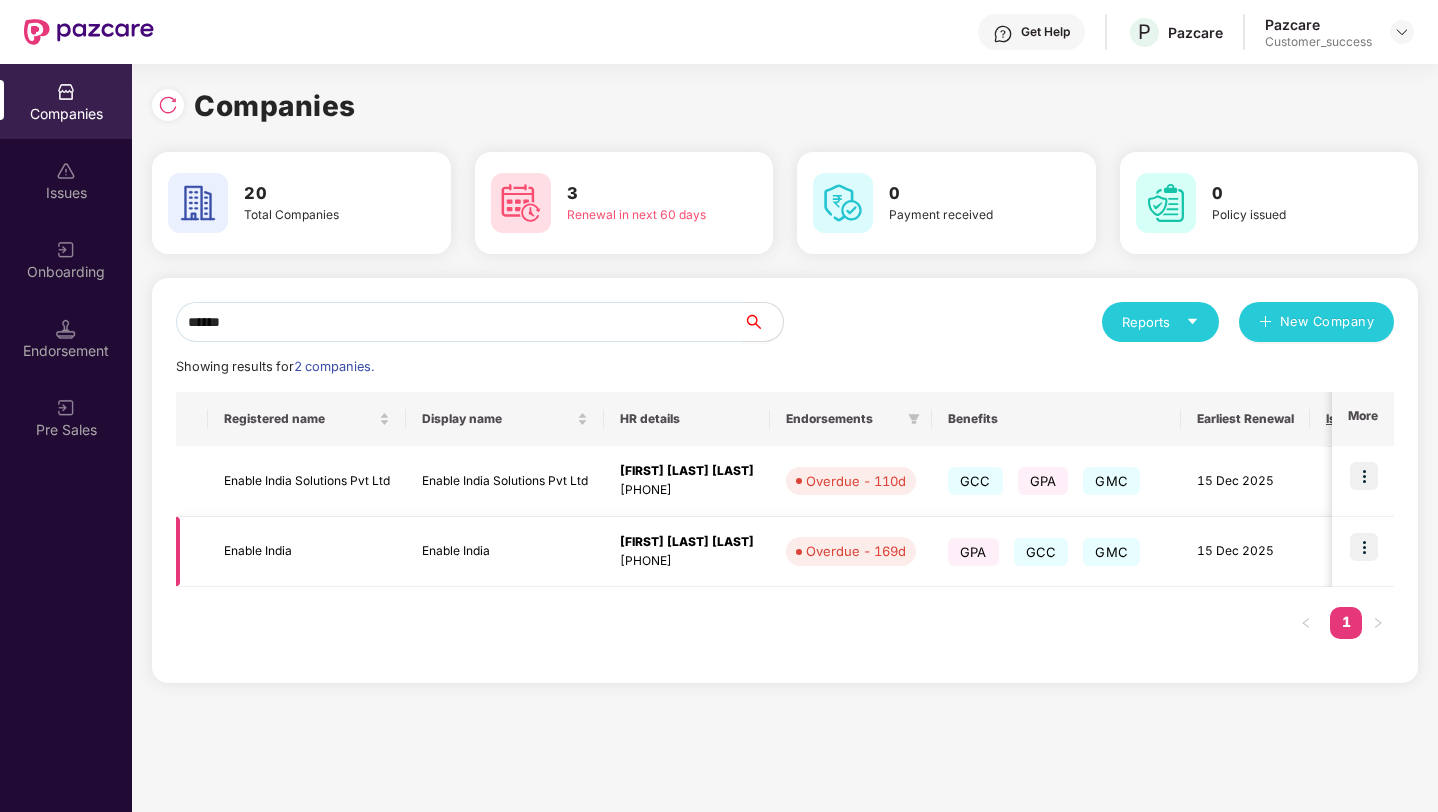 type on "******" 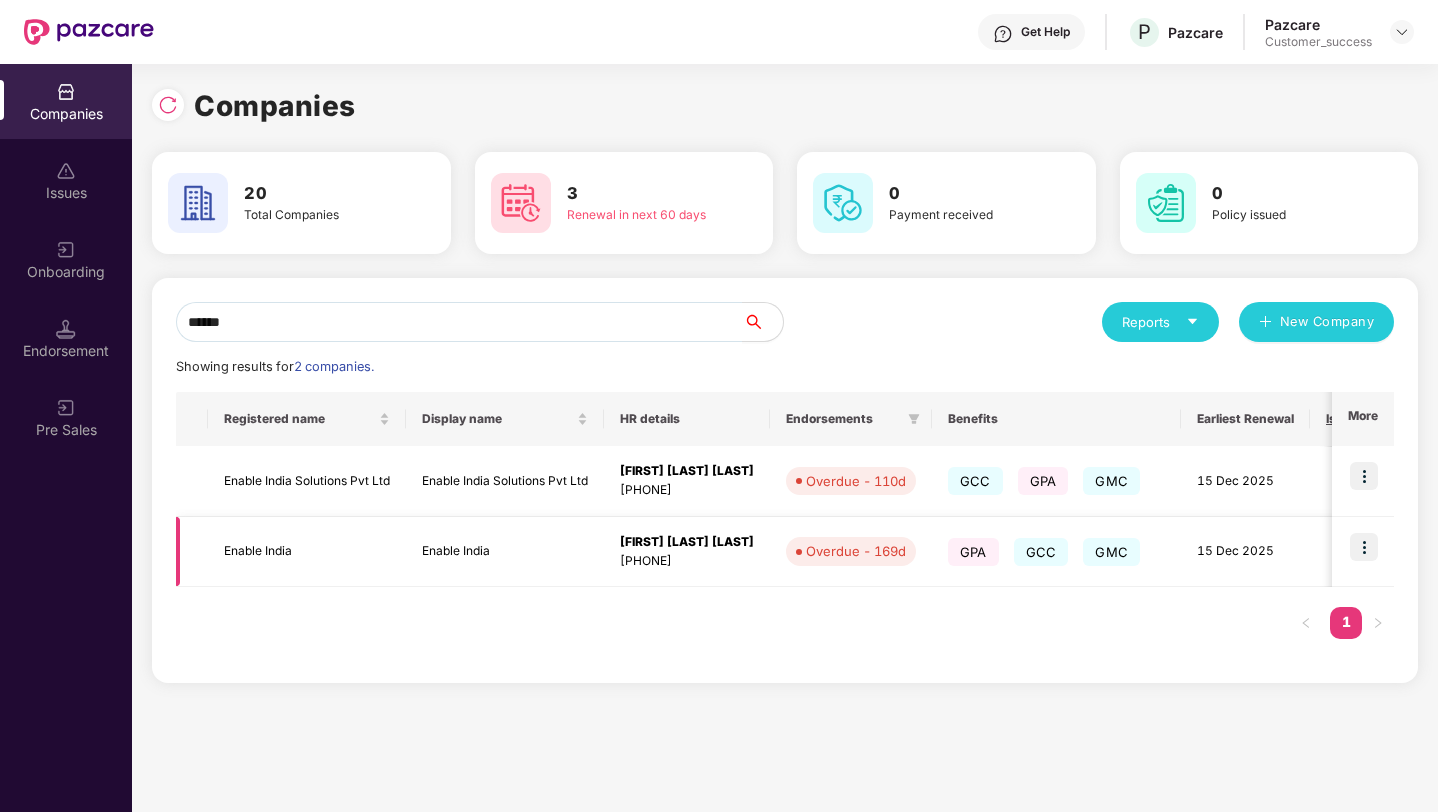 click at bounding box center [1364, 547] 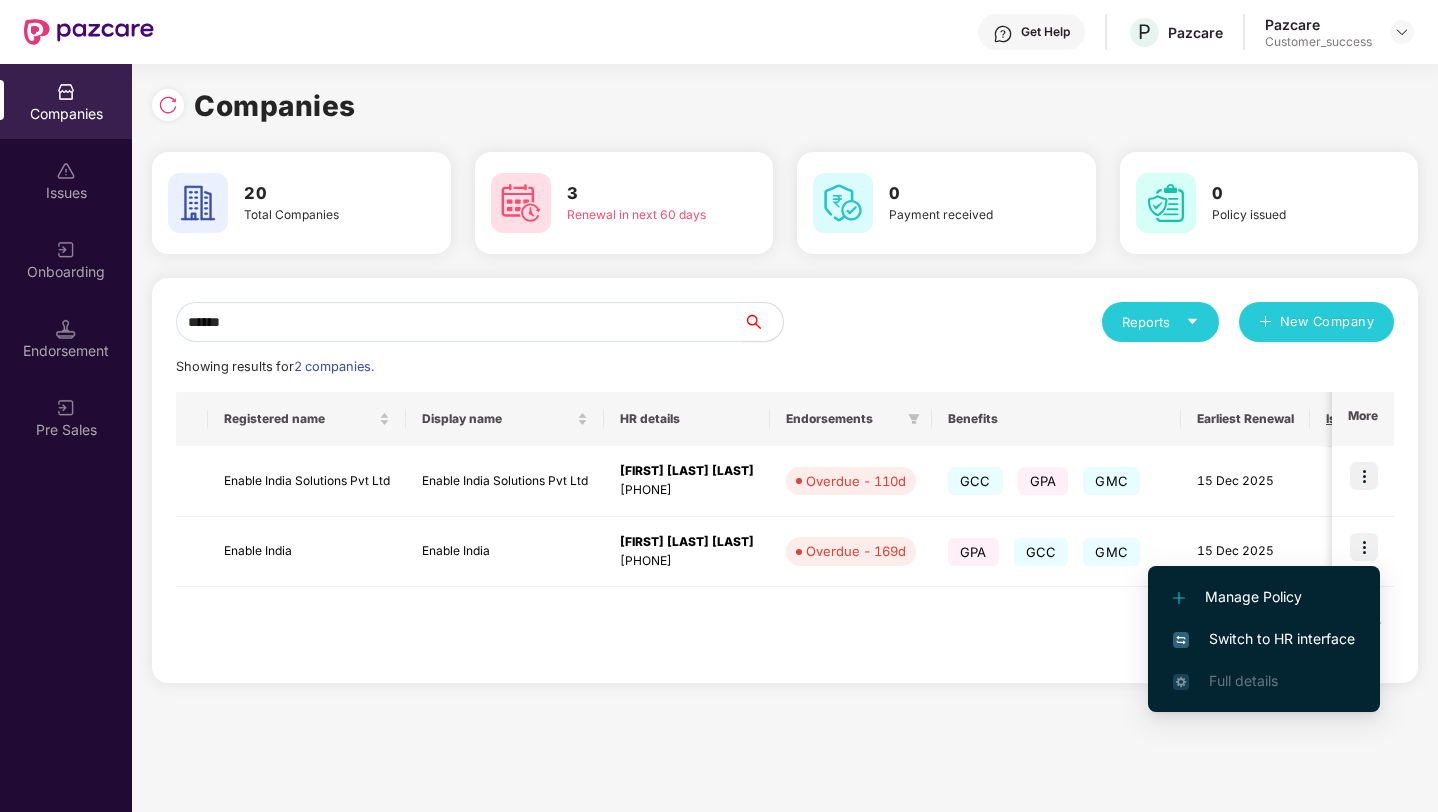 click on "Switch to HR interface" at bounding box center (1264, 639) 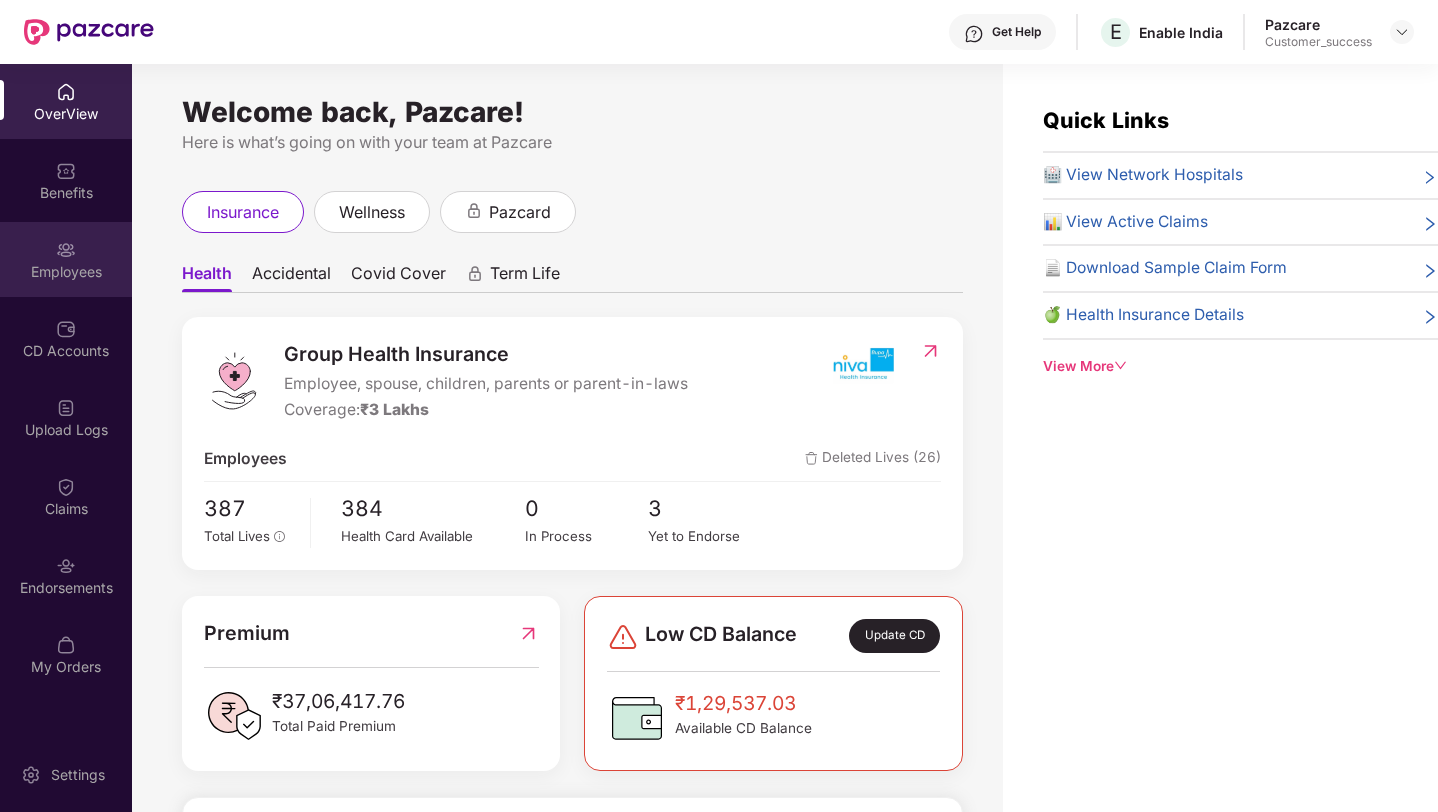 click on "Employees" at bounding box center [66, 272] 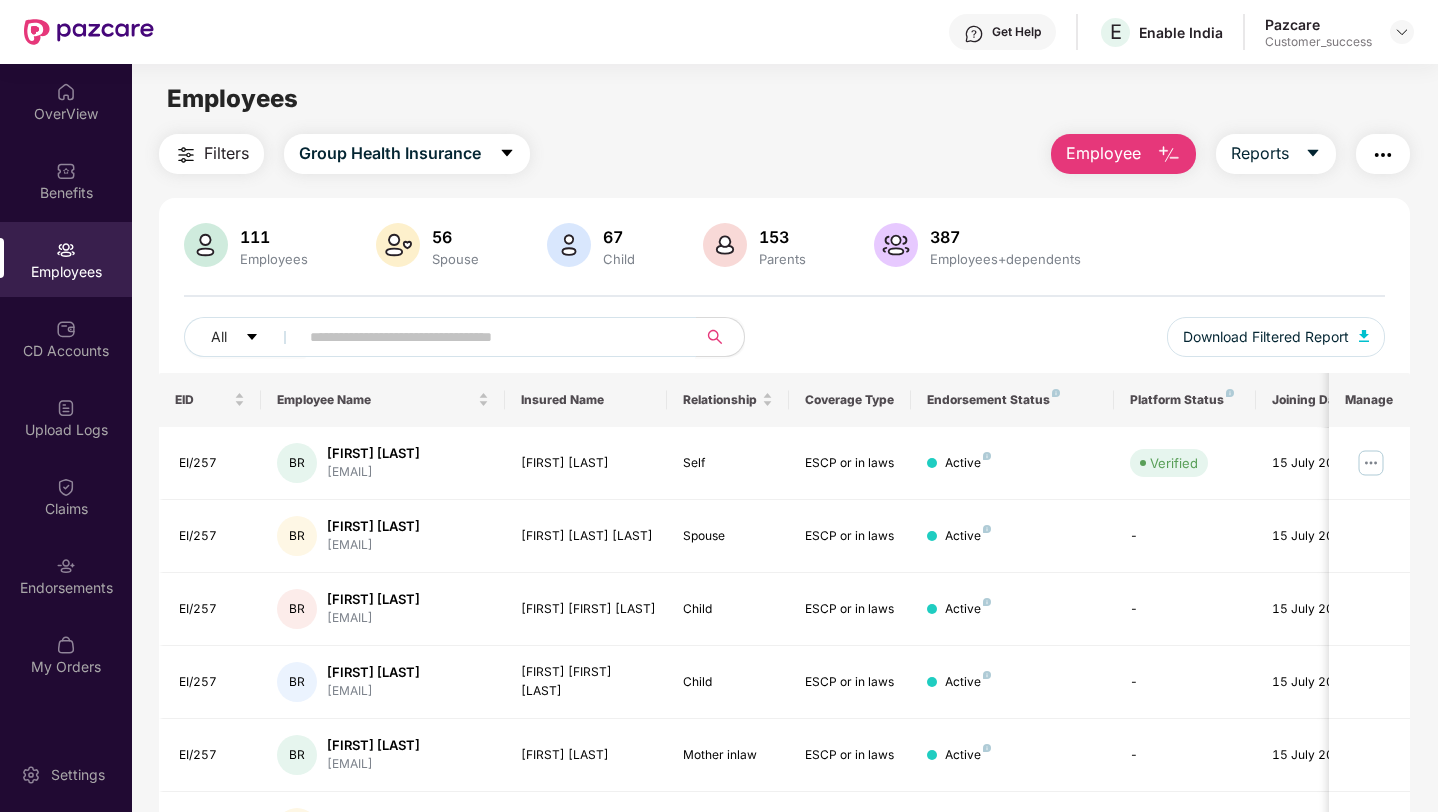 click at bounding box center (489, 337) 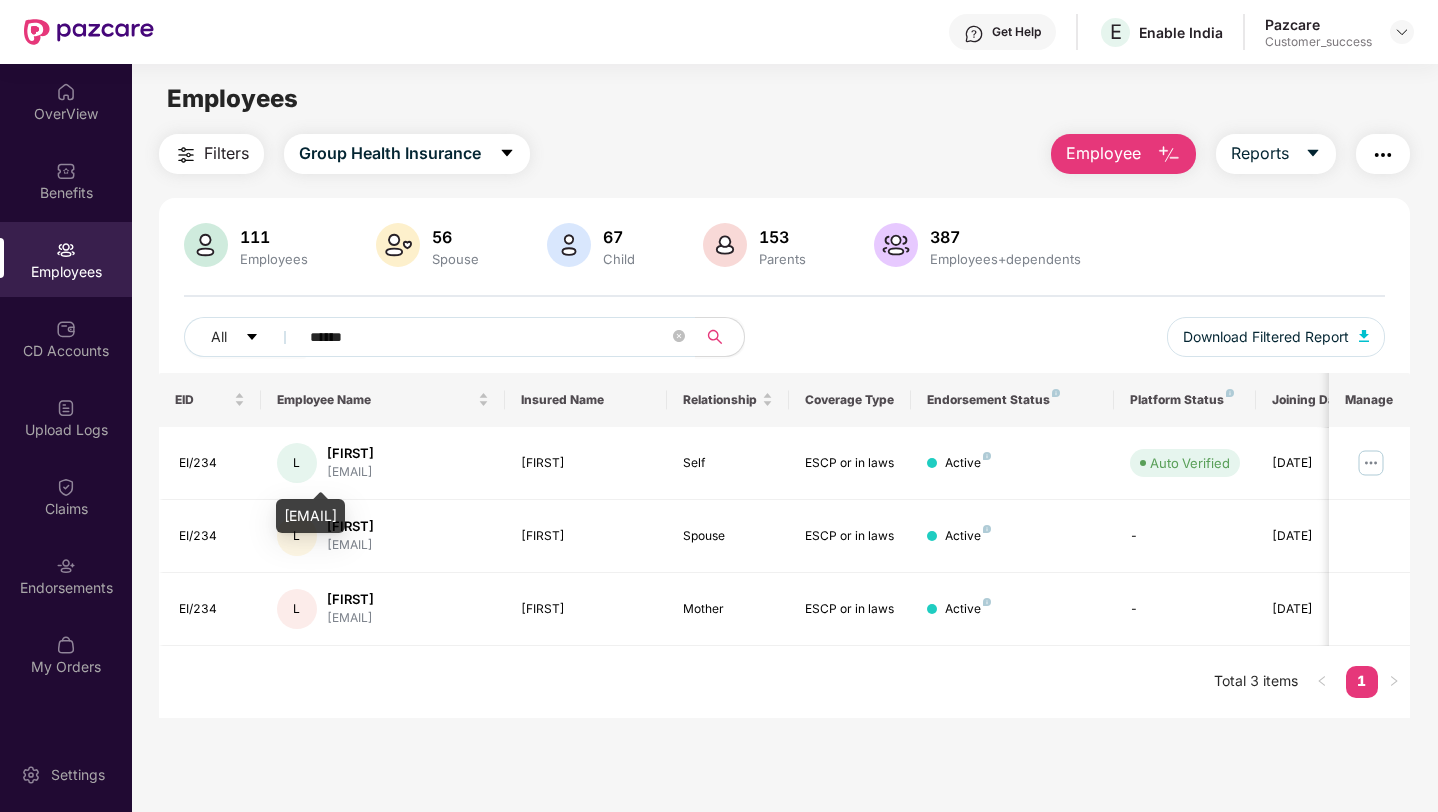 drag, startPoint x: 456, startPoint y: 518, endPoint x: 277, endPoint y: 517, distance: 179.00279 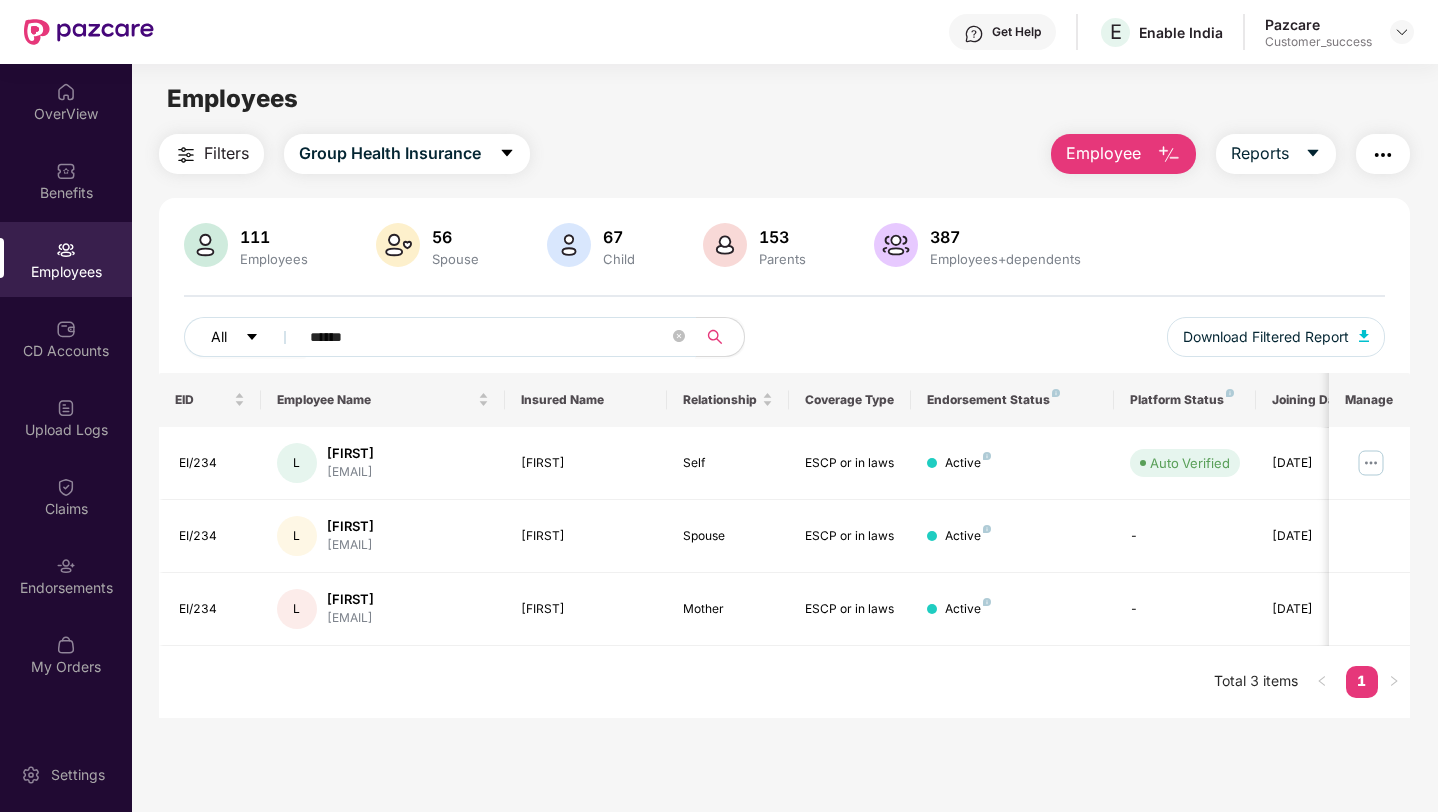 drag, startPoint x: 509, startPoint y: 339, endPoint x: 192, endPoint y: 340, distance: 317.0016 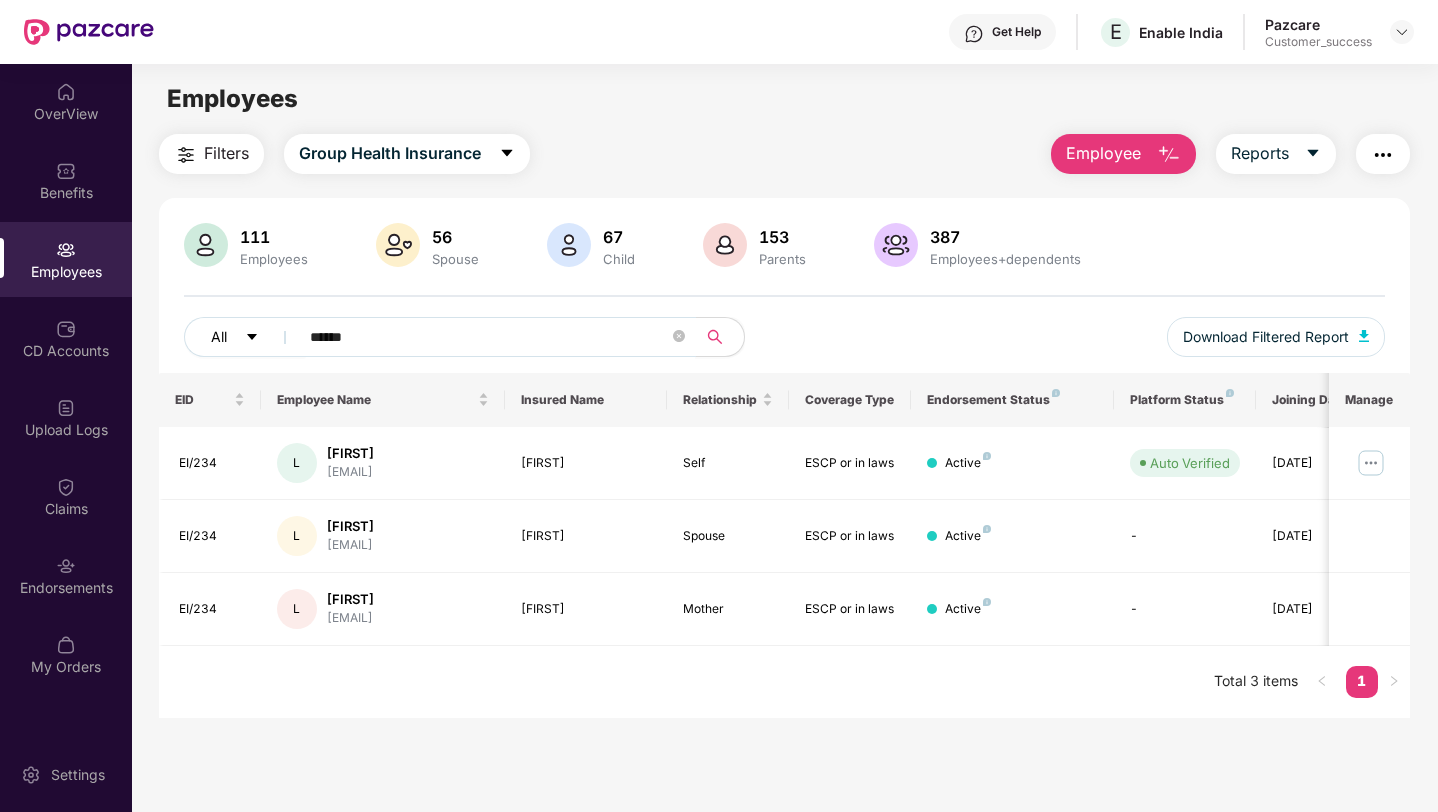 drag, startPoint x: 364, startPoint y: 338, endPoint x: 218, endPoint y: 334, distance: 146.05478 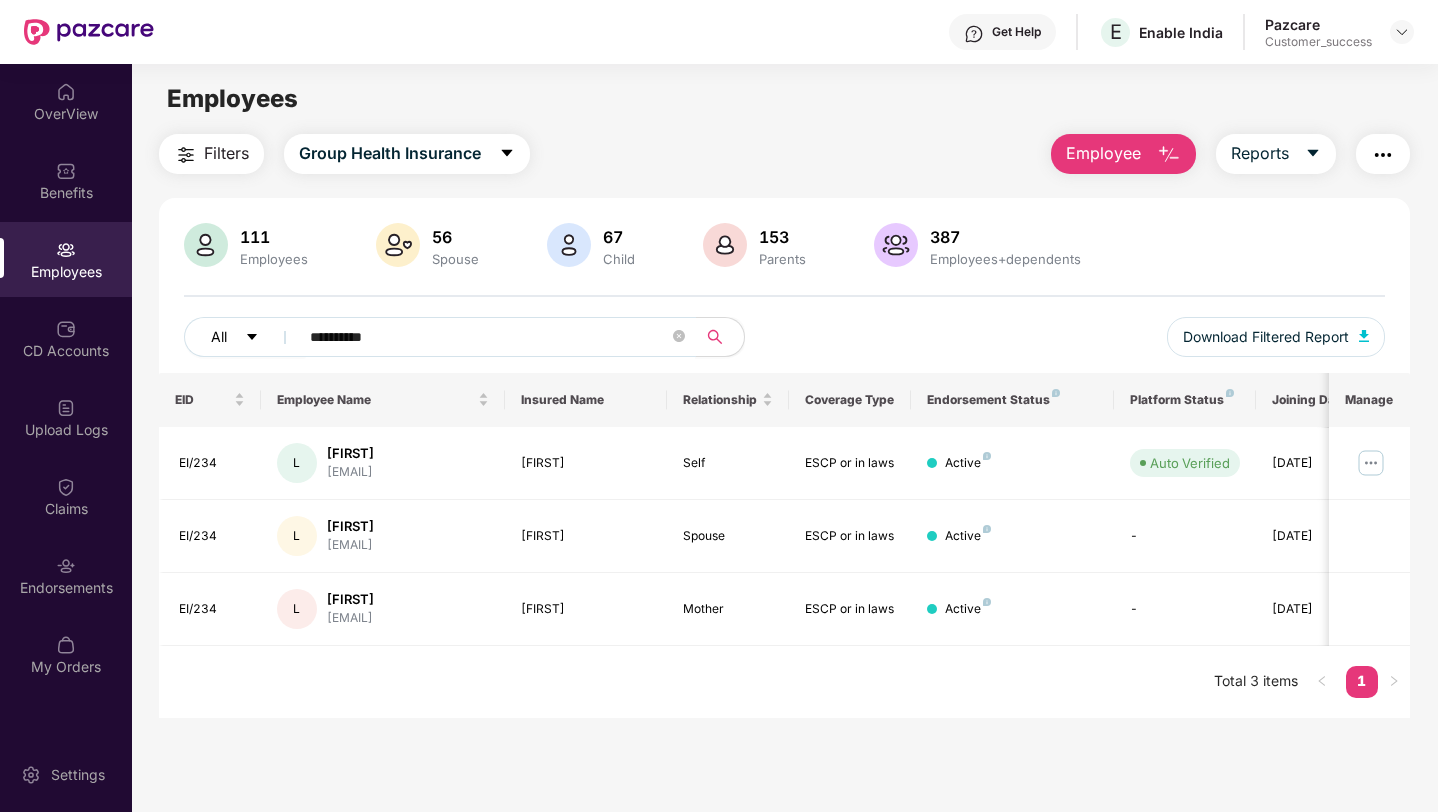 paste on "**********" 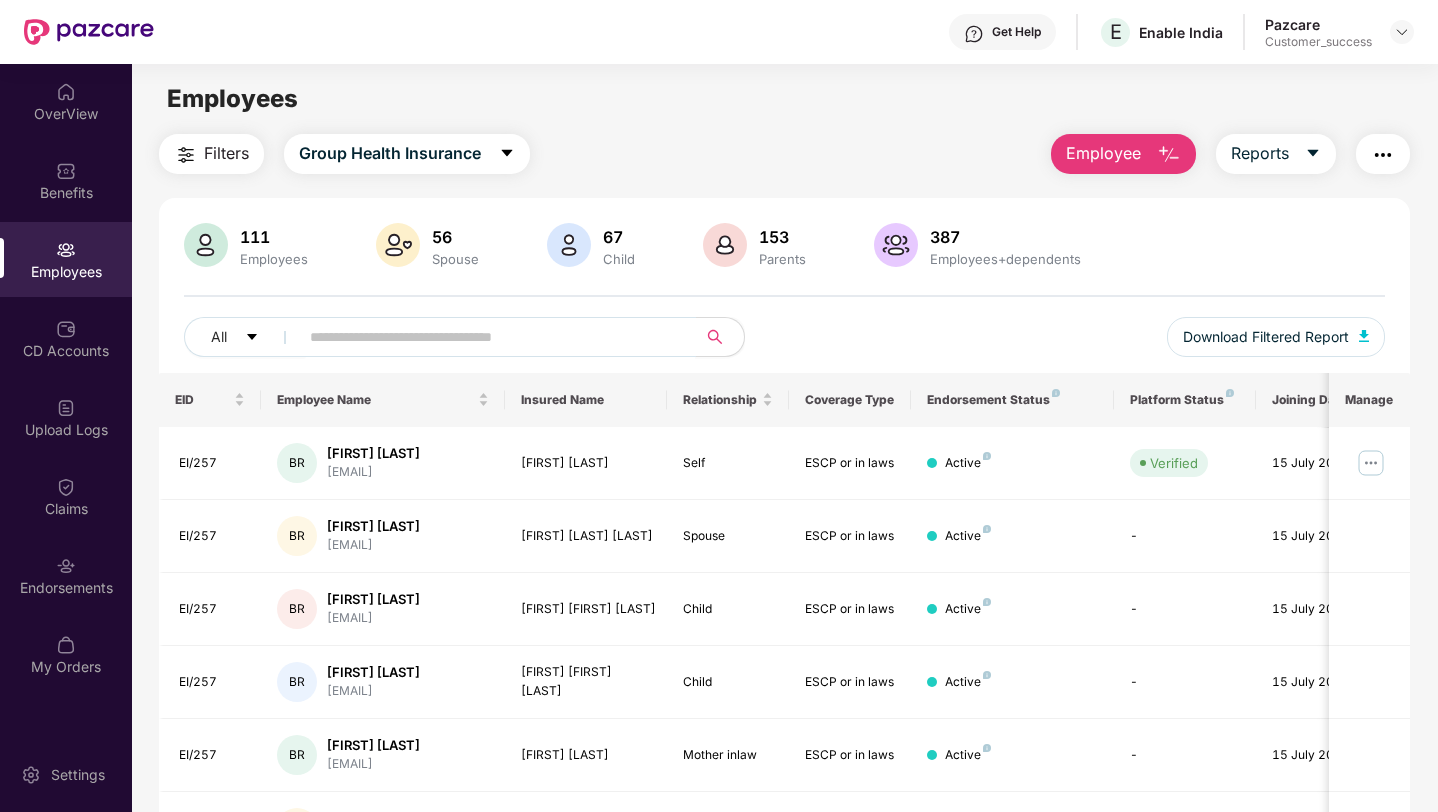 type 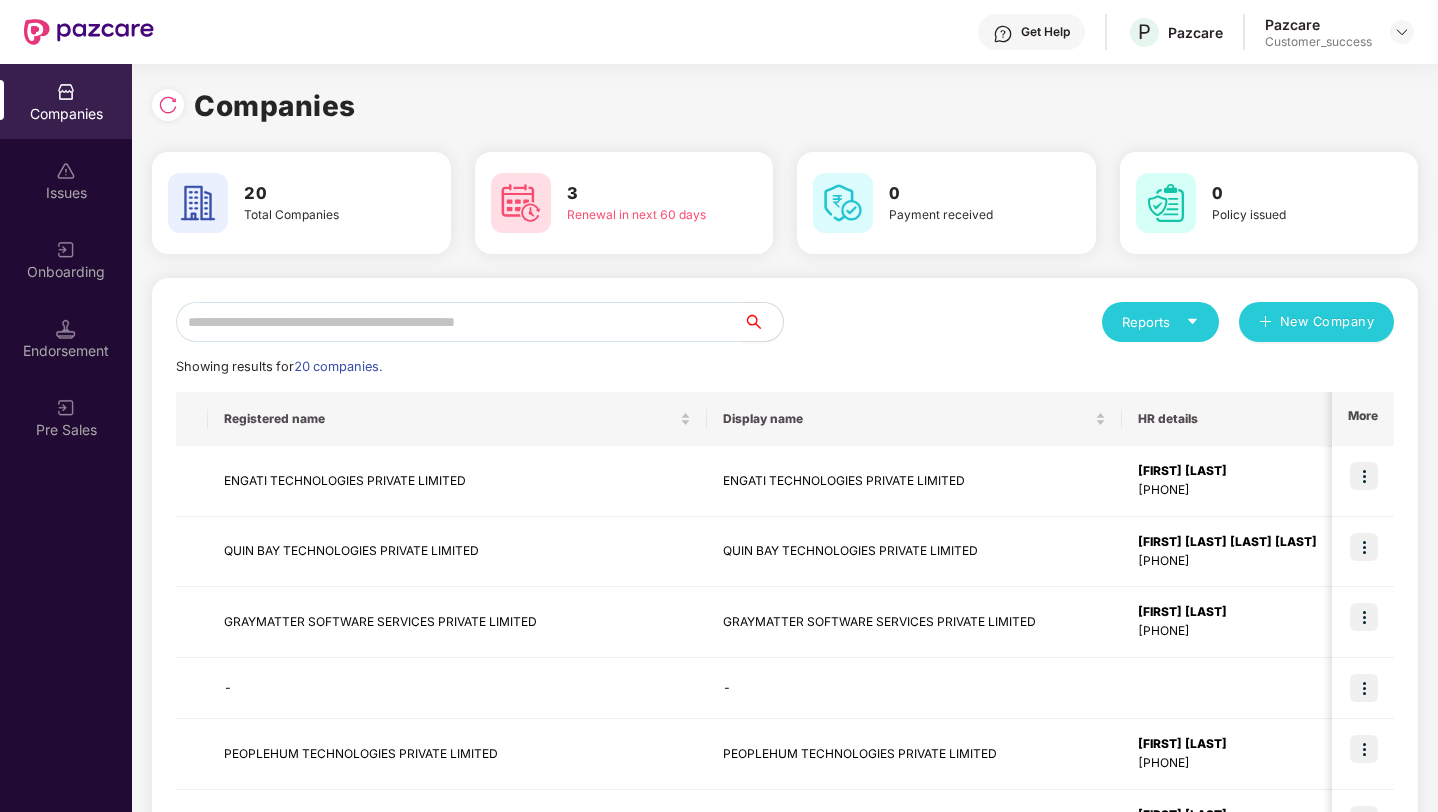 click at bounding box center (459, 322) 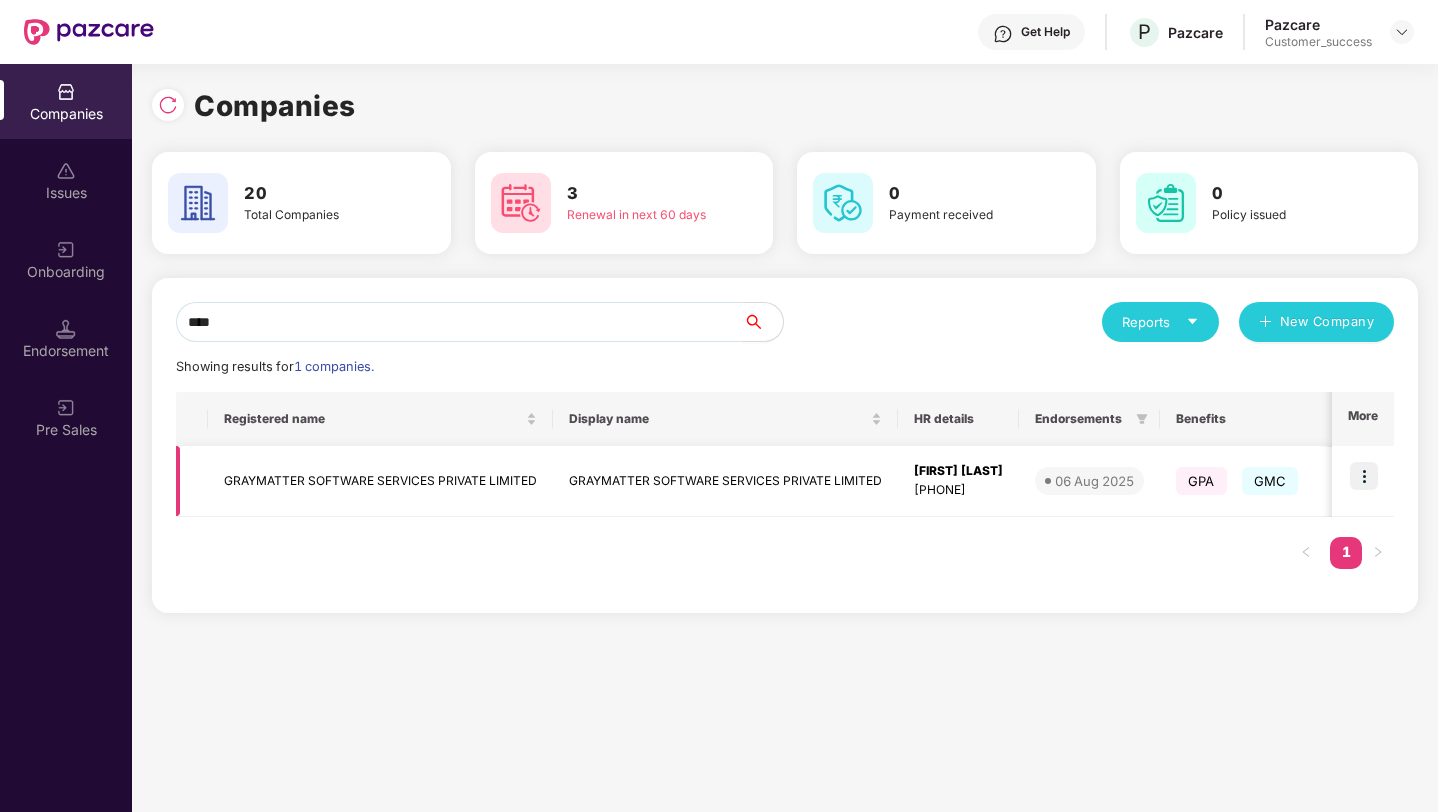 type on "****" 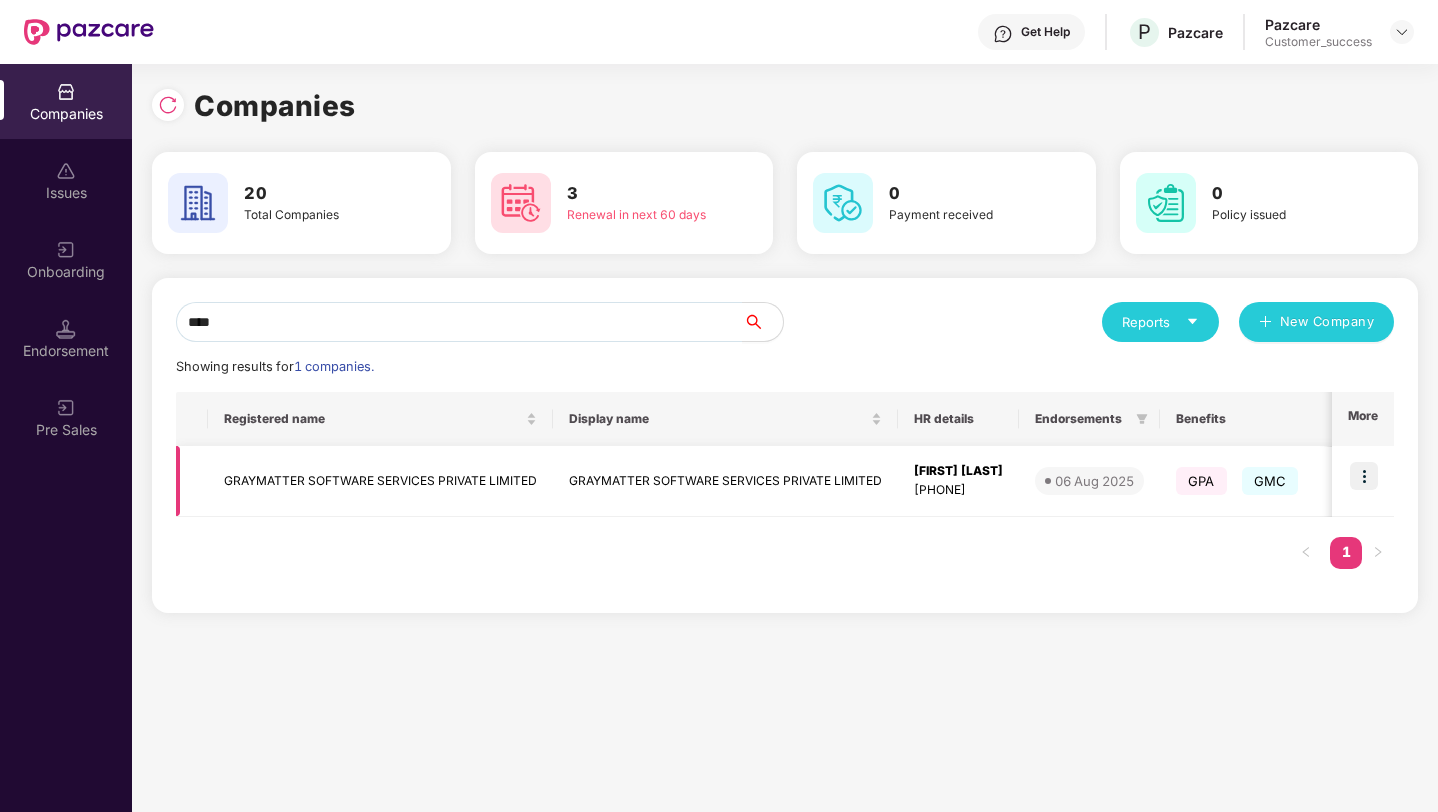 click at bounding box center (1364, 476) 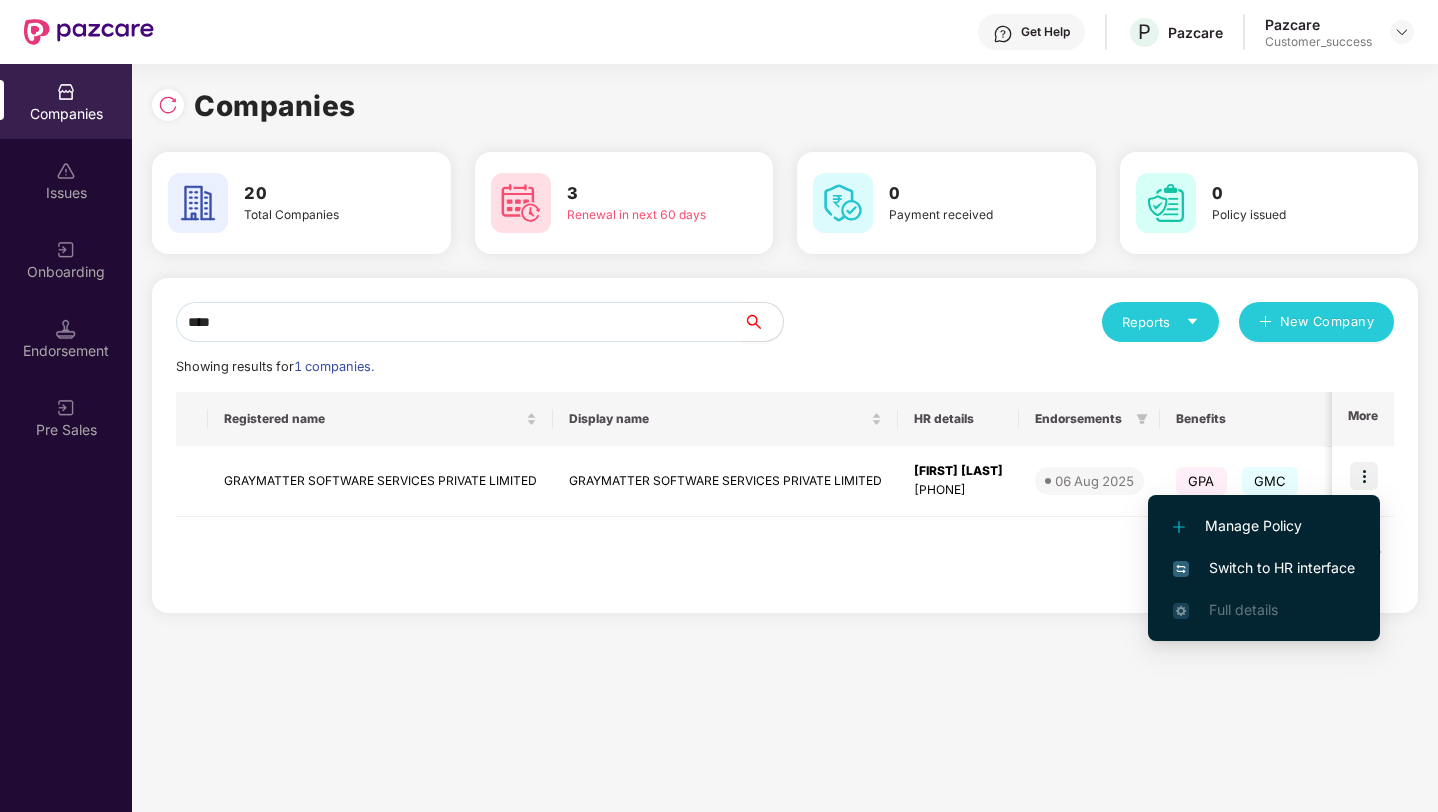click on "Switch to HR interface" at bounding box center [1264, 568] 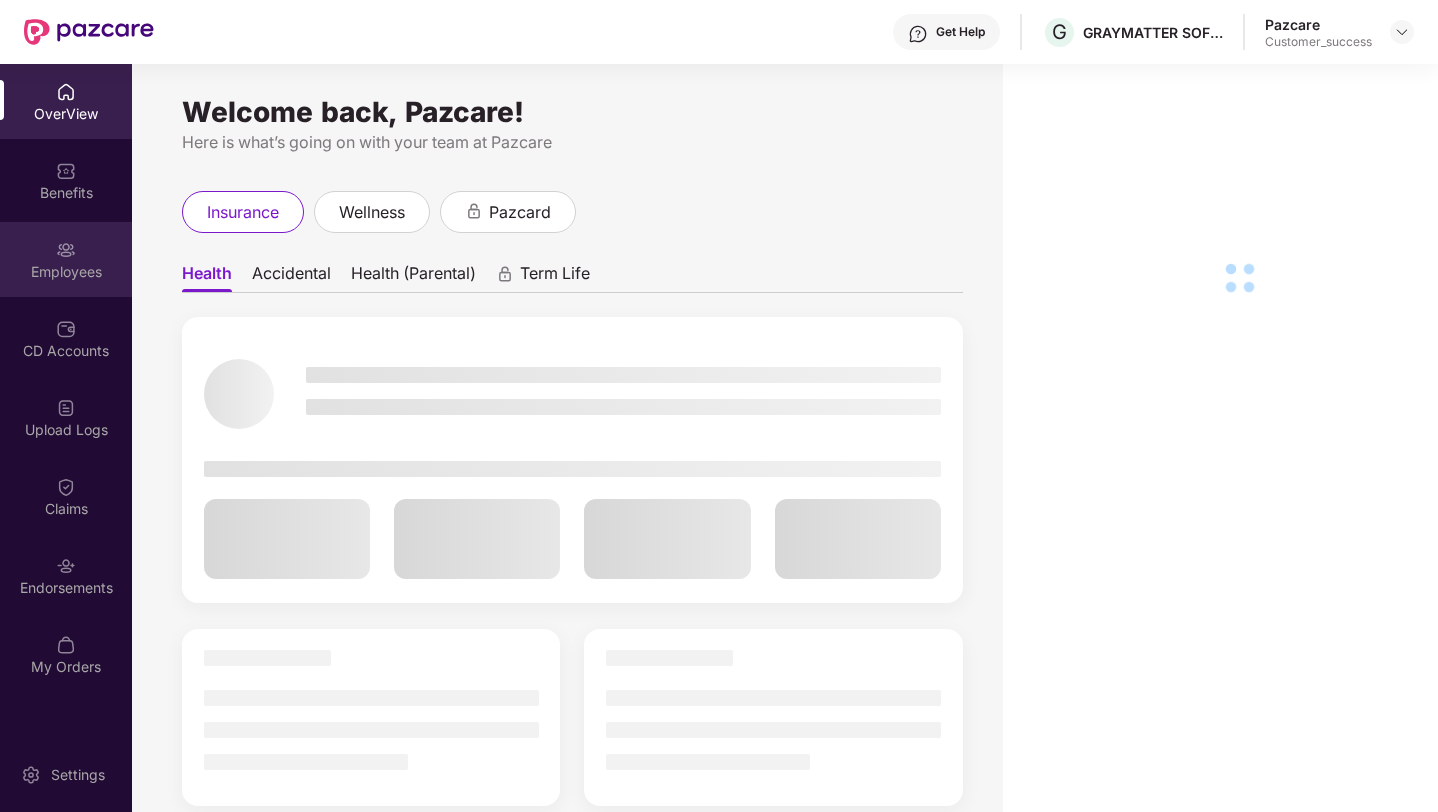 click on "Employees" at bounding box center [66, 272] 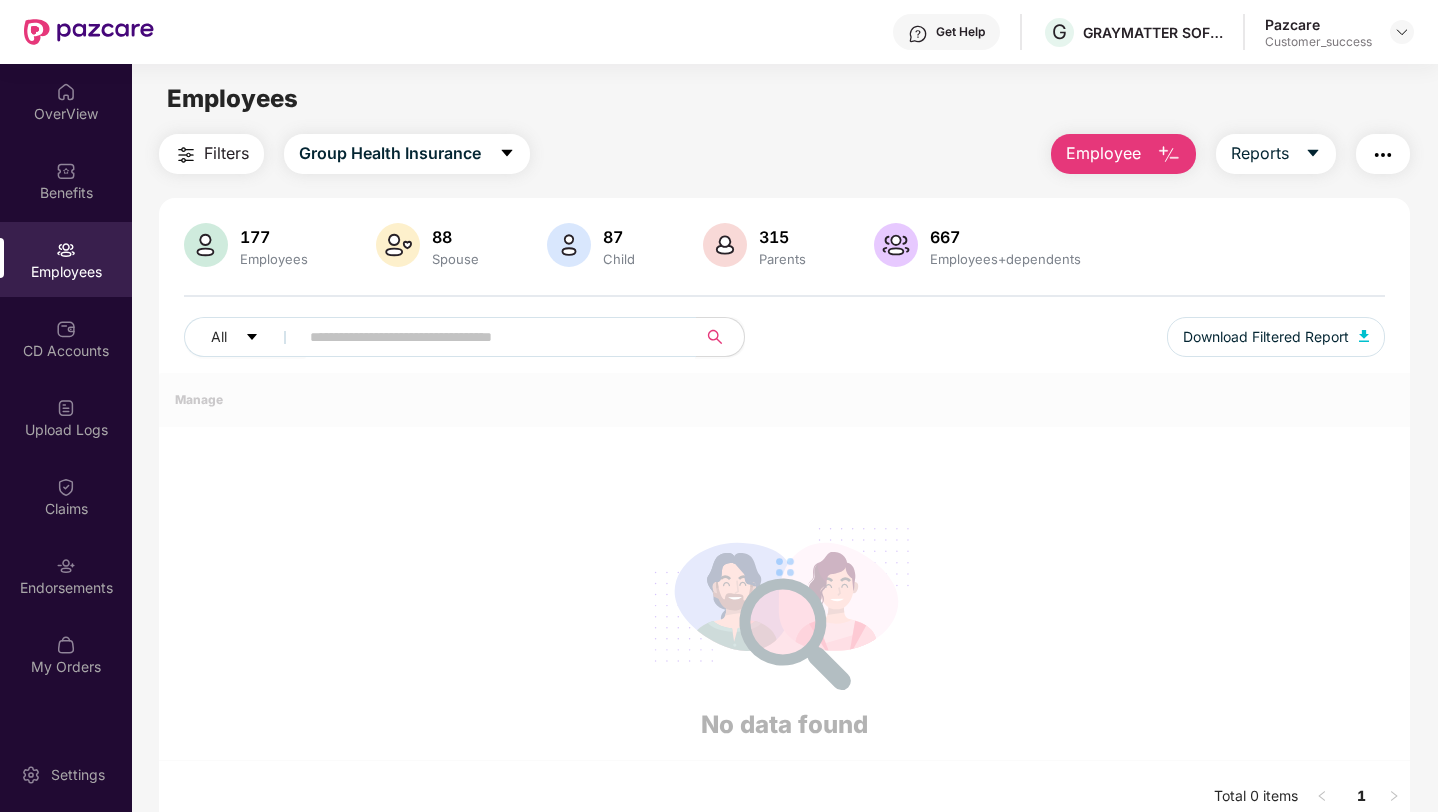 click at bounding box center [489, 337] 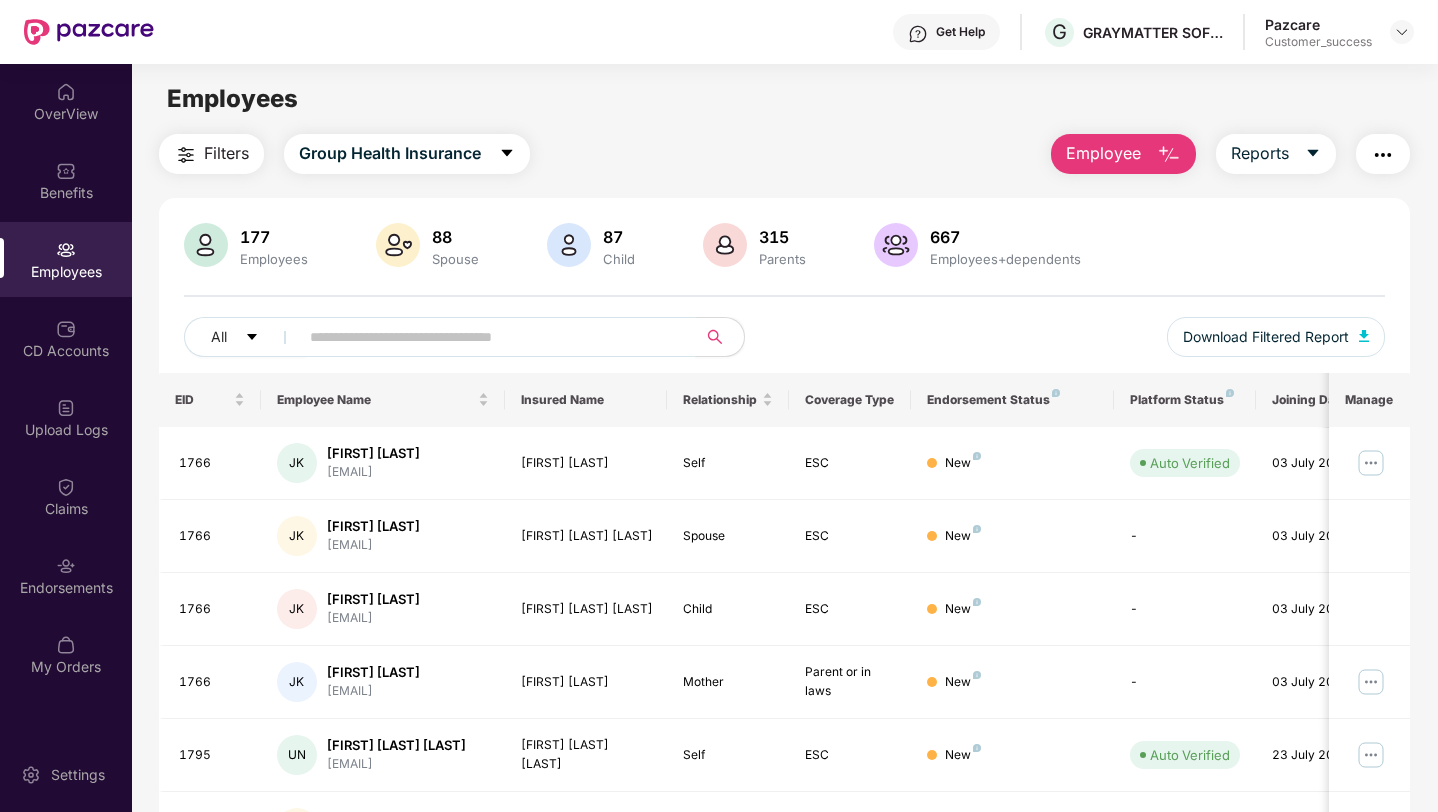 paste on "**********" 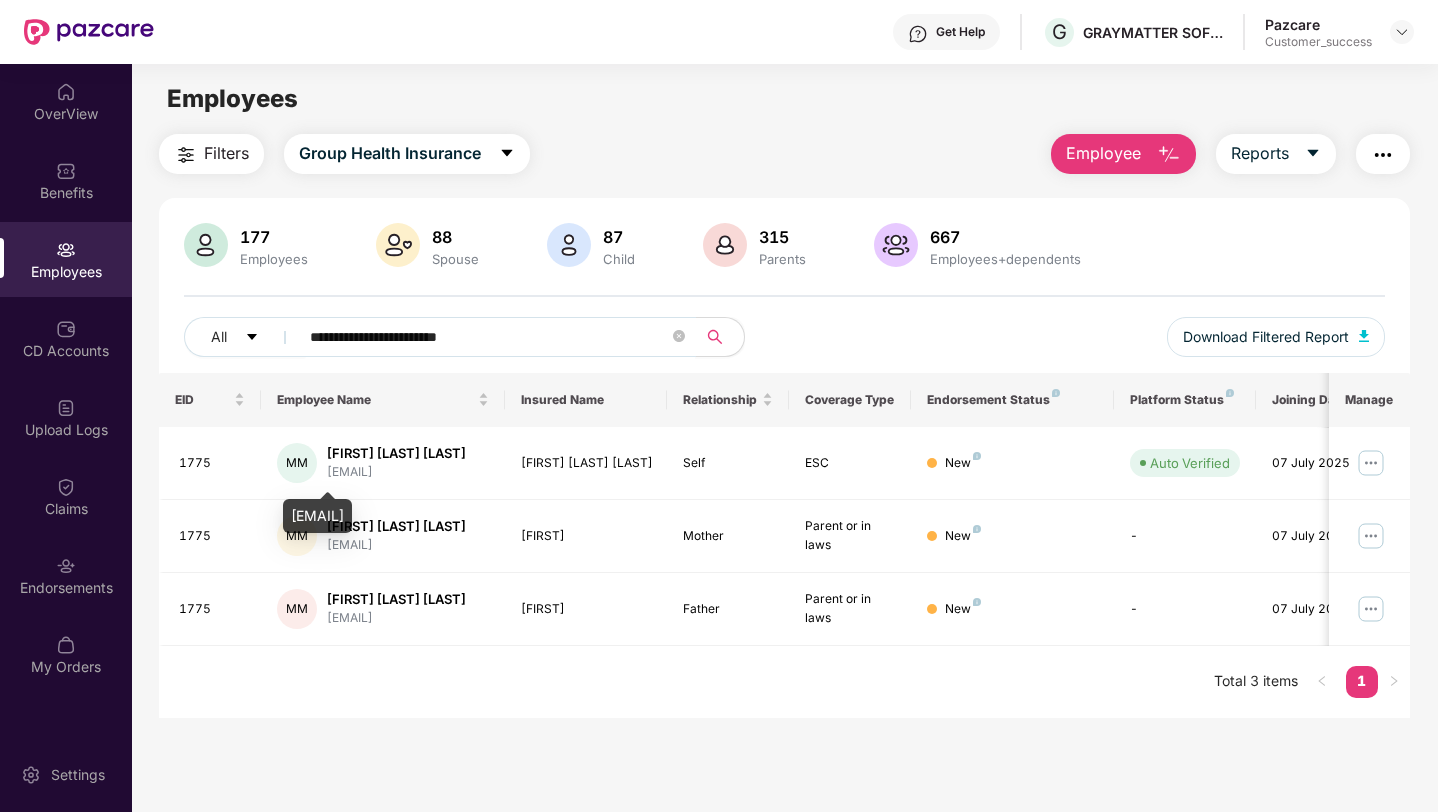 type on "**********" 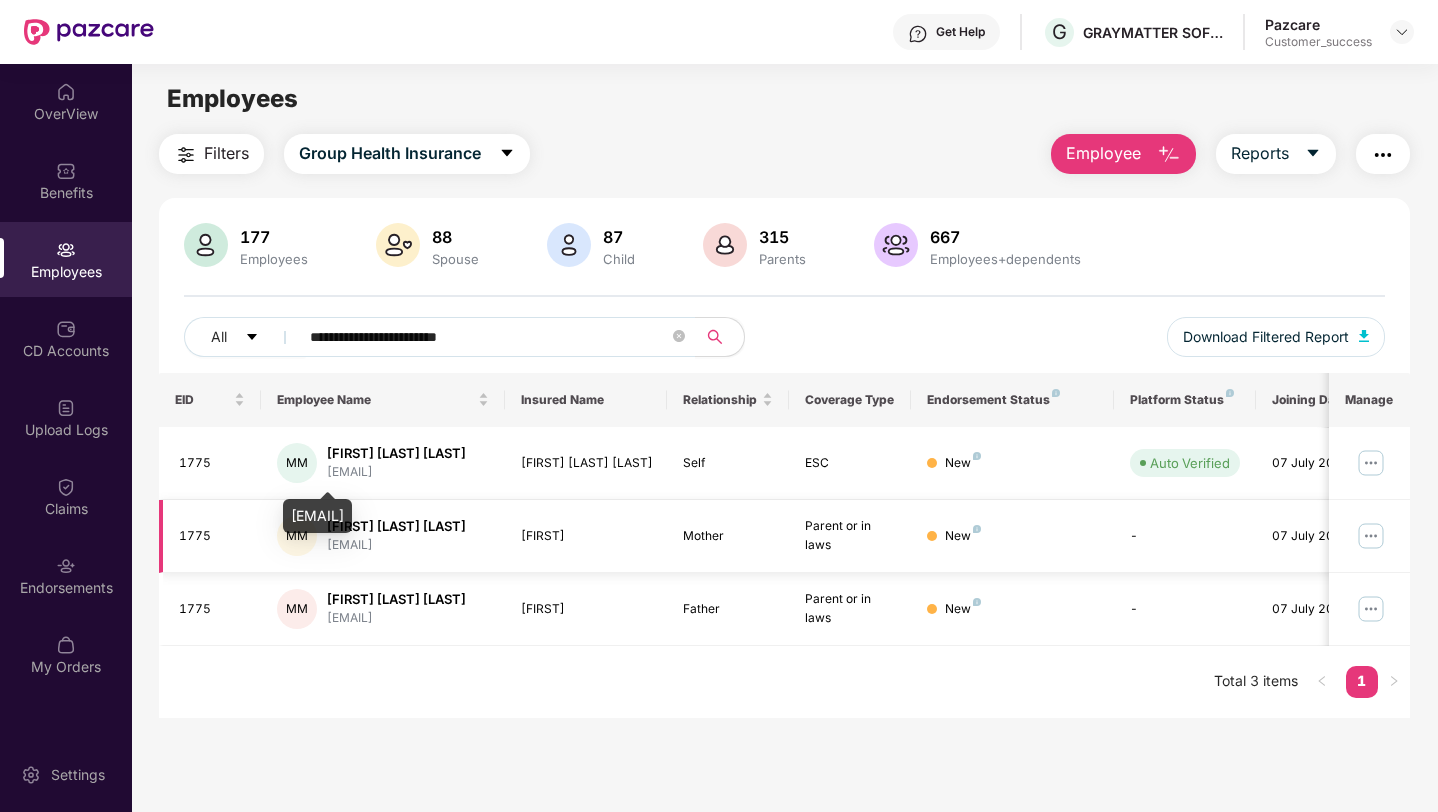 drag, startPoint x: 472, startPoint y: 512, endPoint x: 280, endPoint y: 511, distance: 192.00261 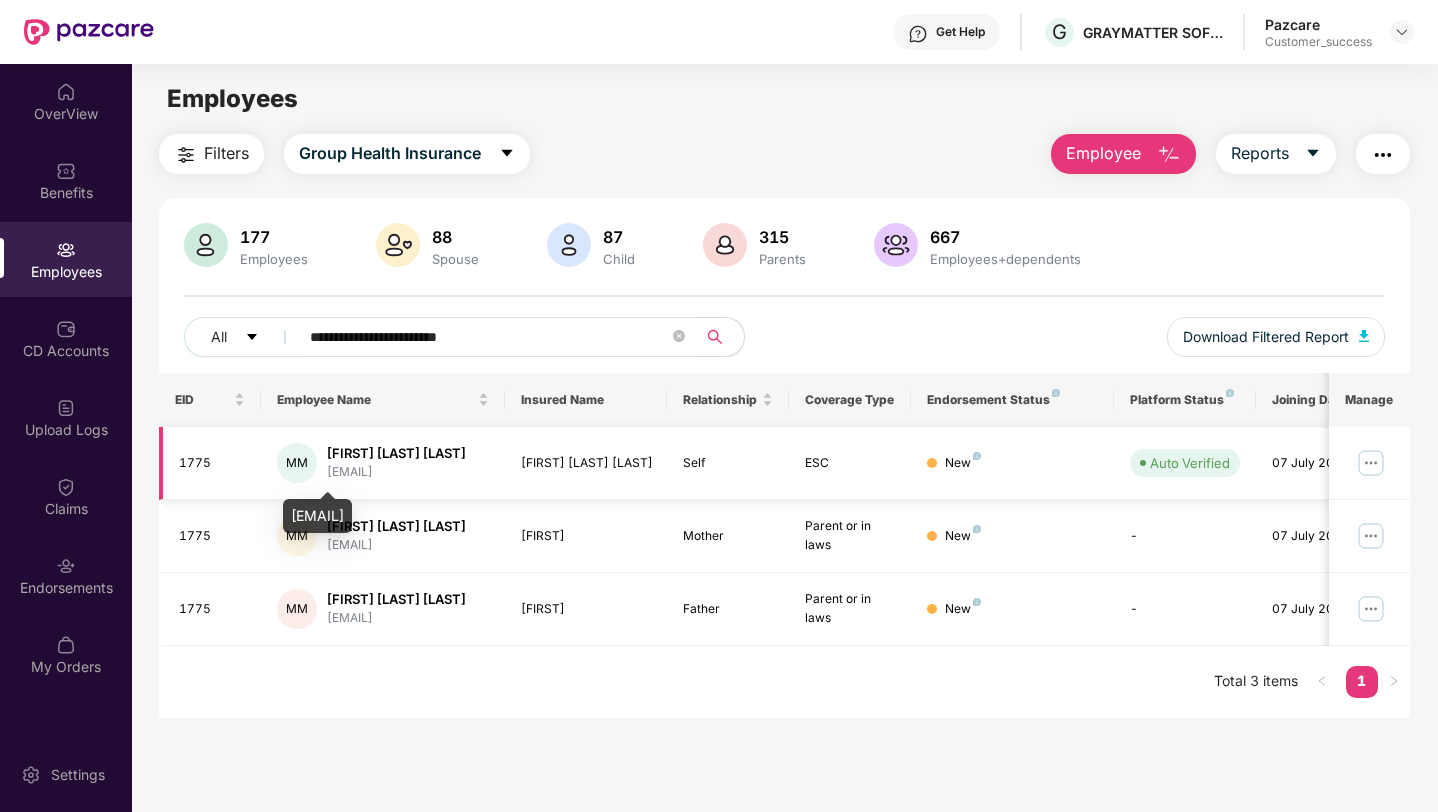 click on "[EMAIL]" at bounding box center [396, 472] 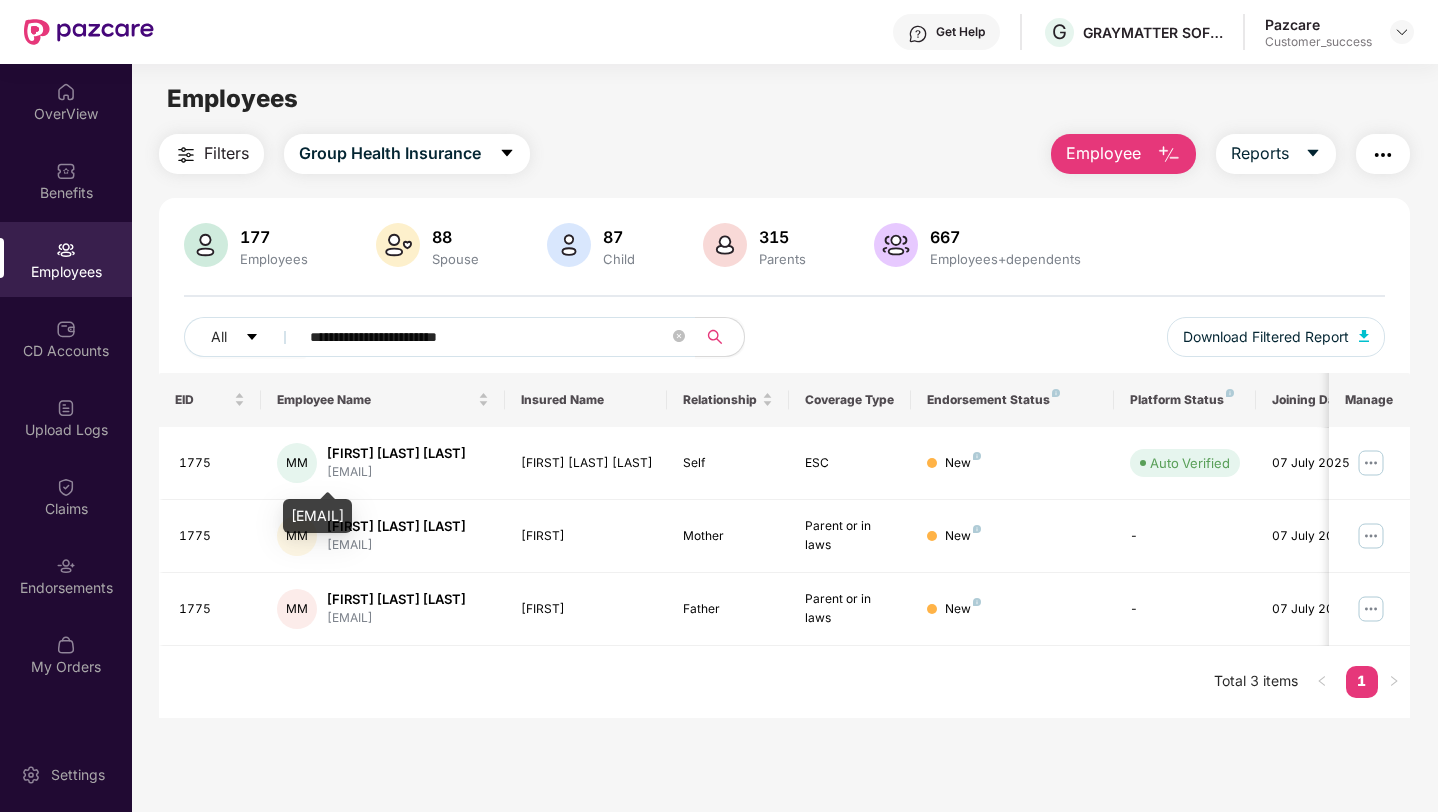drag, startPoint x: 470, startPoint y: 512, endPoint x: 295, endPoint y: 506, distance: 175.10283 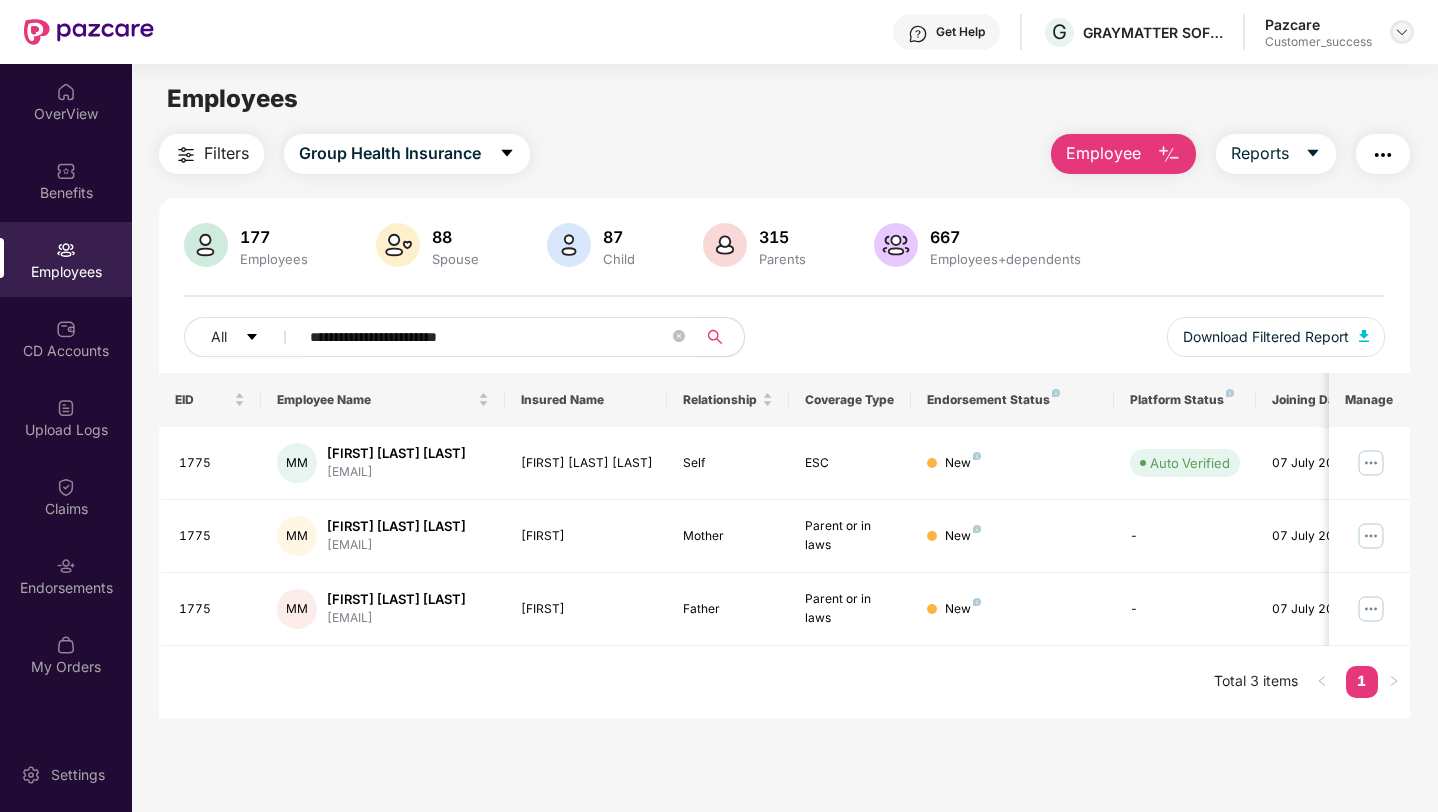 click at bounding box center (1402, 32) 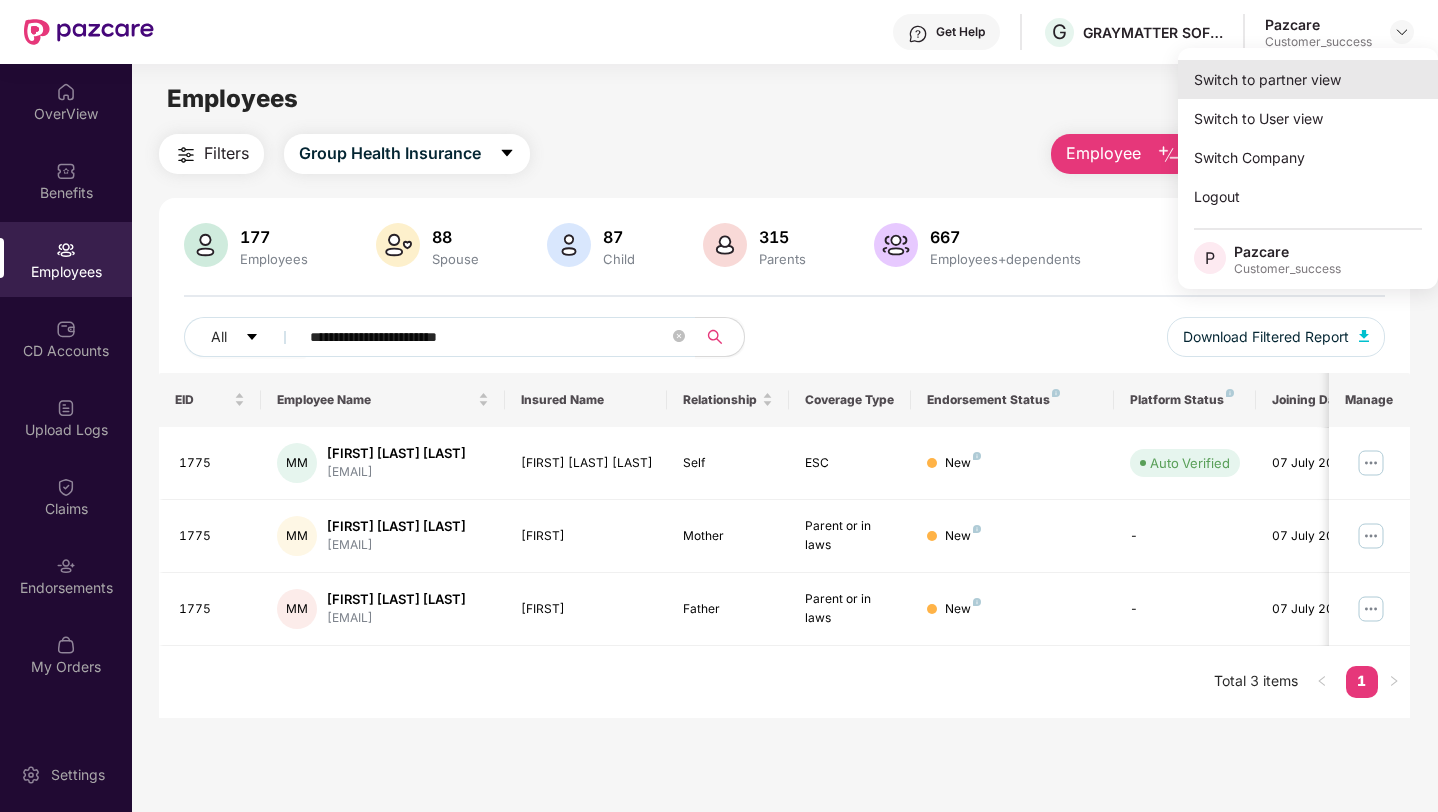 click on "Switch to partner view" at bounding box center (1308, 79) 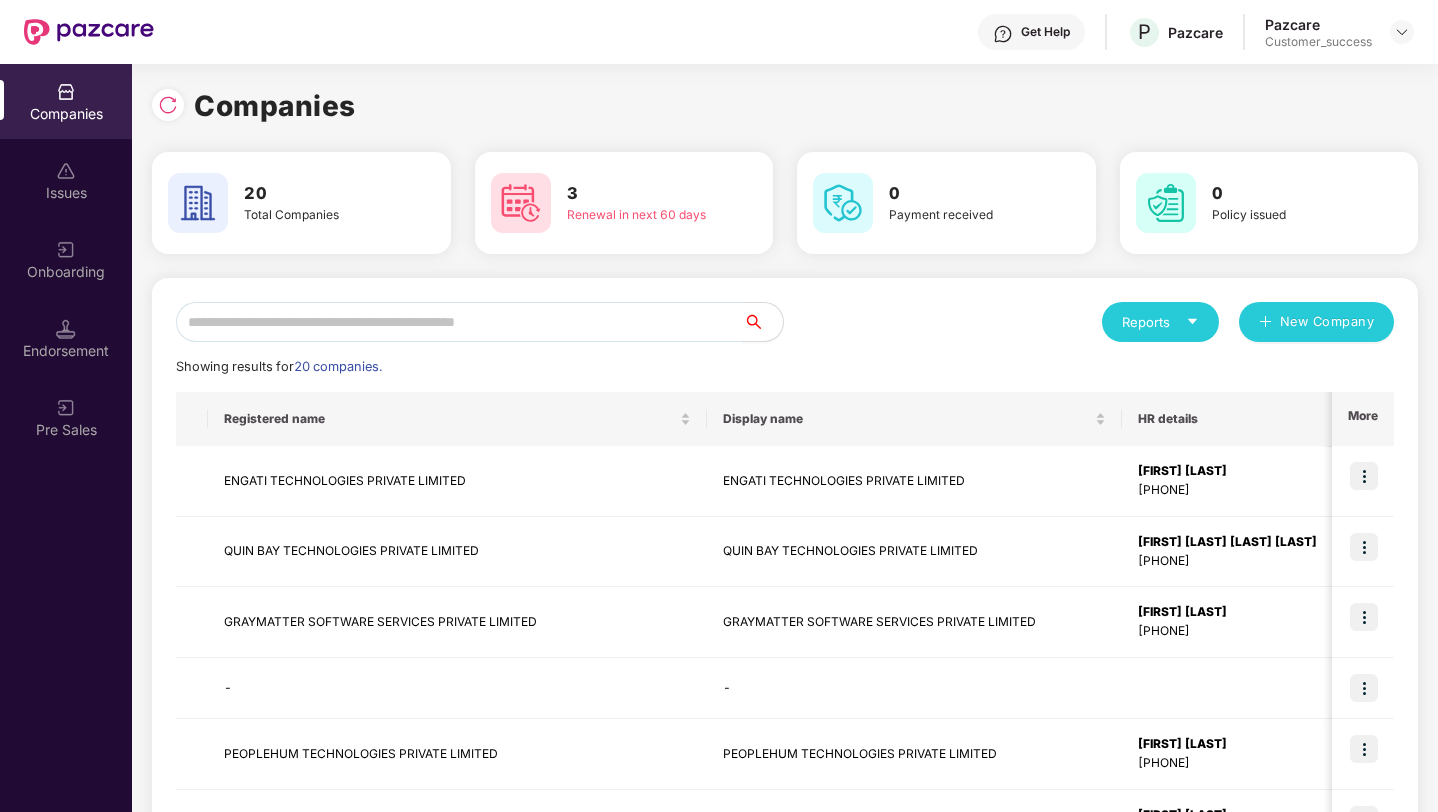click at bounding box center (459, 322) 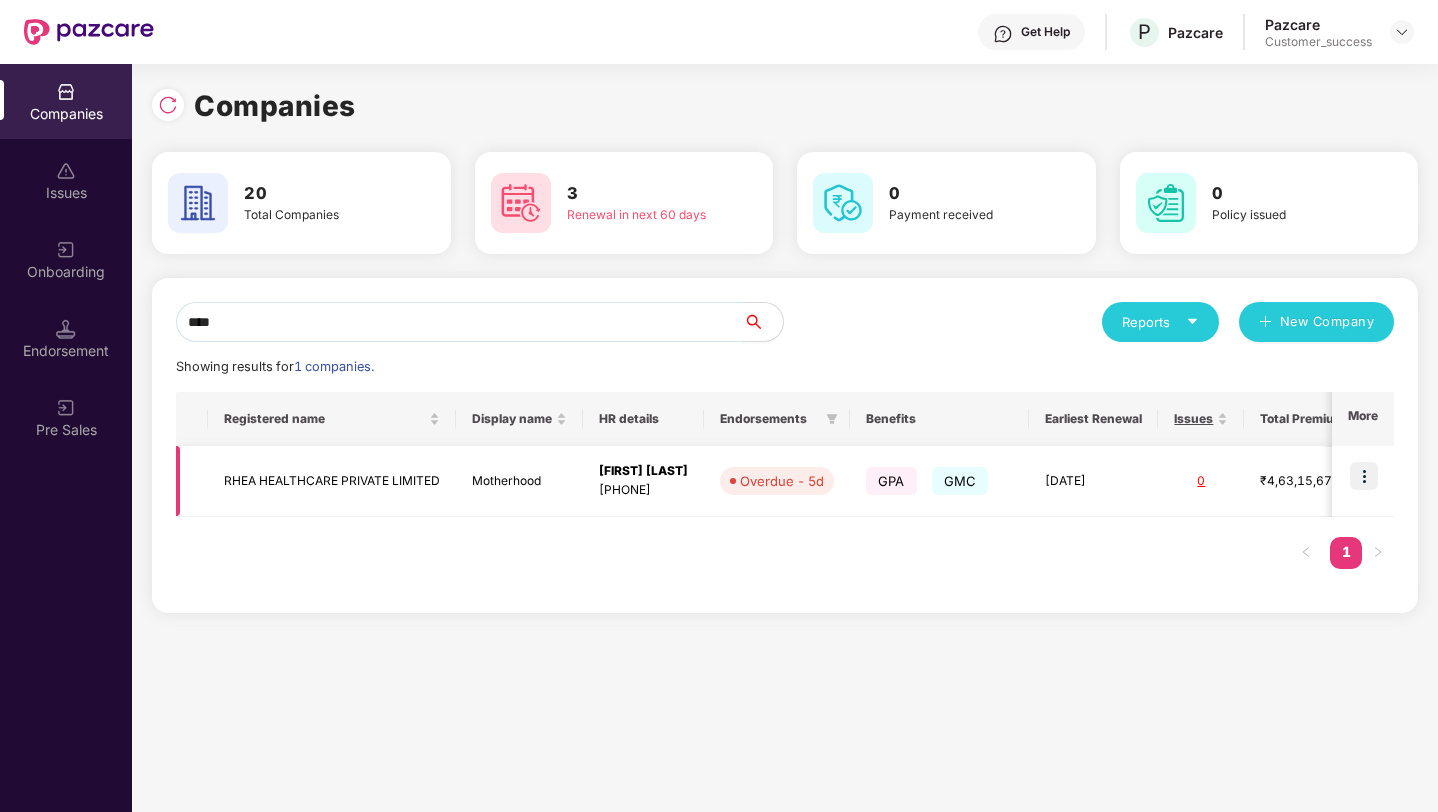 type on "****" 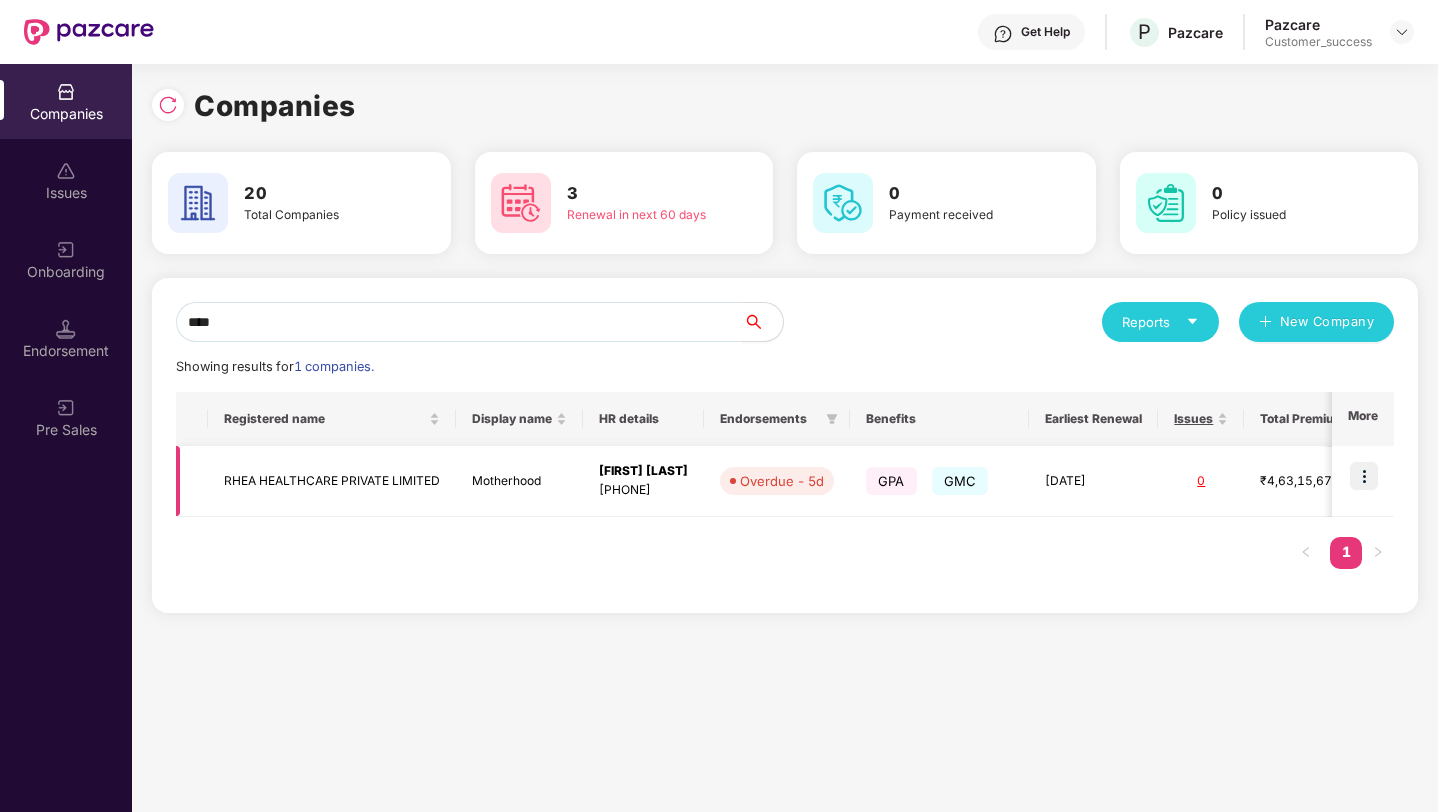 click at bounding box center (1364, 476) 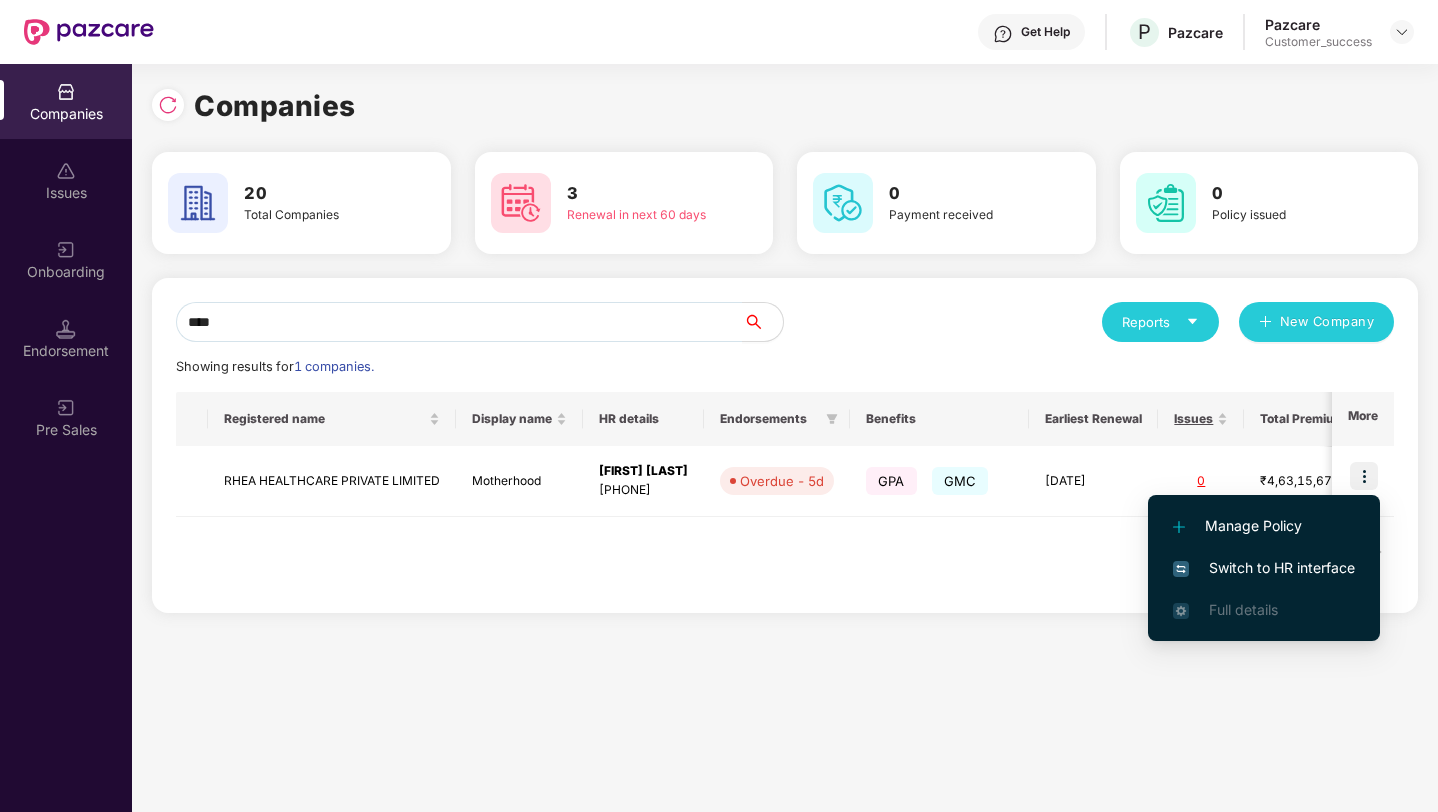 click on "Switch to HR interface" at bounding box center [1264, 568] 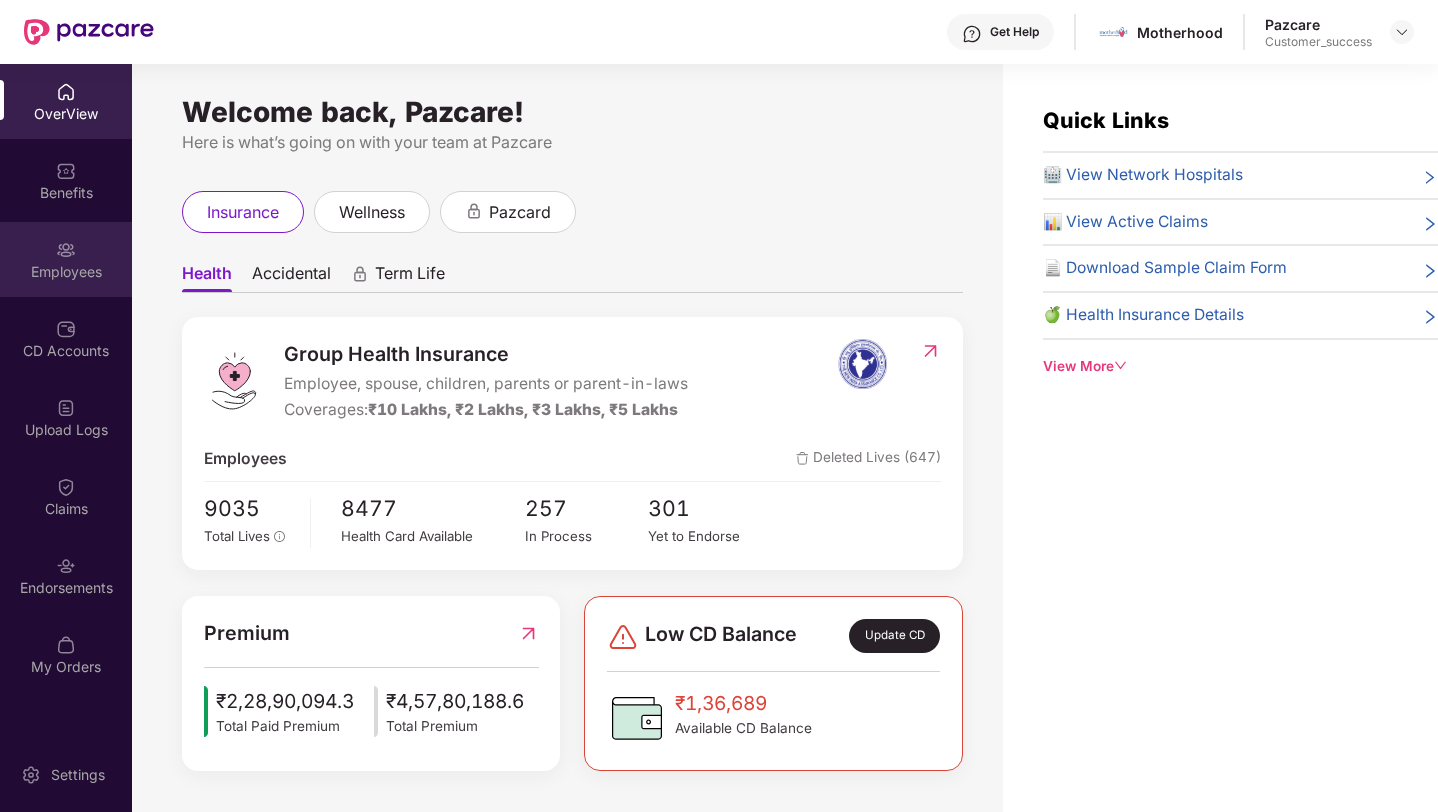 click at bounding box center (66, 250) 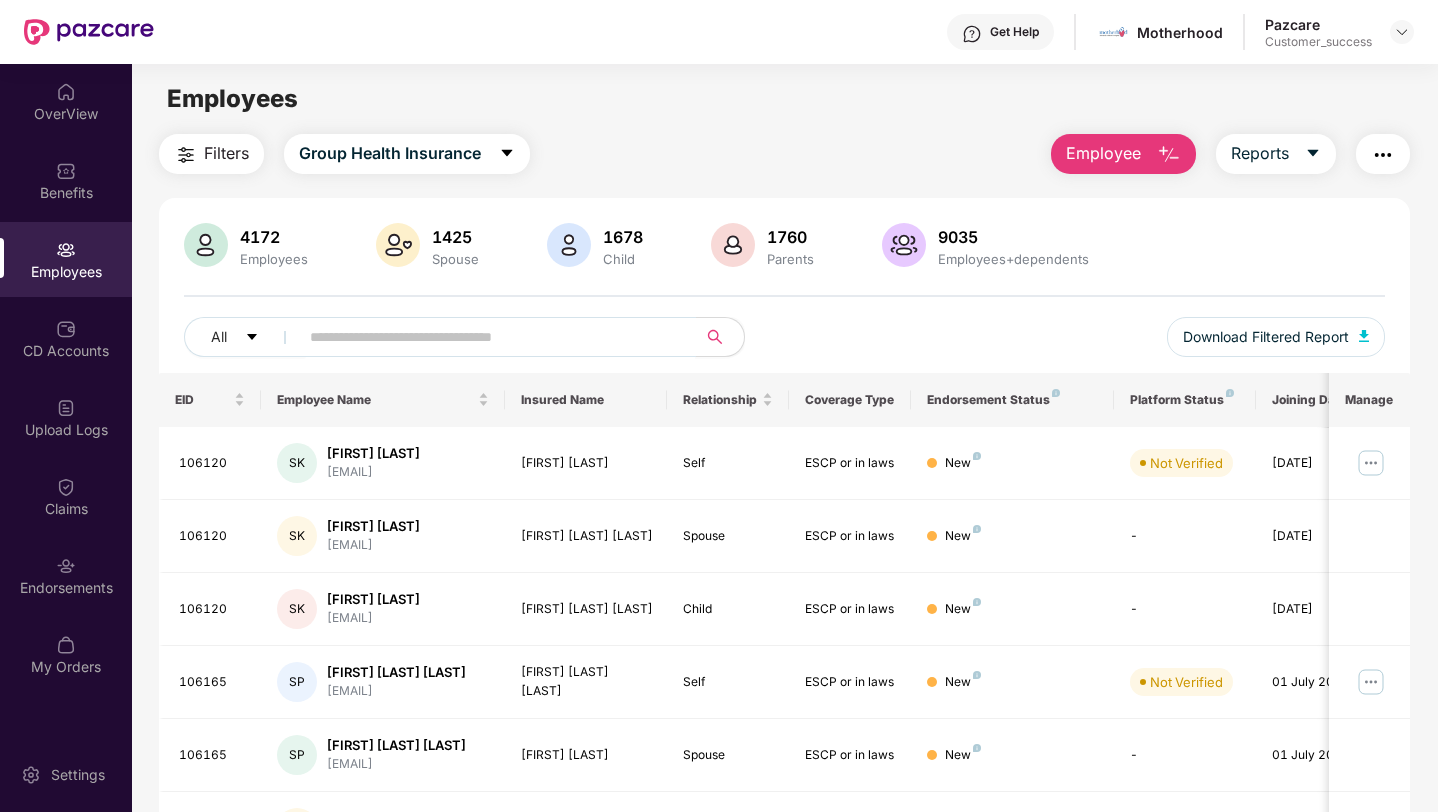 click at bounding box center (489, 337) 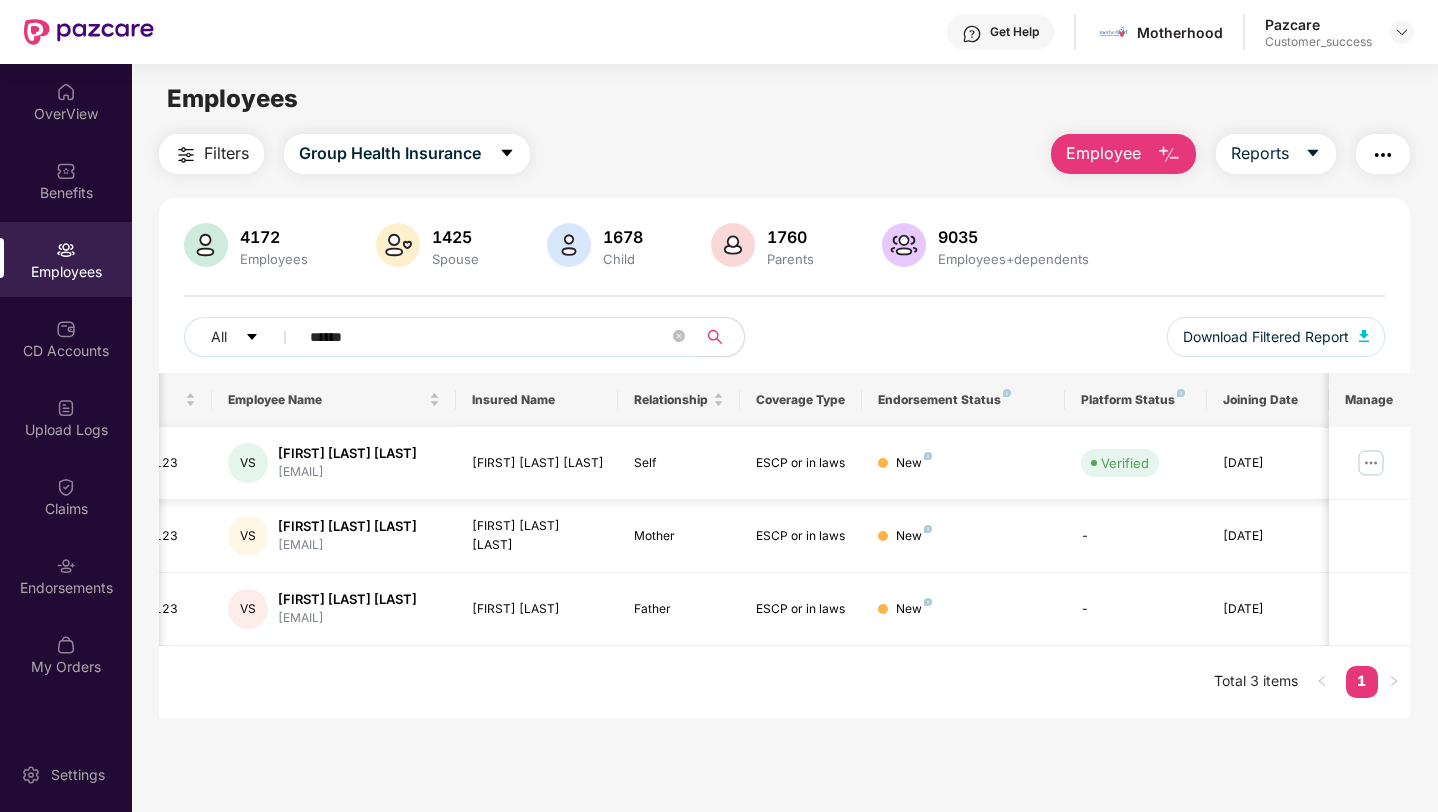 scroll, scrollTop: 0, scrollLeft: 0, axis: both 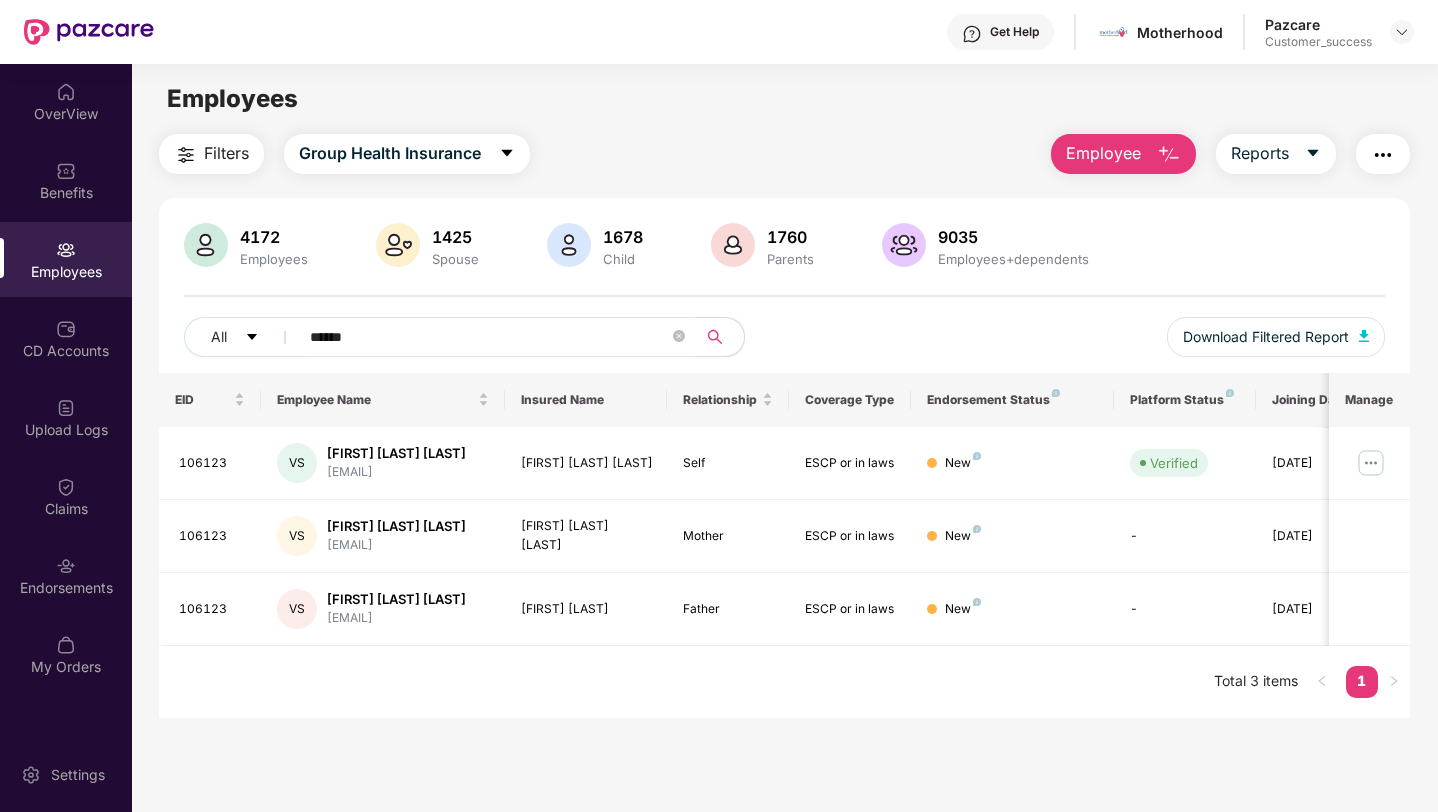 type on "******" 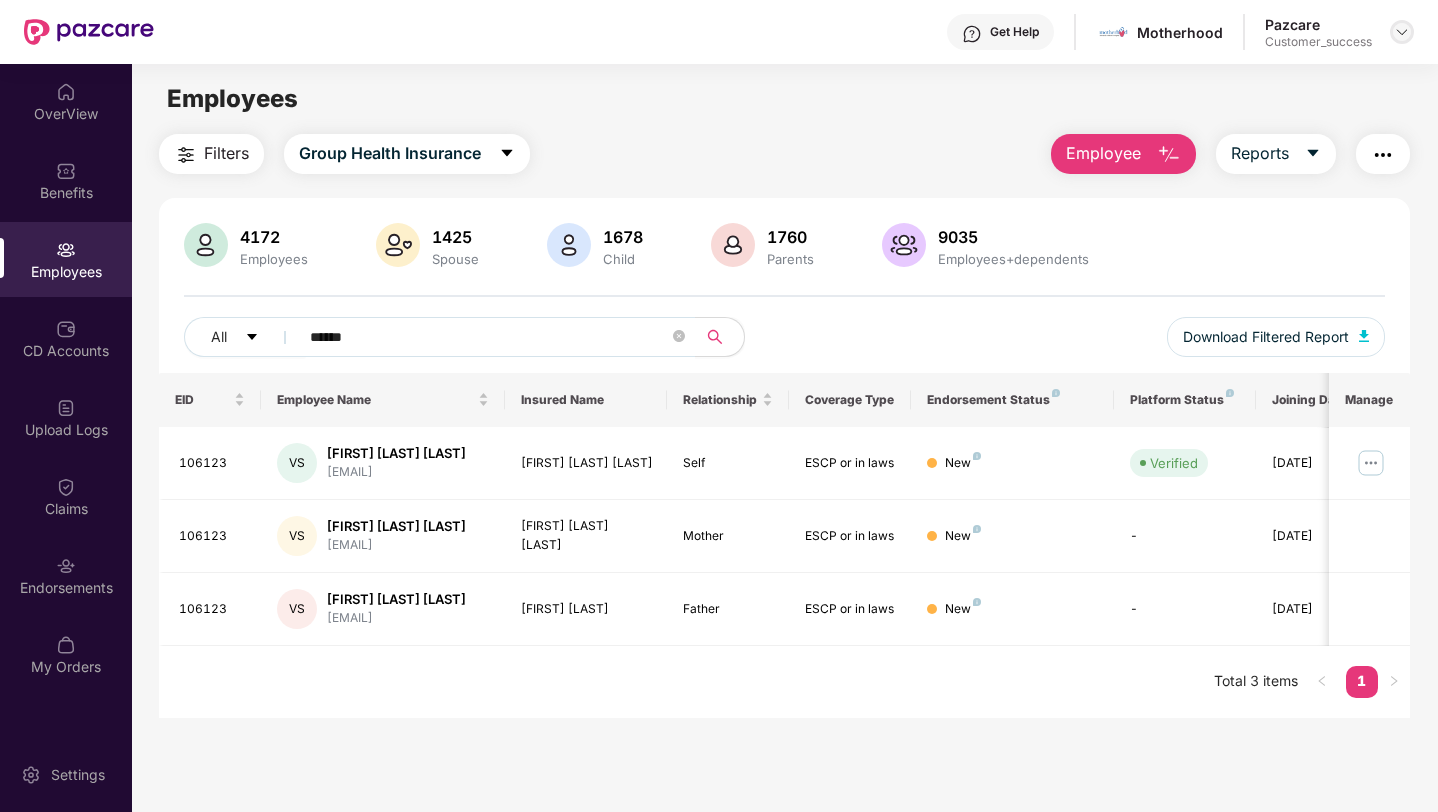 click at bounding box center (1402, 32) 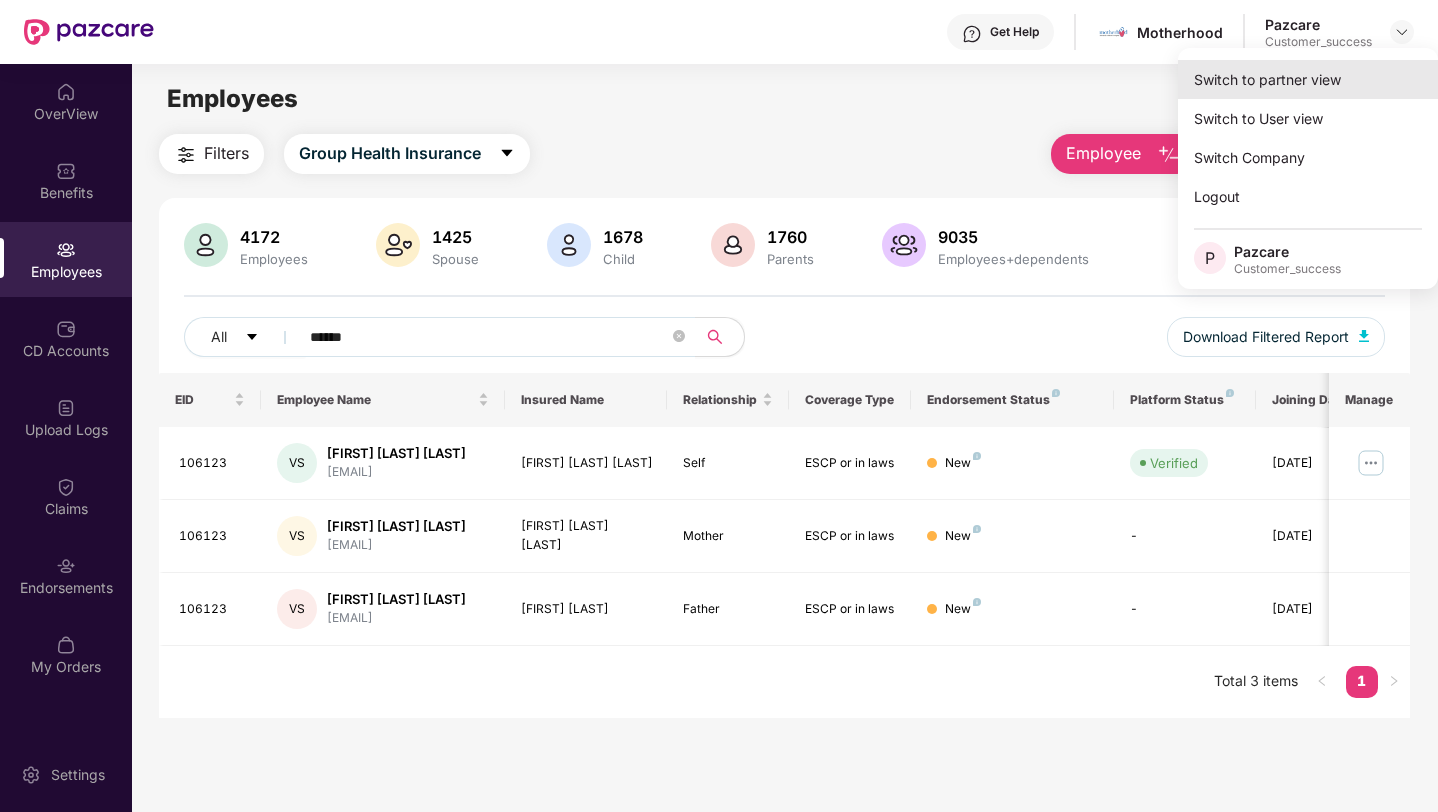 click on "Switch to partner view" at bounding box center [1308, 79] 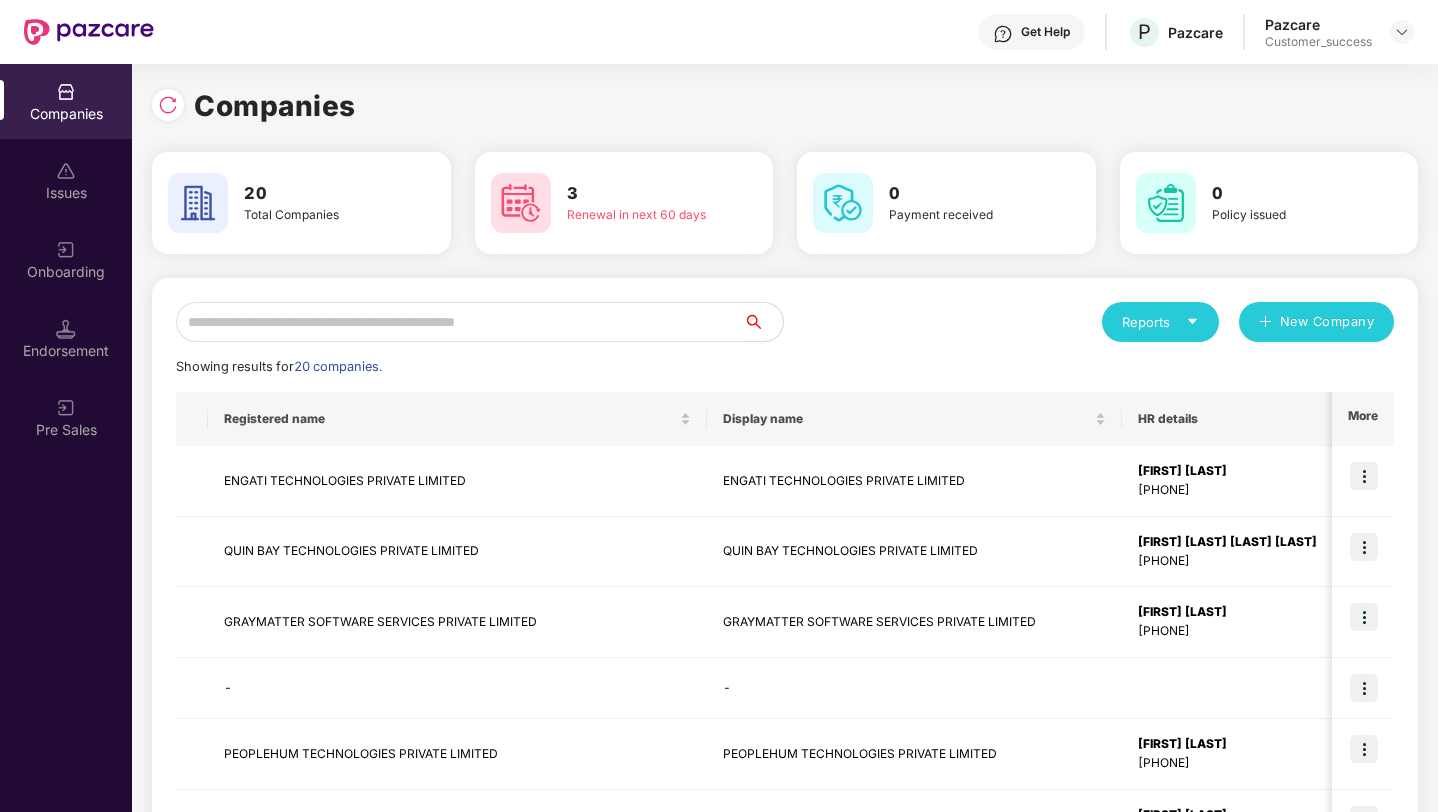 click at bounding box center (459, 322) 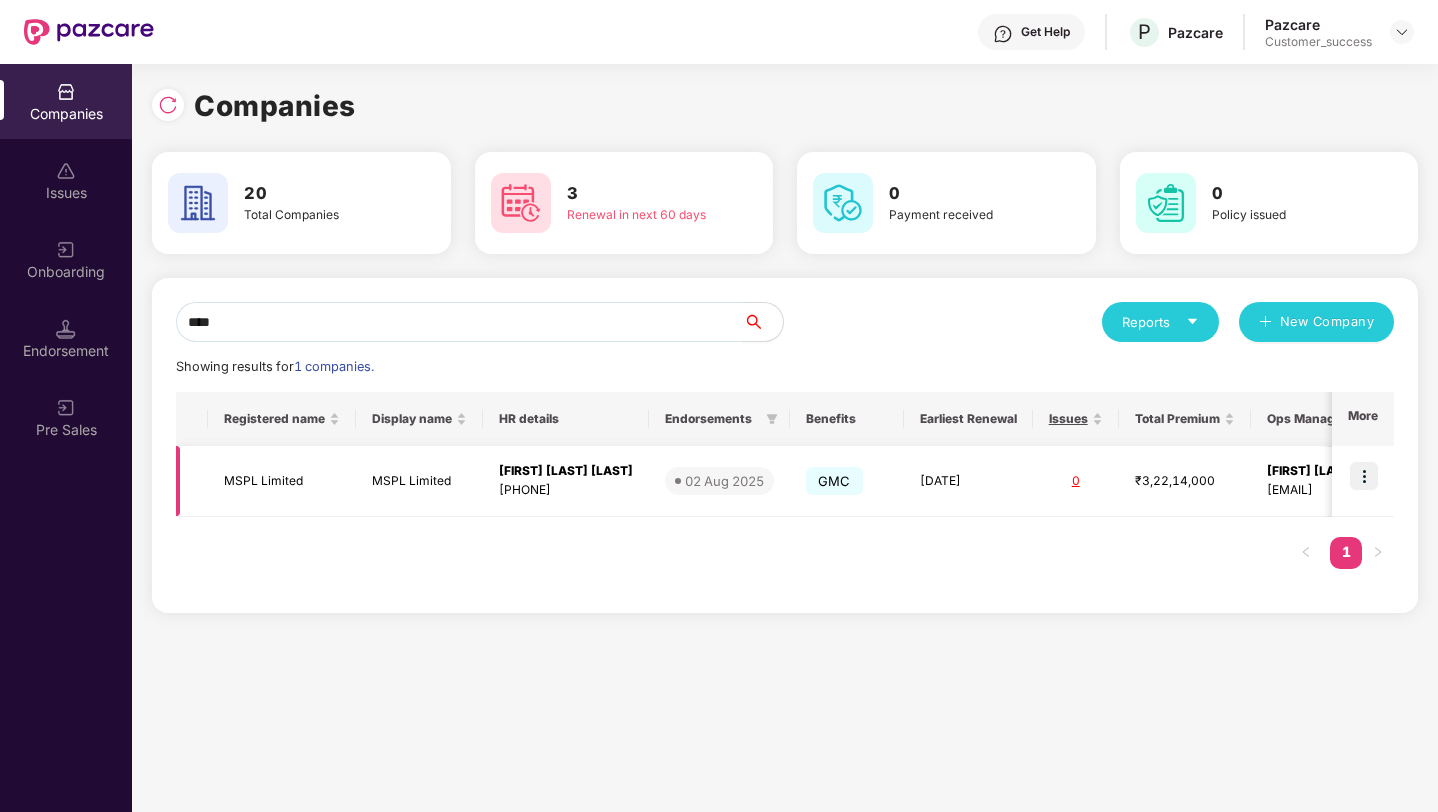 type on "****" 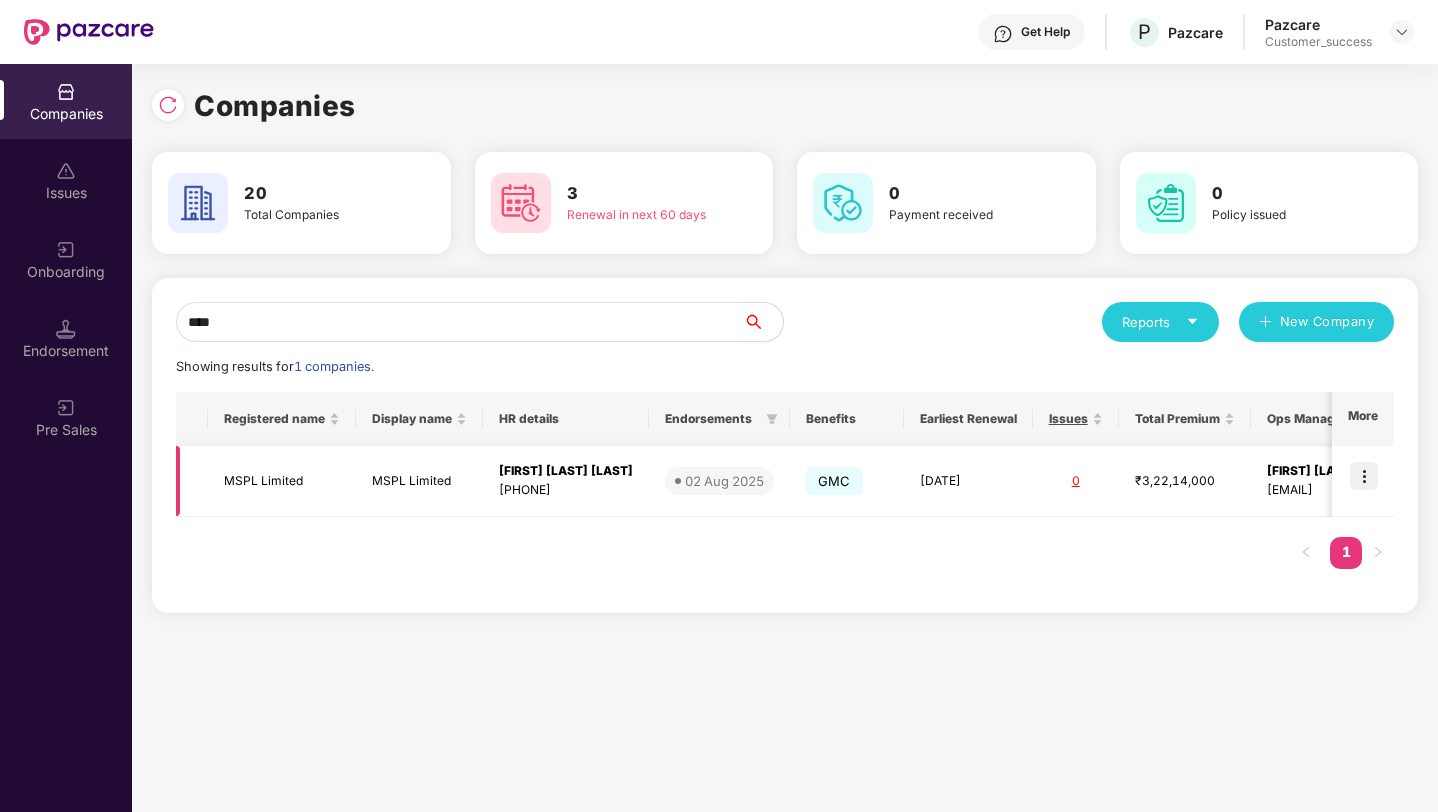 click at bounding box center [1364, 476] 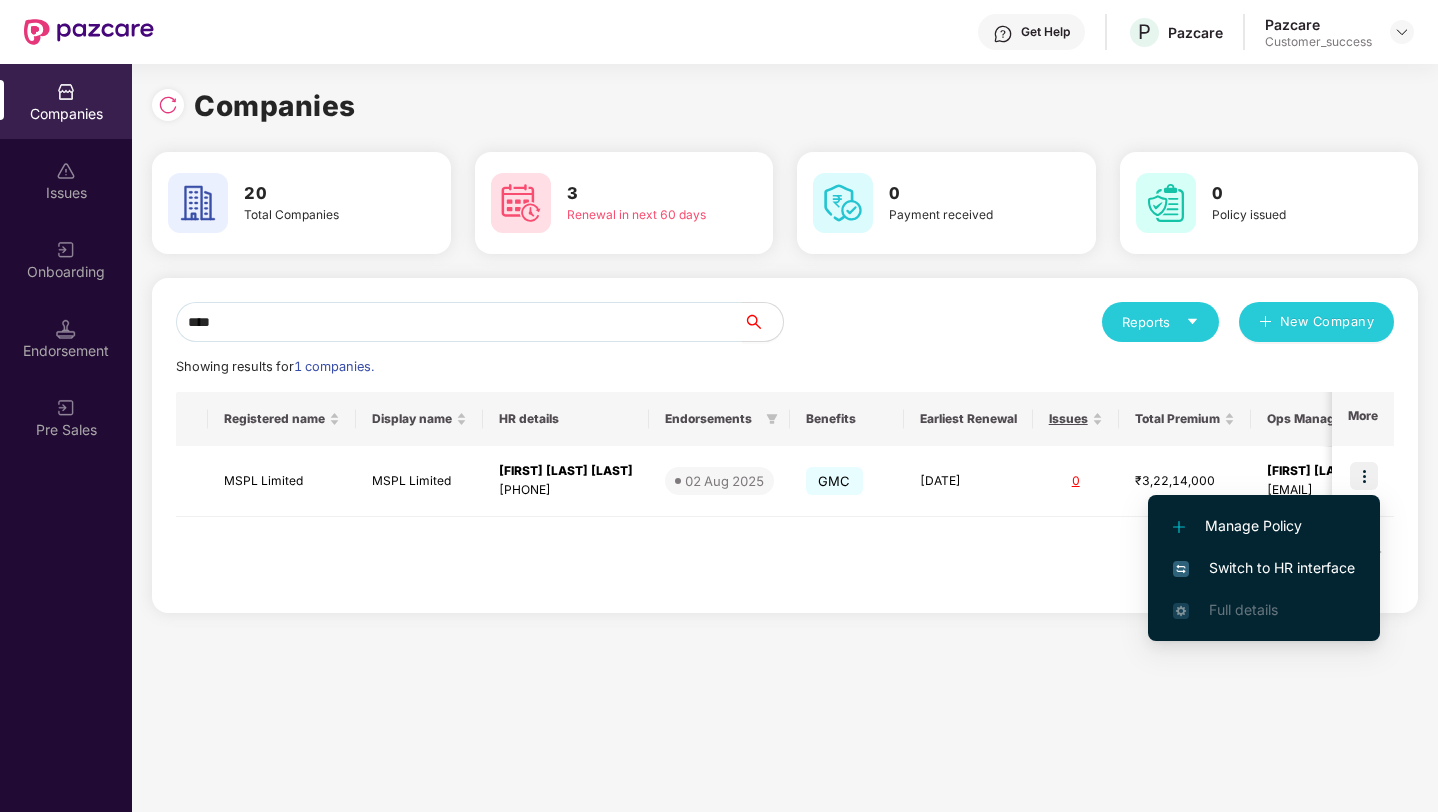 click on "Switch to HR interface" at bounding box center [1264, 568] 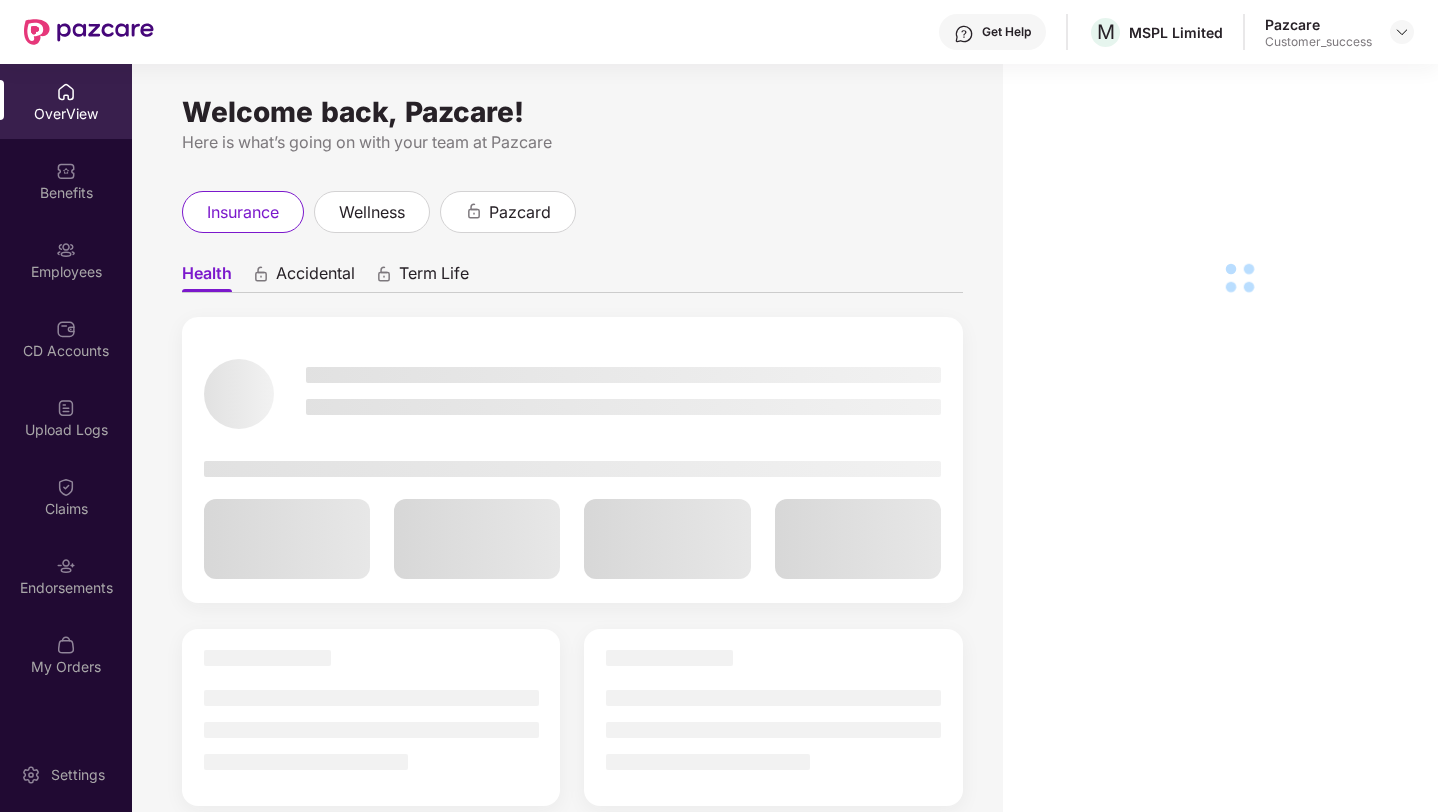 click on "Employees" at bounding box center (66, 259) 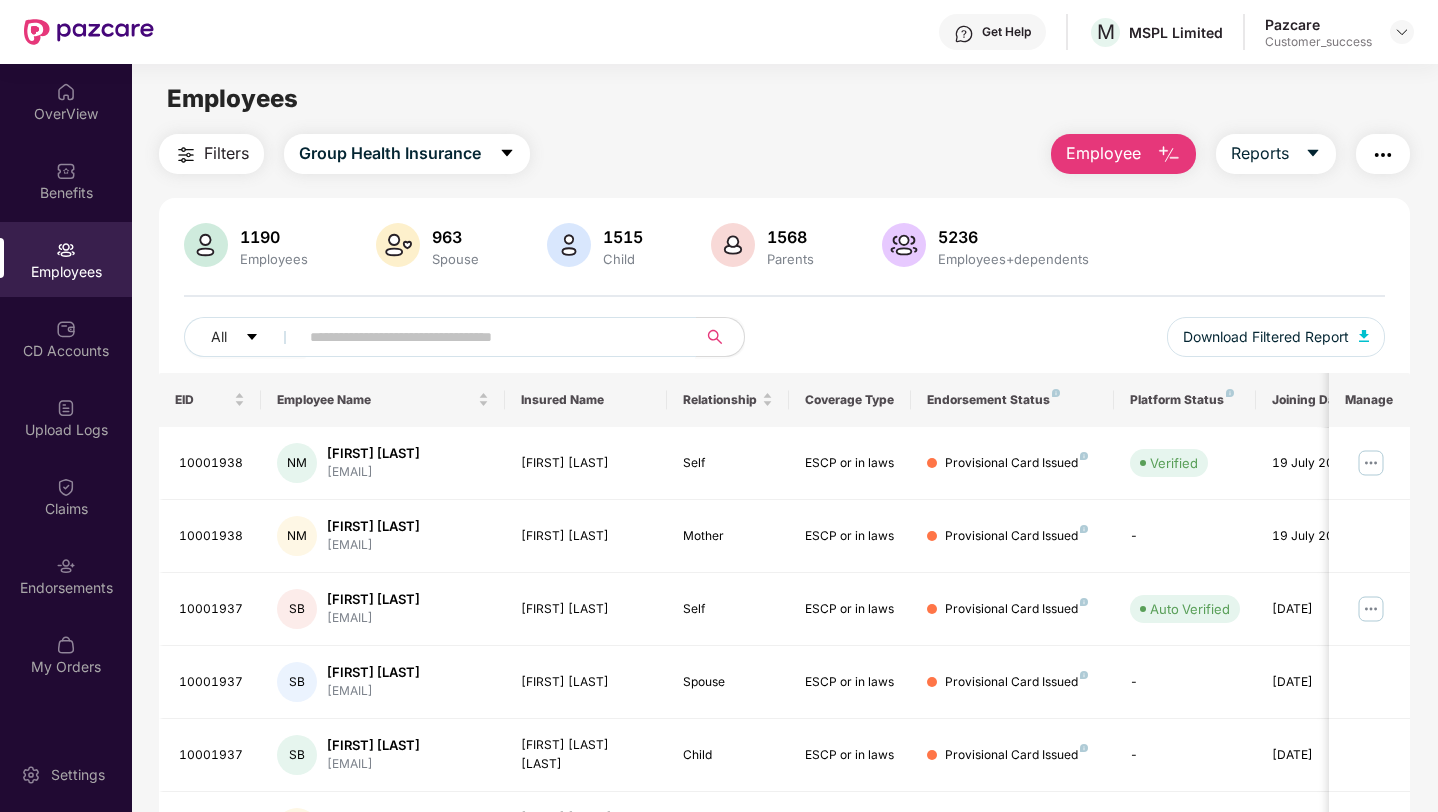 click at bounding box center (489, 337) 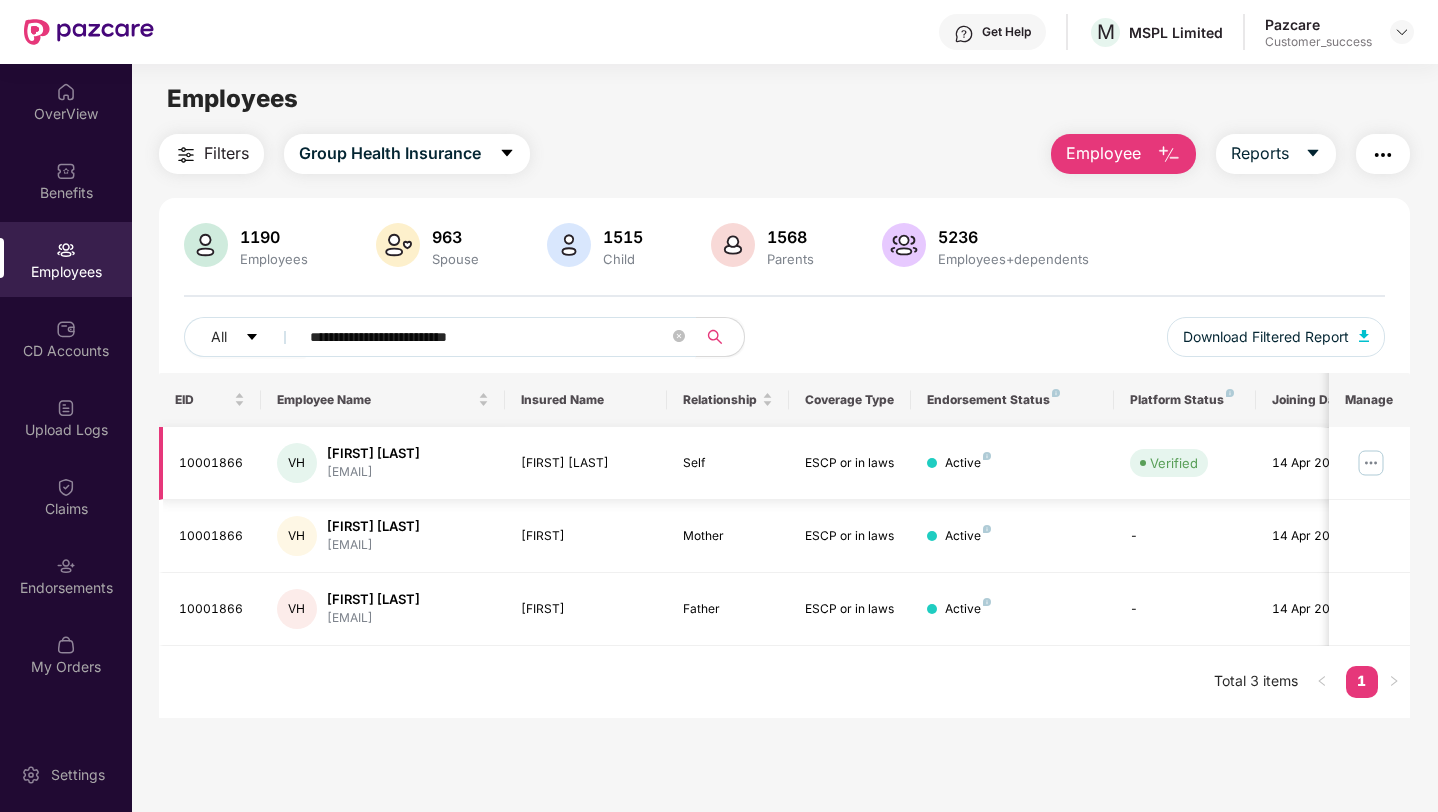 type on "**********" 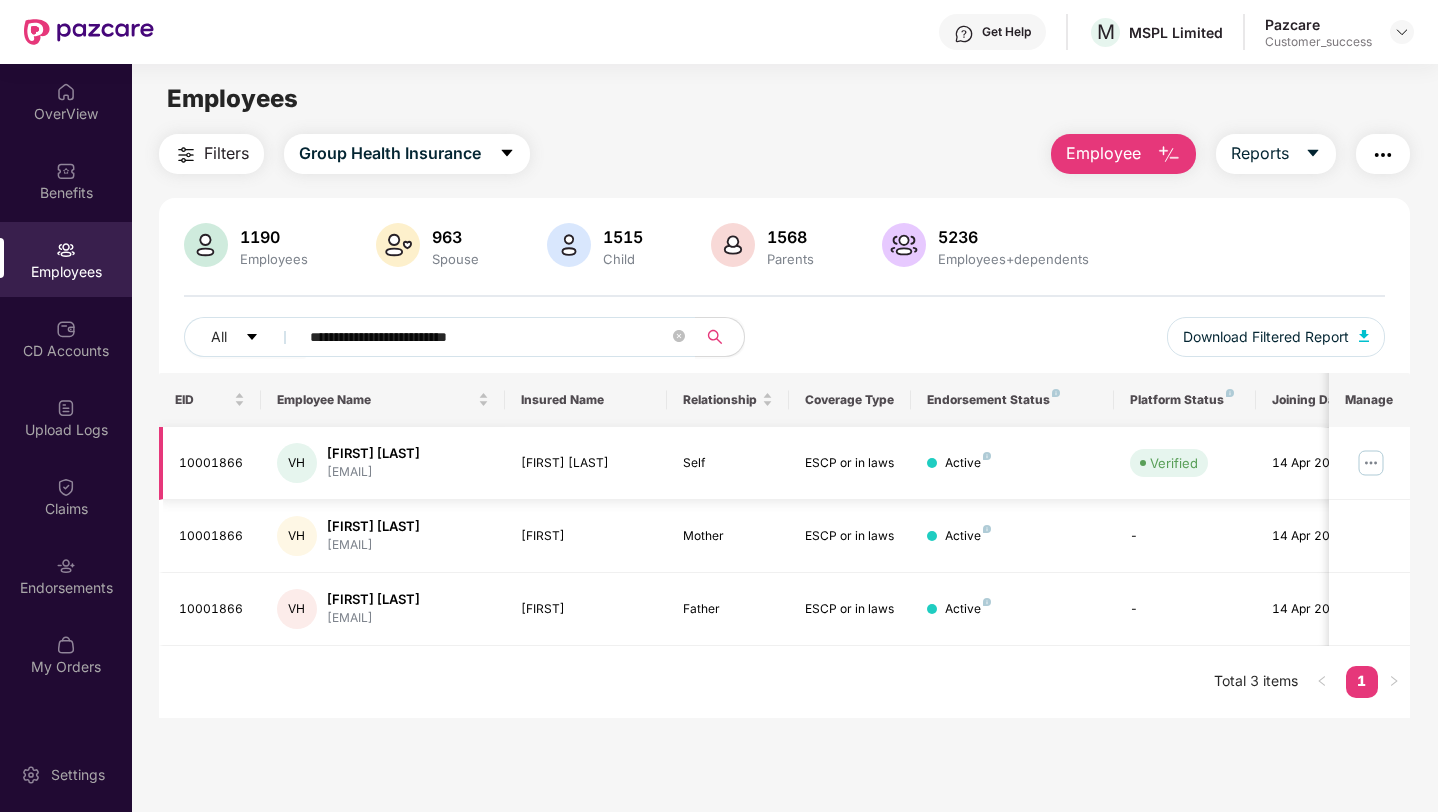 click at bounding box center [1371, 463] 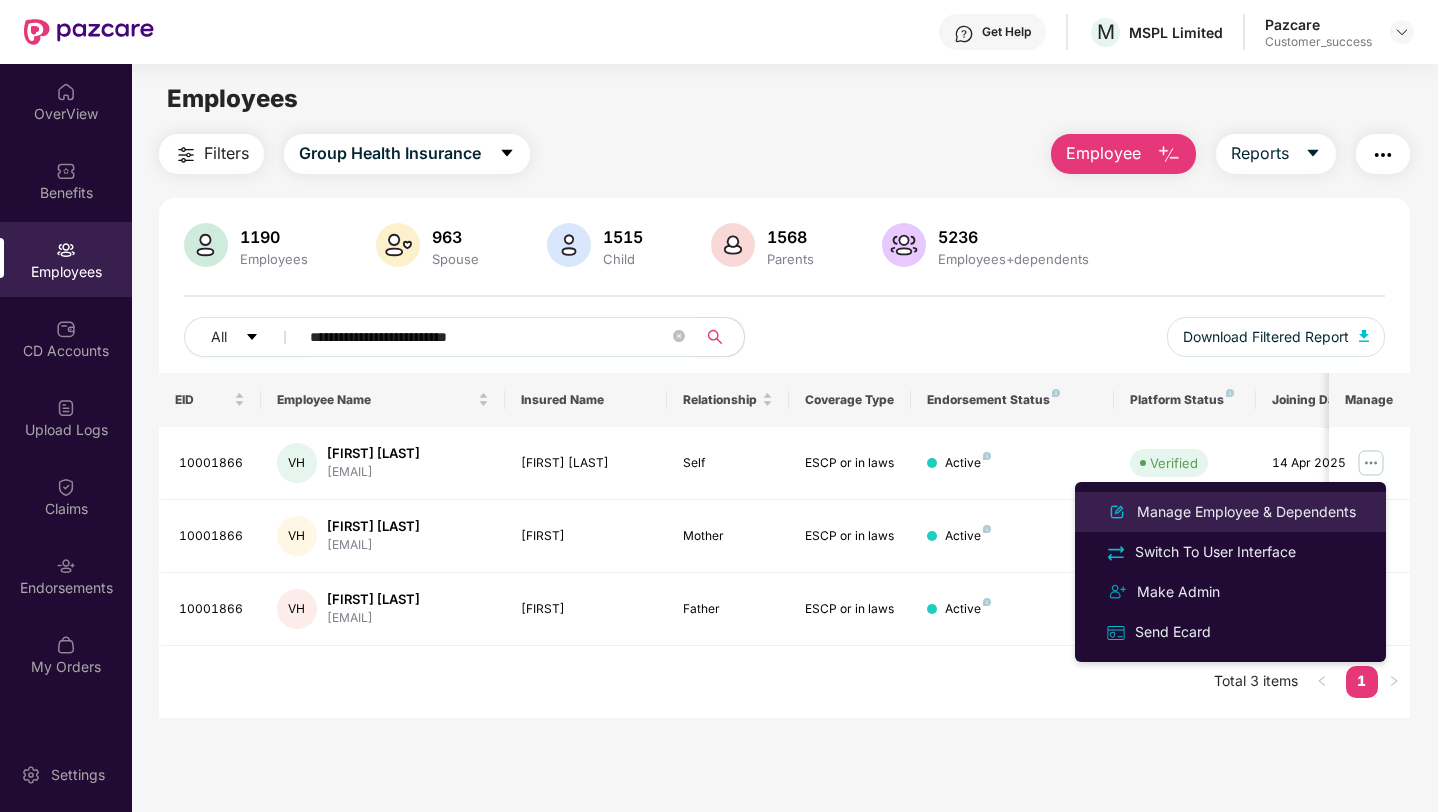 click on "Manage Employee & Dependents" at bounding box center [1246, 512] 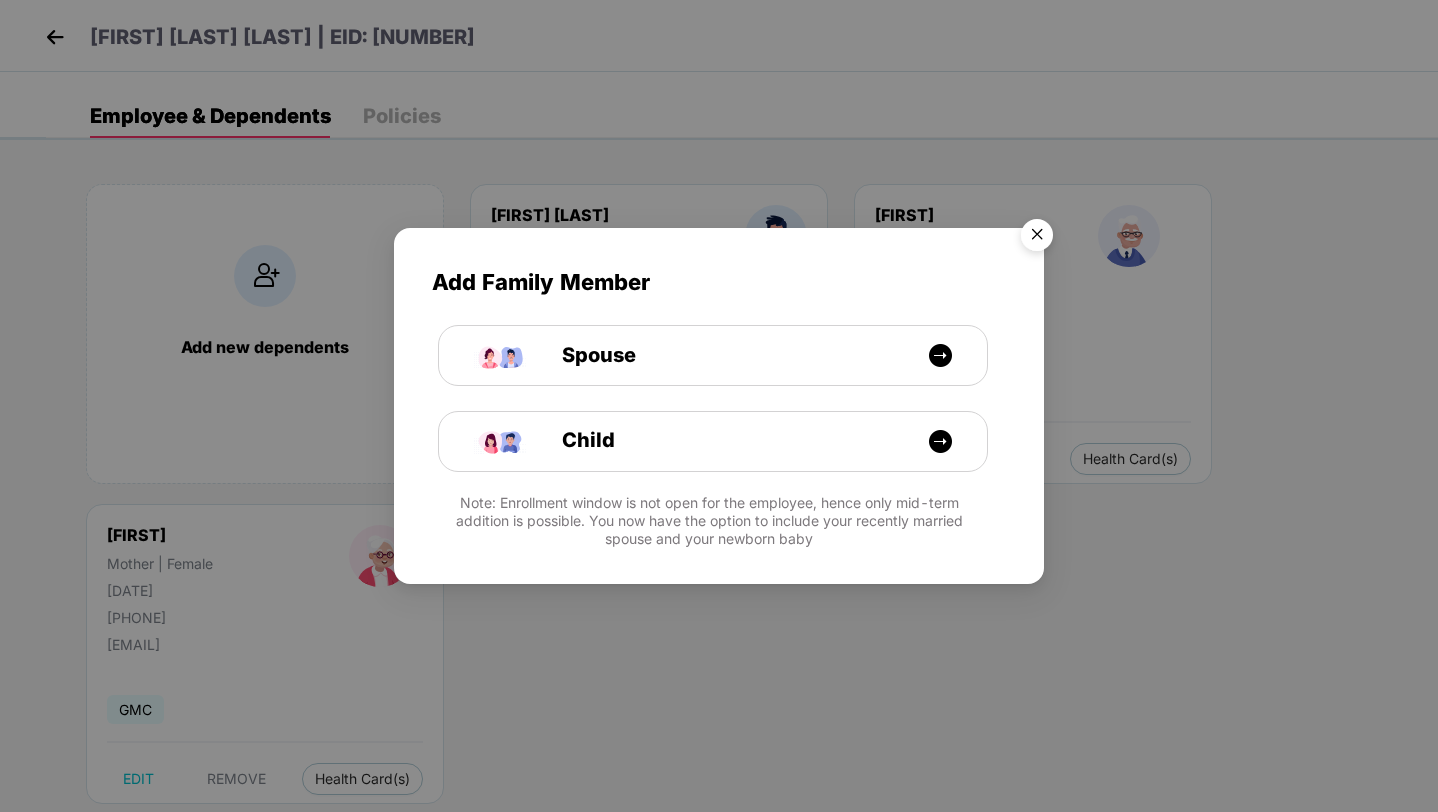 click at bounding box center [1037, 238] 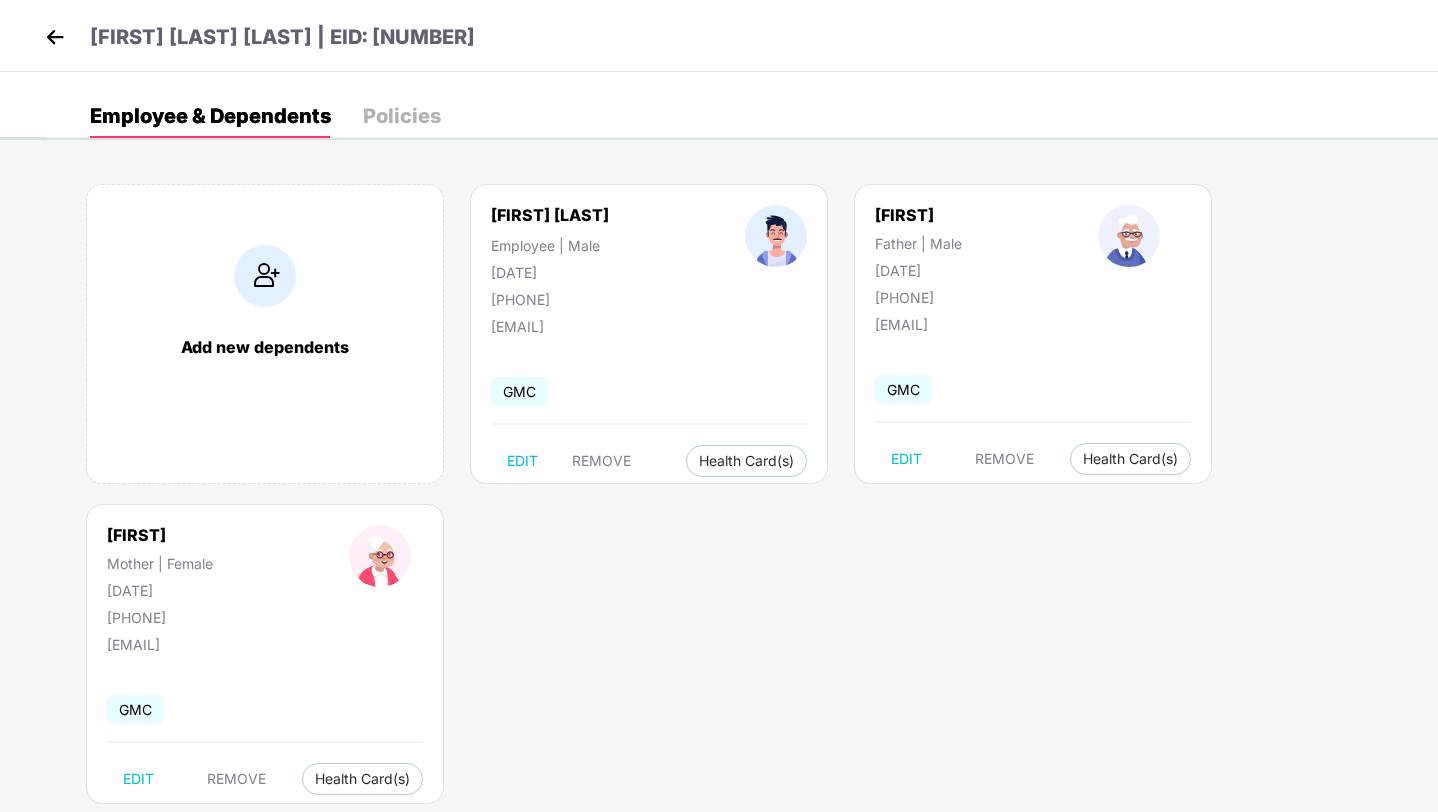 scroll, scrollTop: 42, scrollLeft: 0, axis: vertical 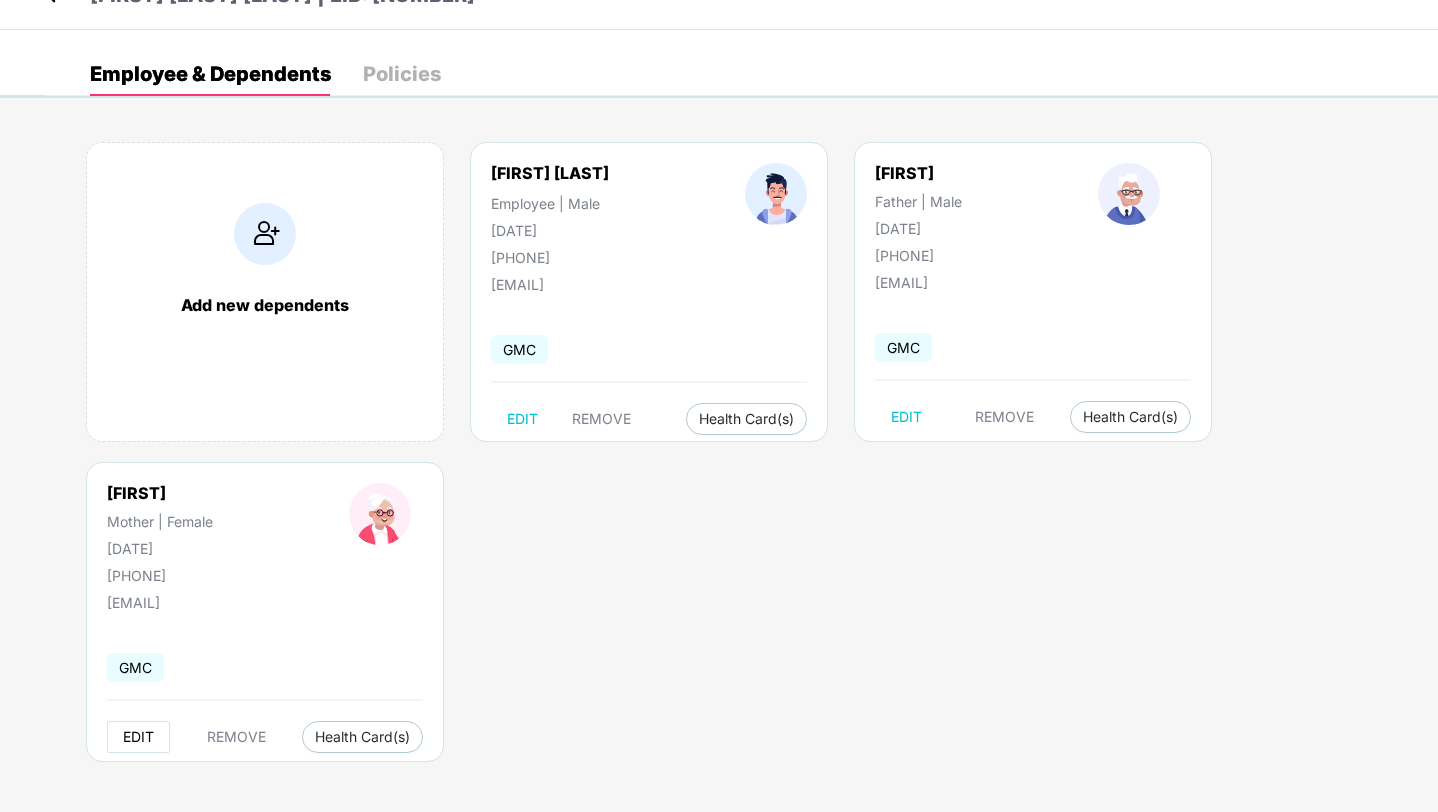 click on "EDIT" at bounding box center (138, 737) 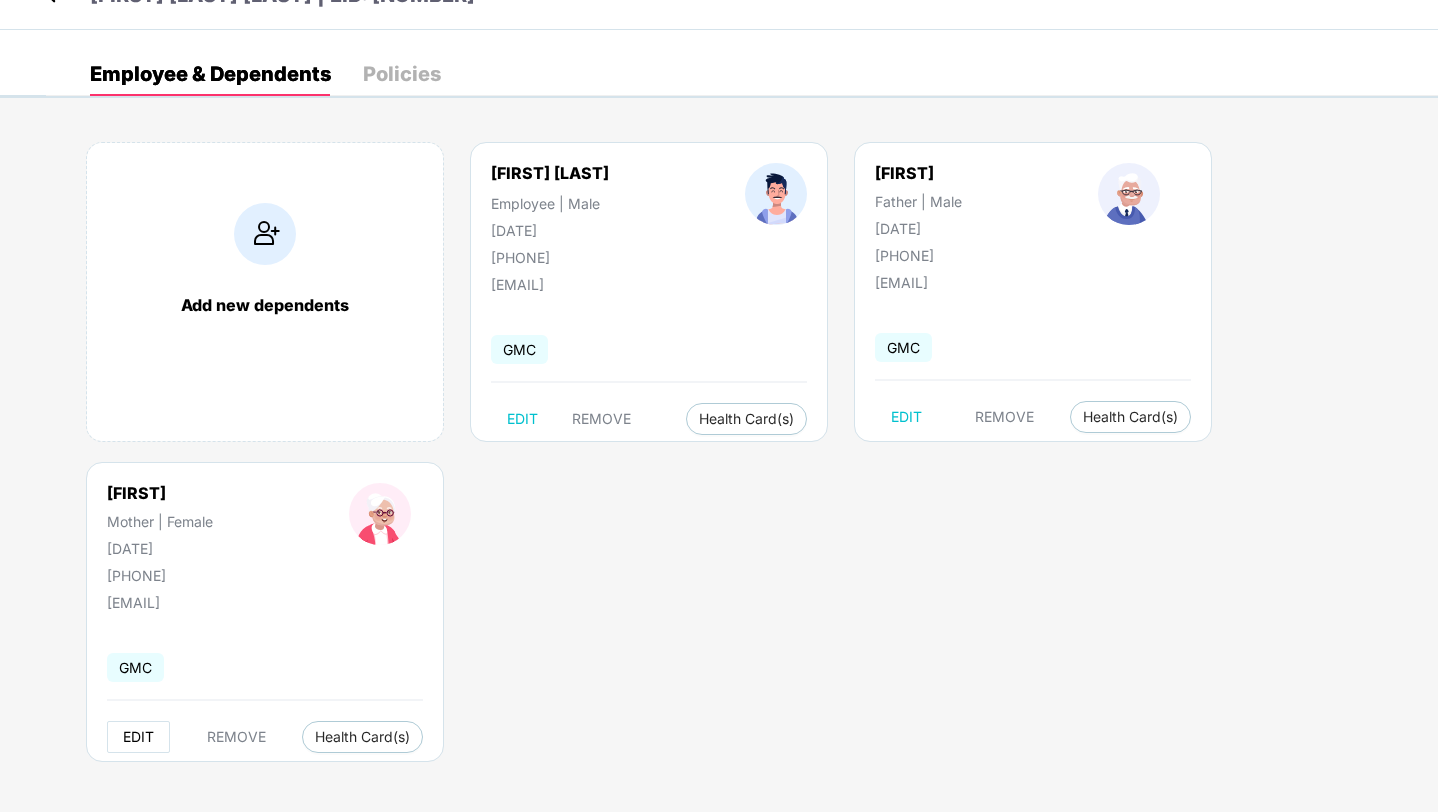 scroll, scrollTop: 0, scrollLeft: 0, axis: both 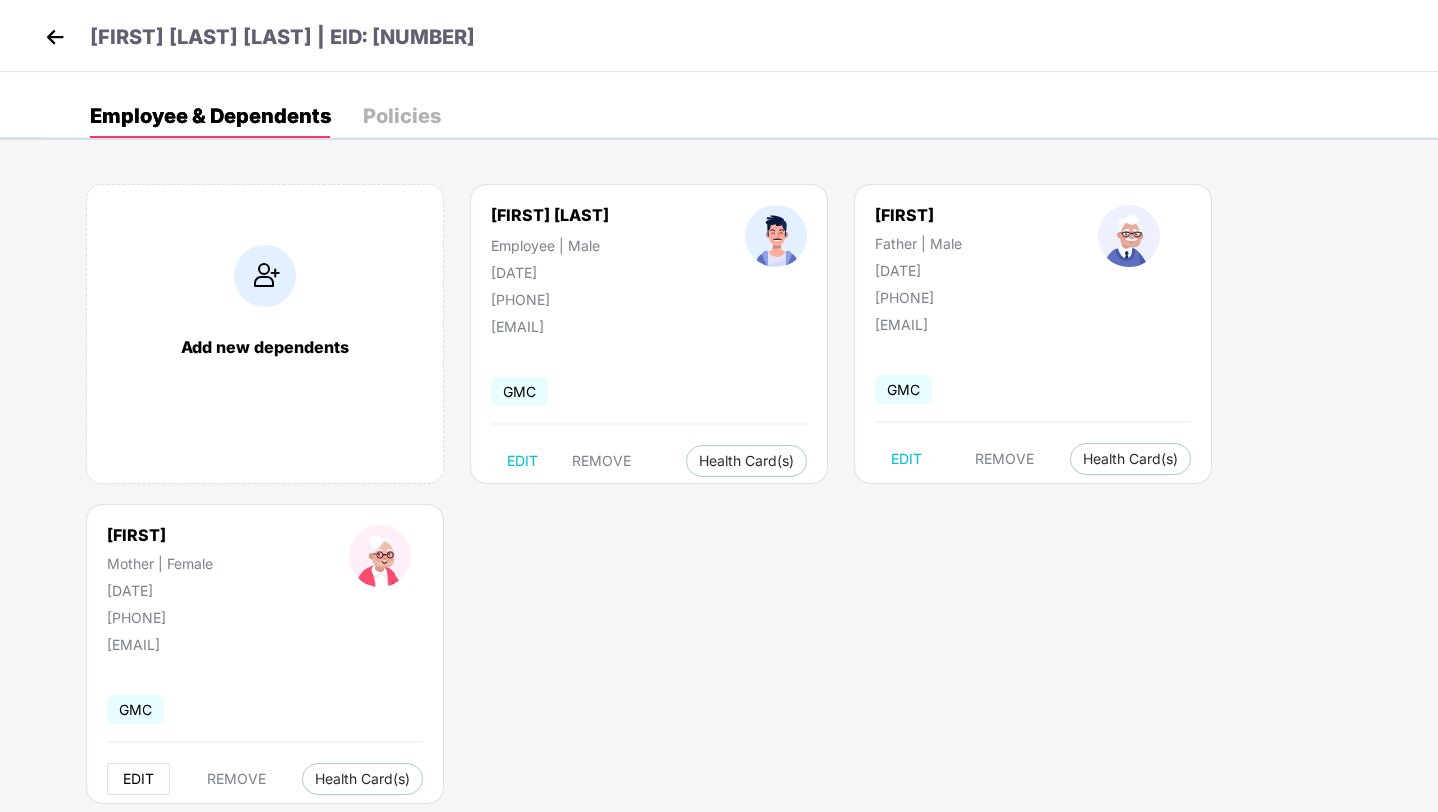 select on "******" 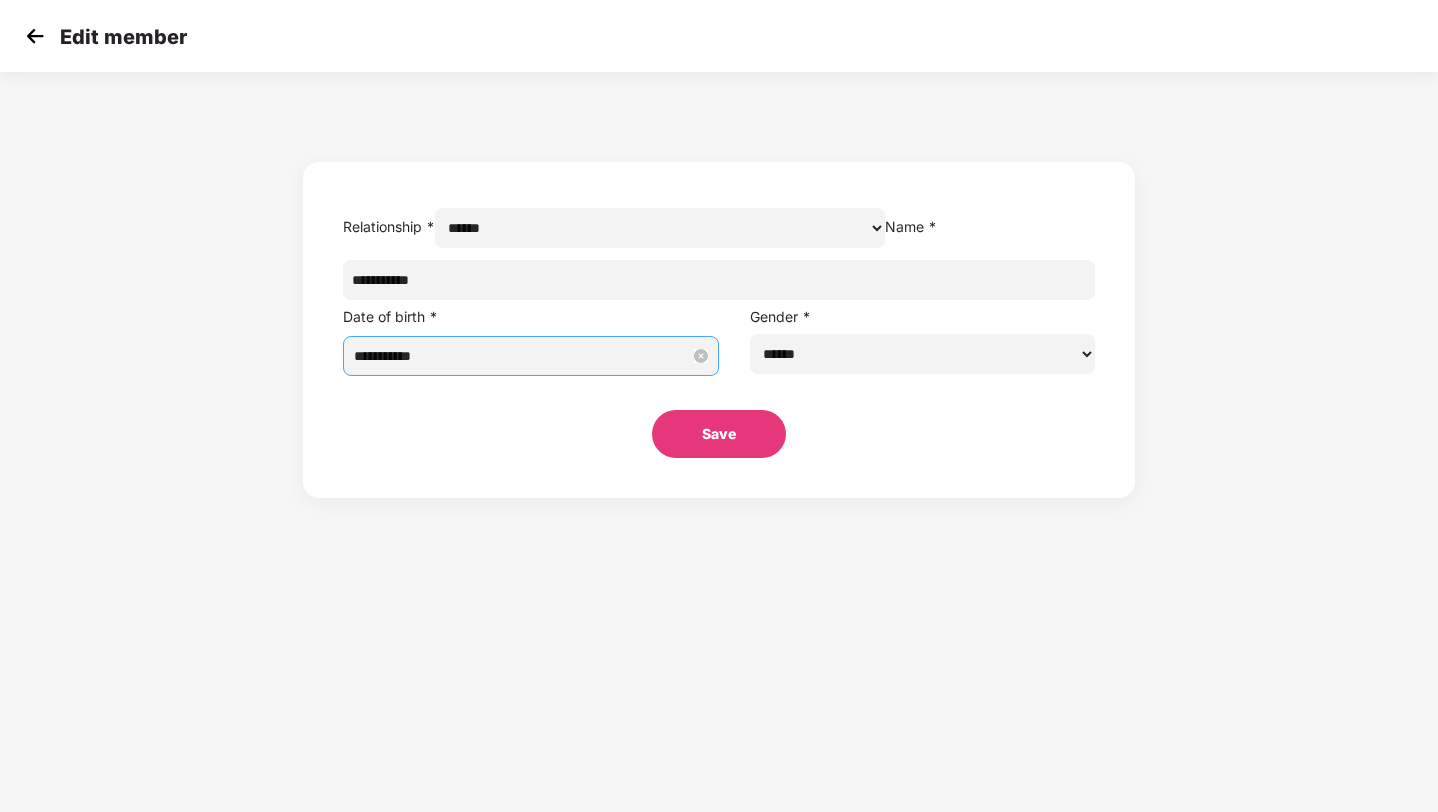click on "**********" at bounding box center [522, 356] 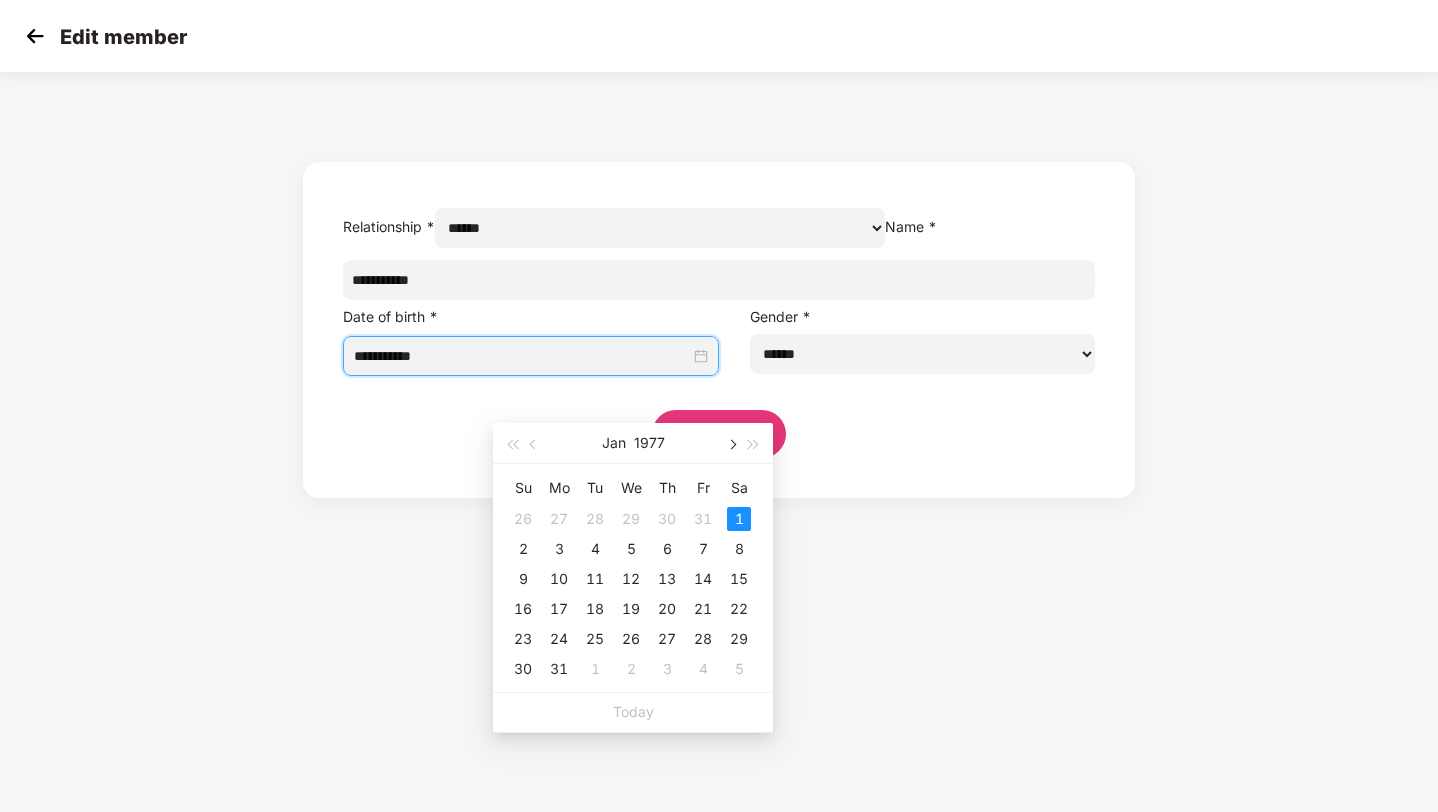 click at bounding box center (731, 443) 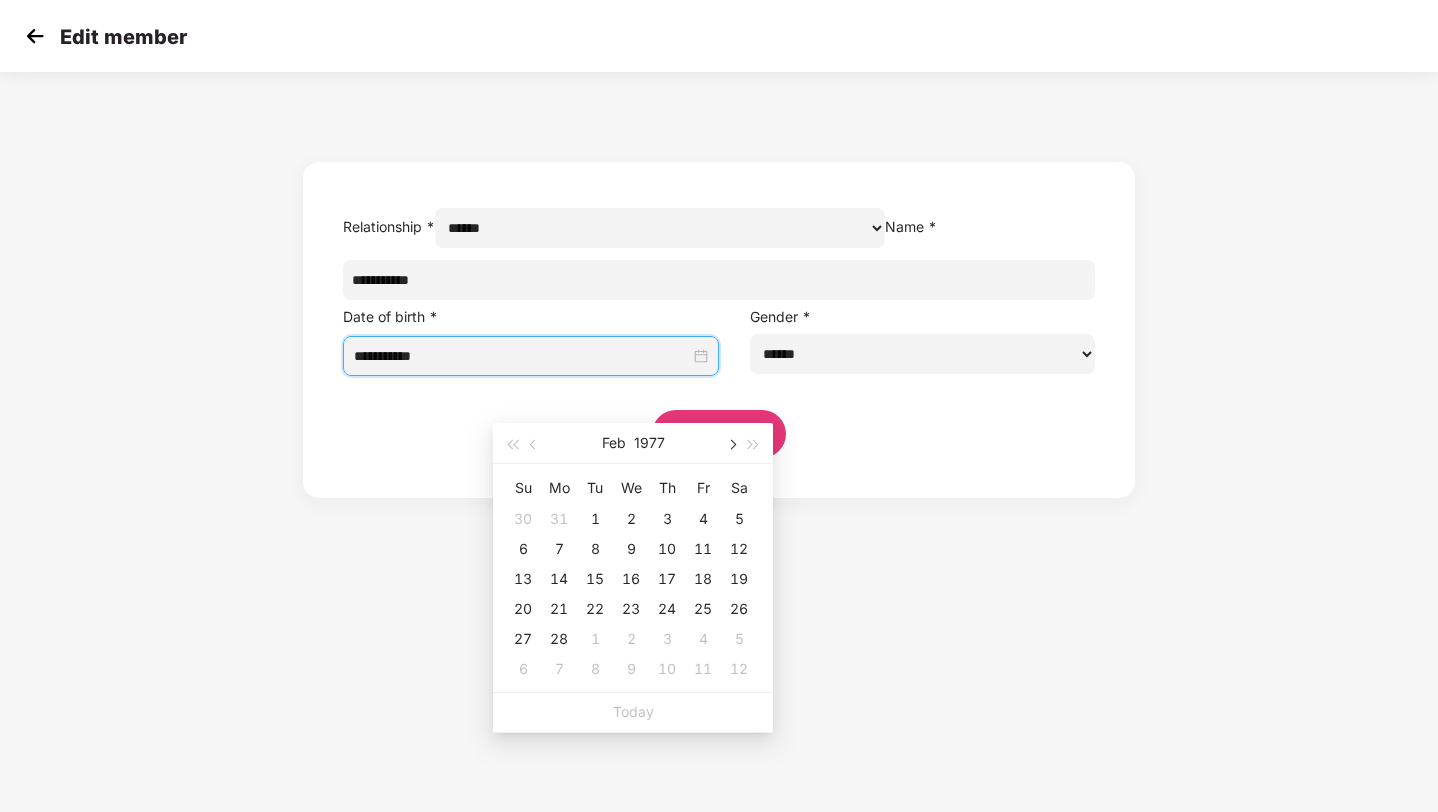 click at bounding box center (731, 443) 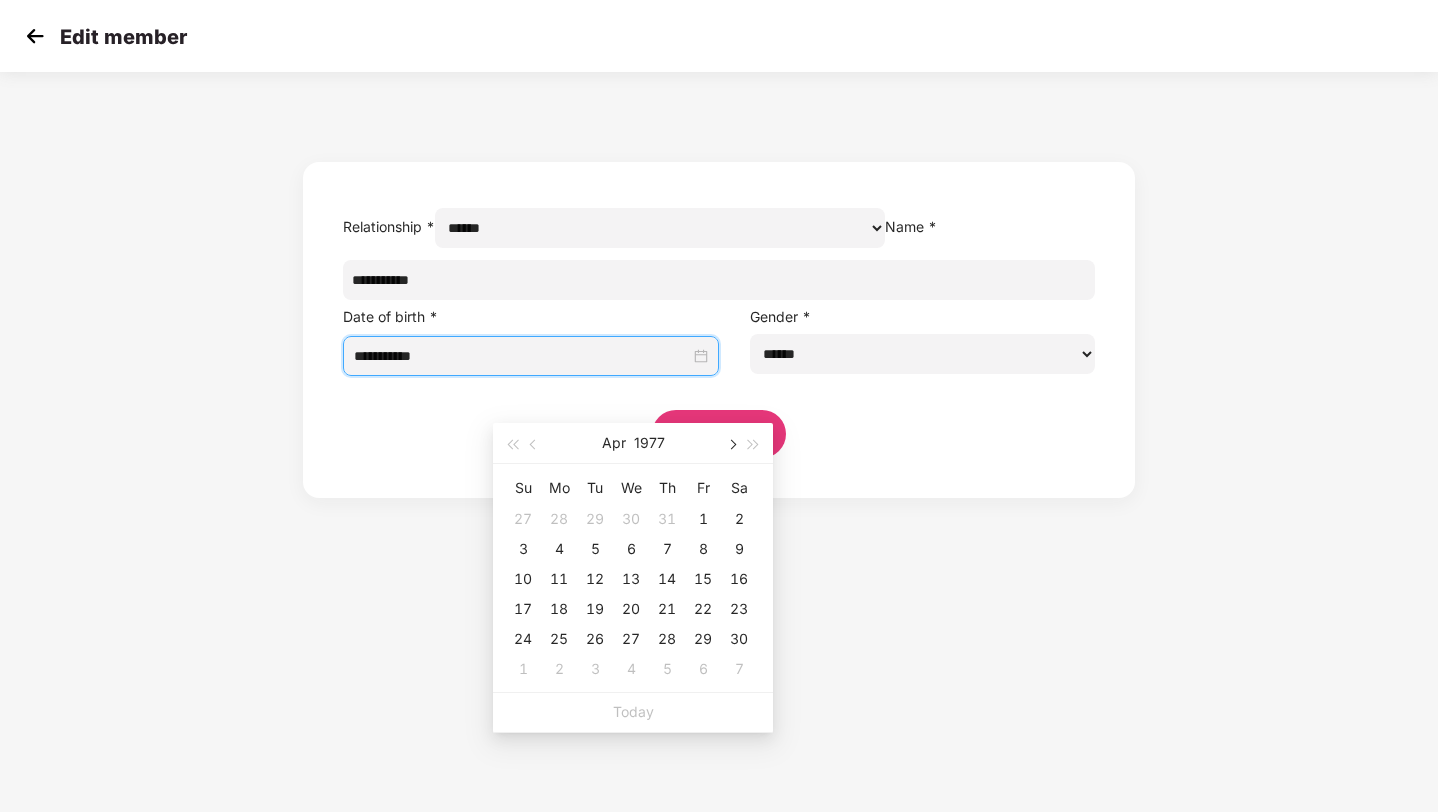 click at bounding box center (731, 443) 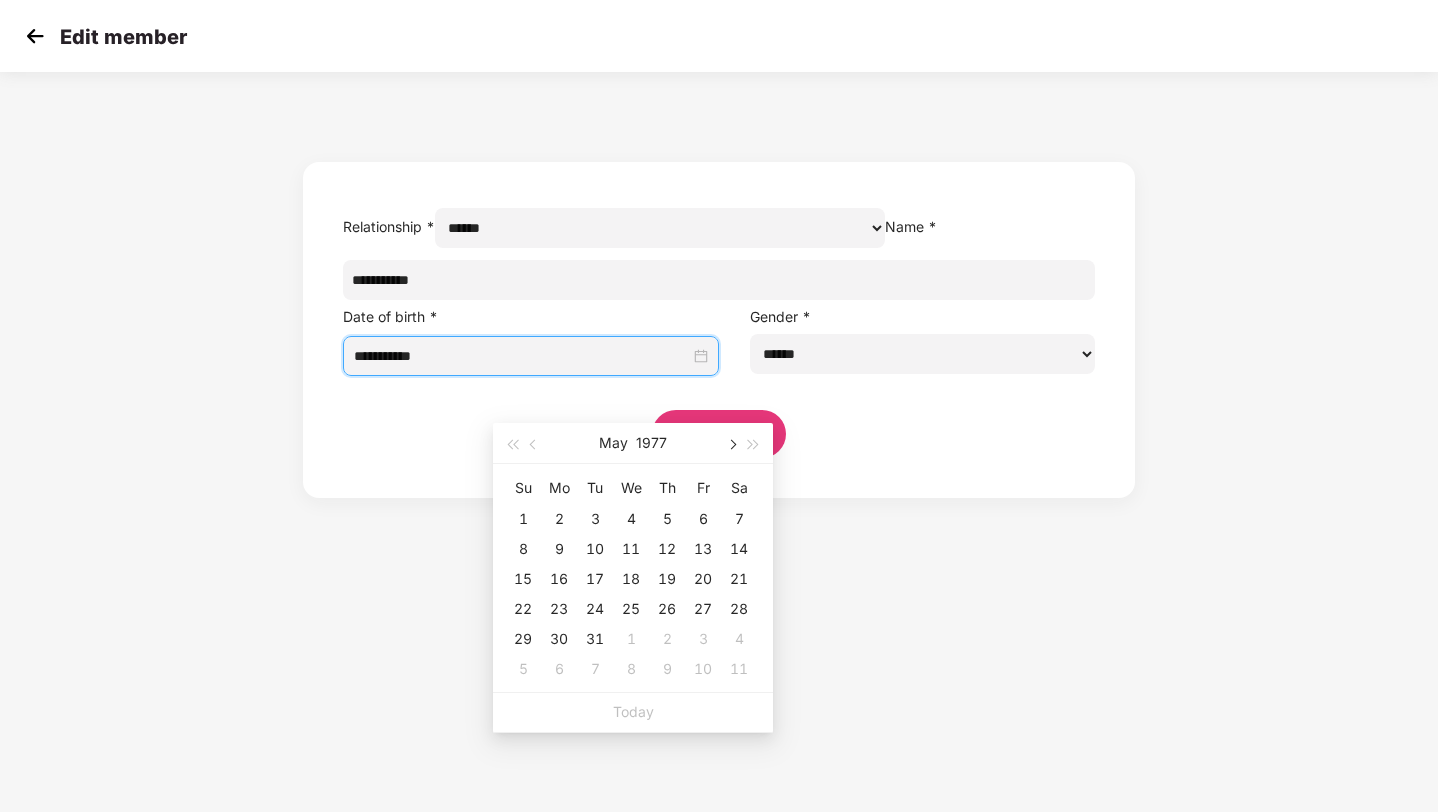 click at bounding box center (731, 443) 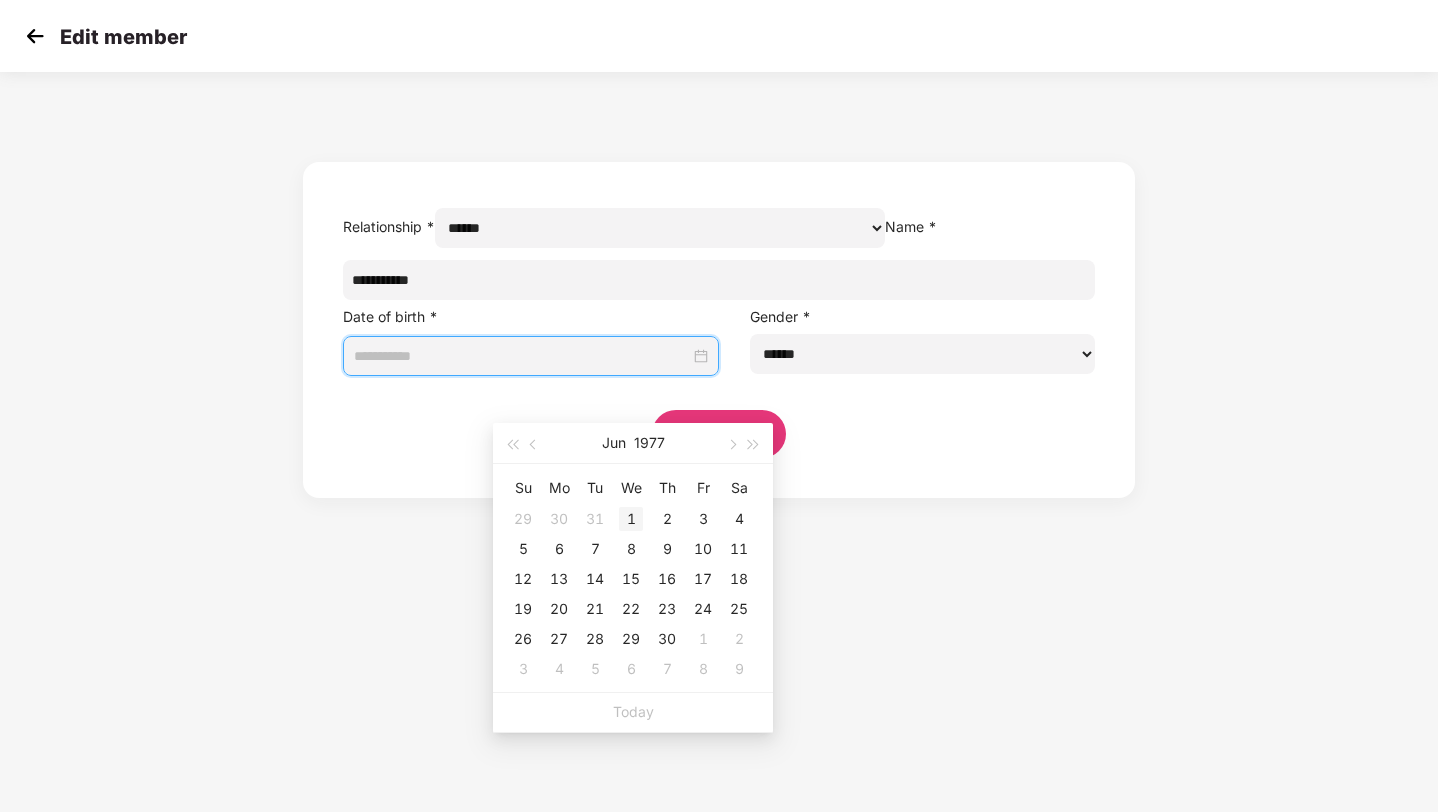 type on "**********" 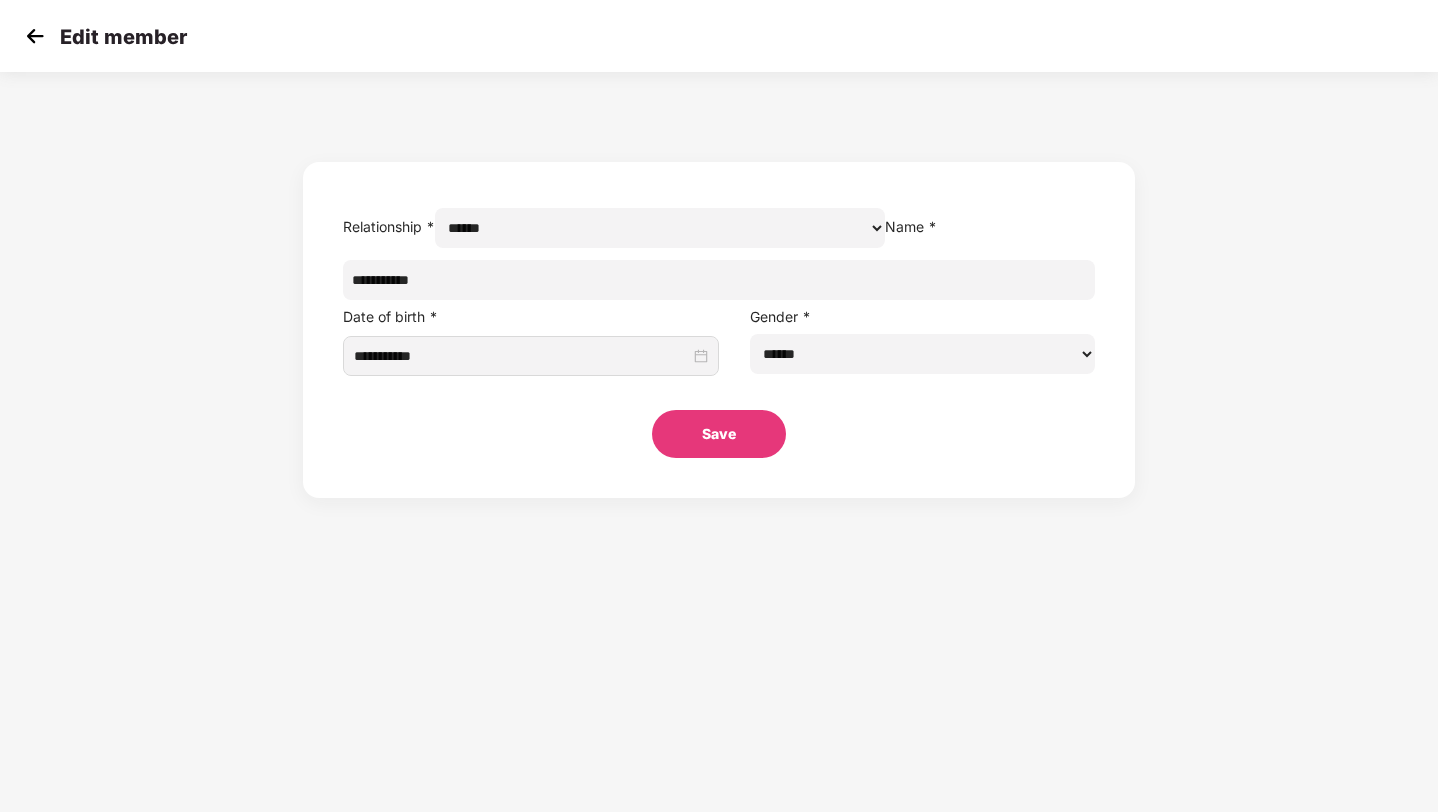 click on "Save" at bounding box center [719, 434] 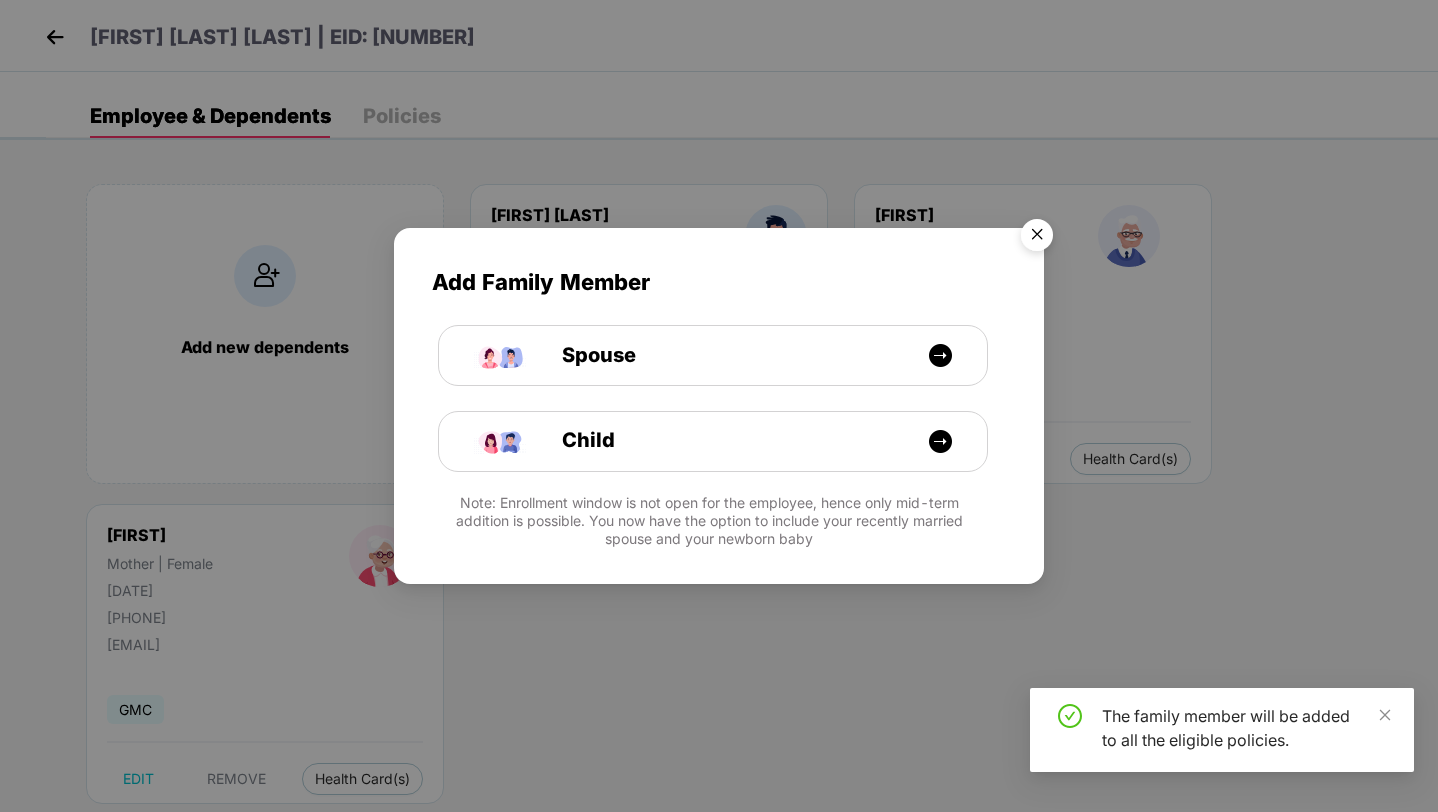 click at bounding box center (1037, 238) 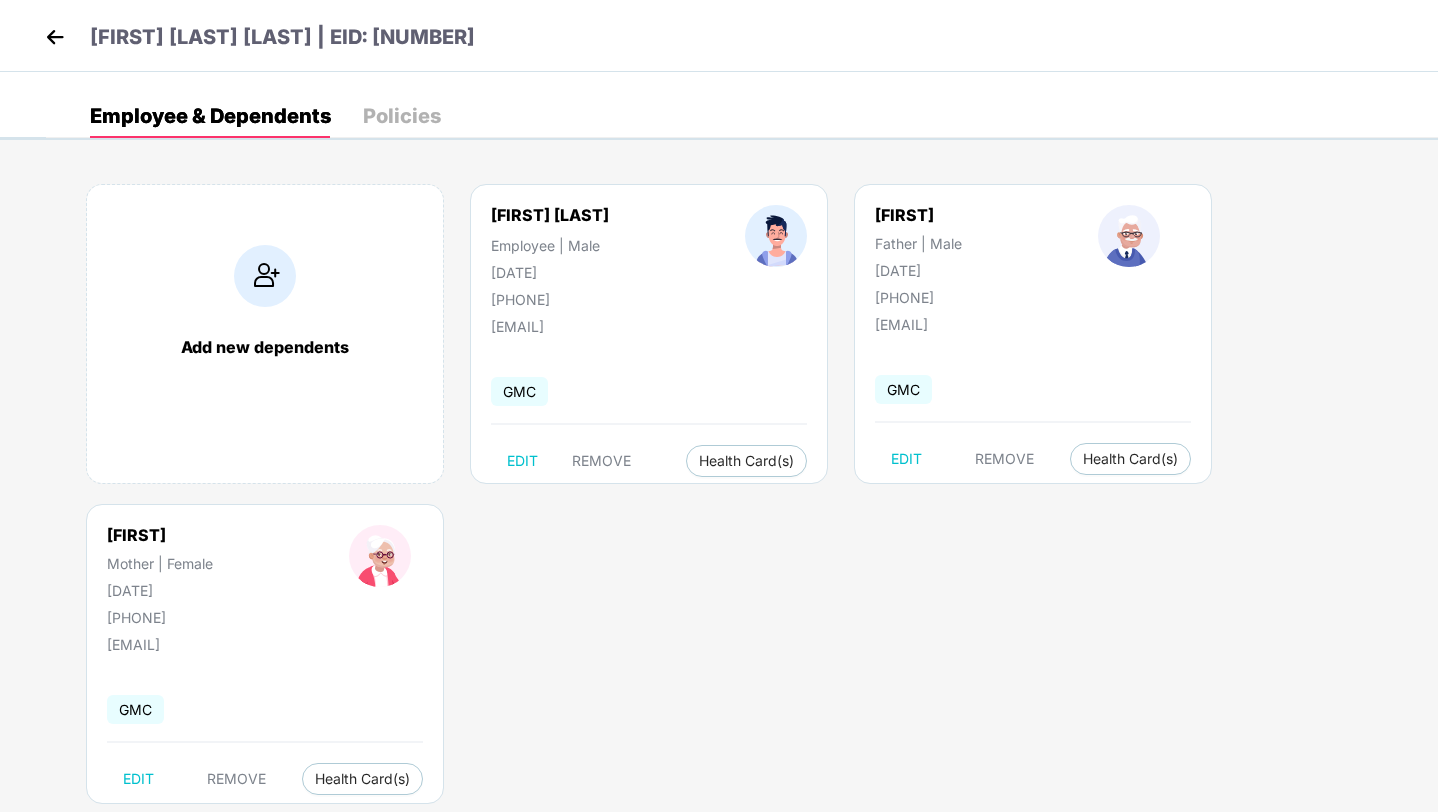 click at bounding box center (55, 37) 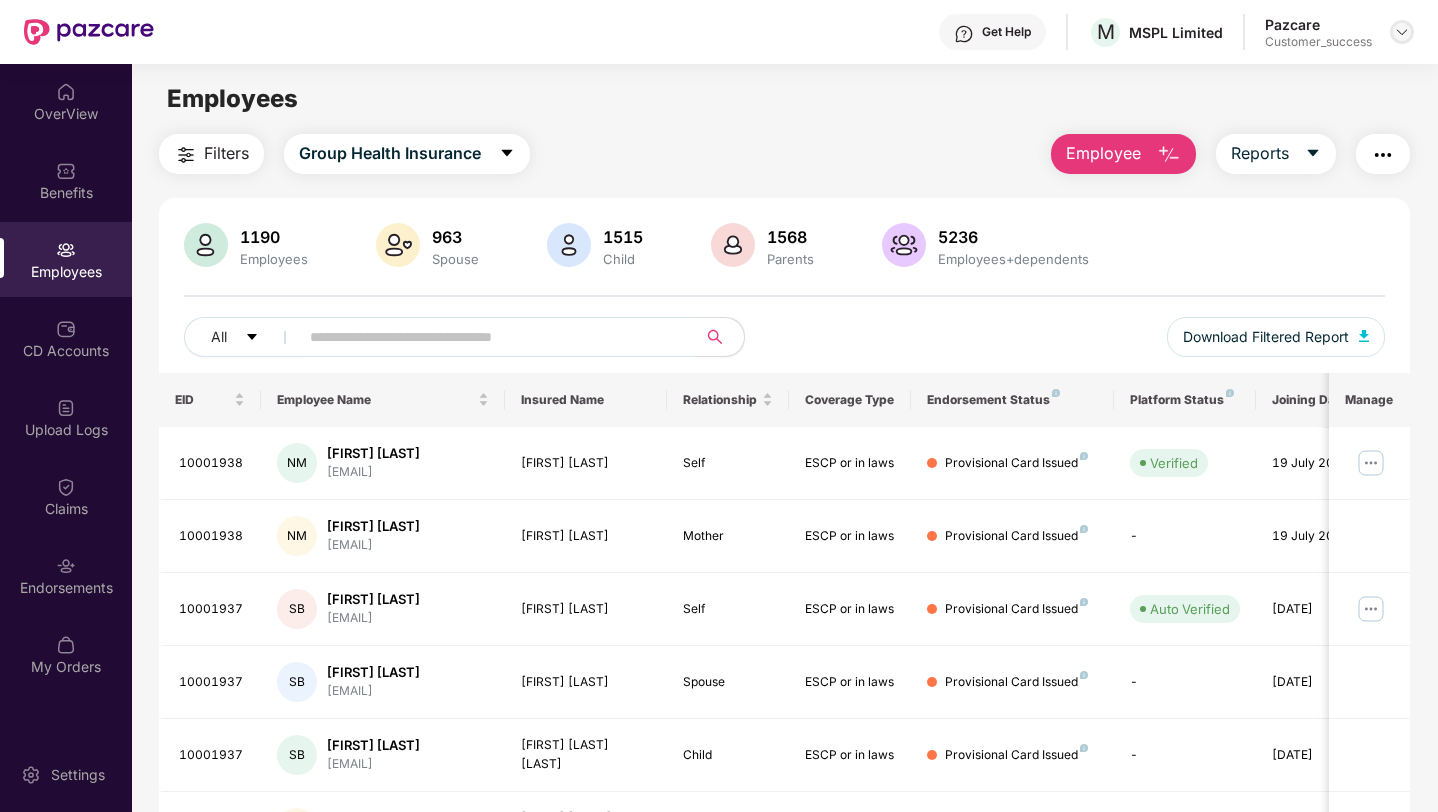 click at bounding box center (1402, 32) 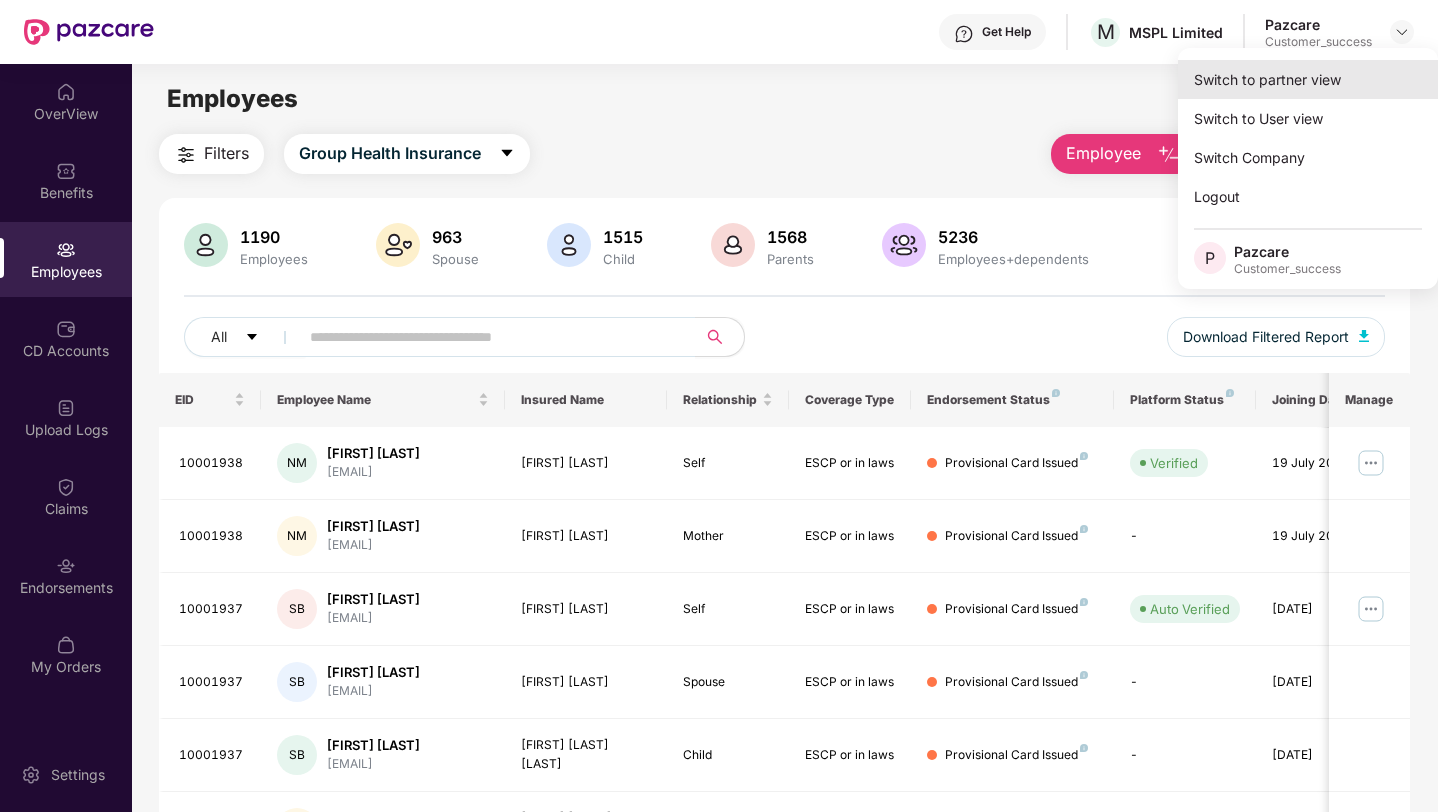 click on "Switch to partner view" at bounding box center (1308, 79) 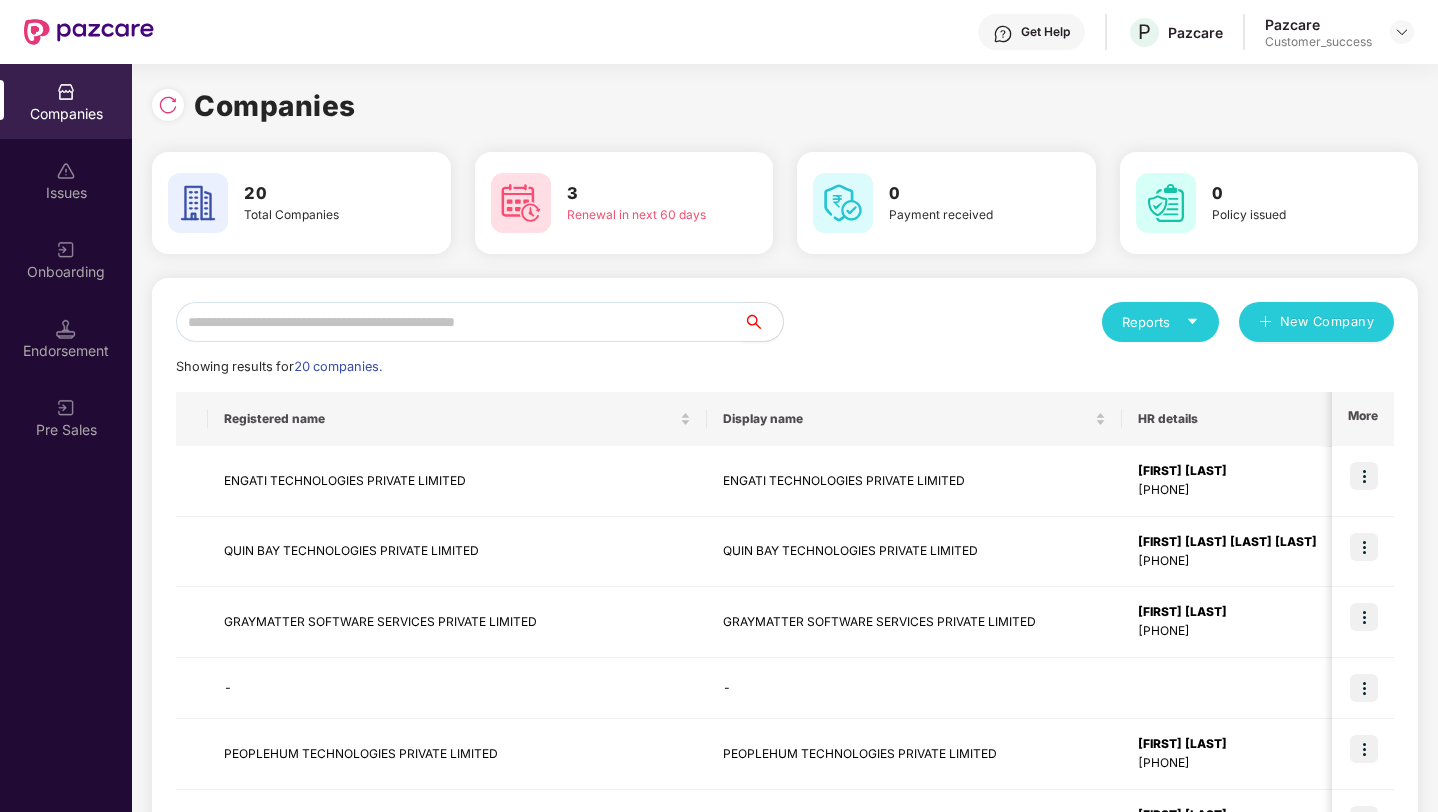 click at bounding box center (459, 322) 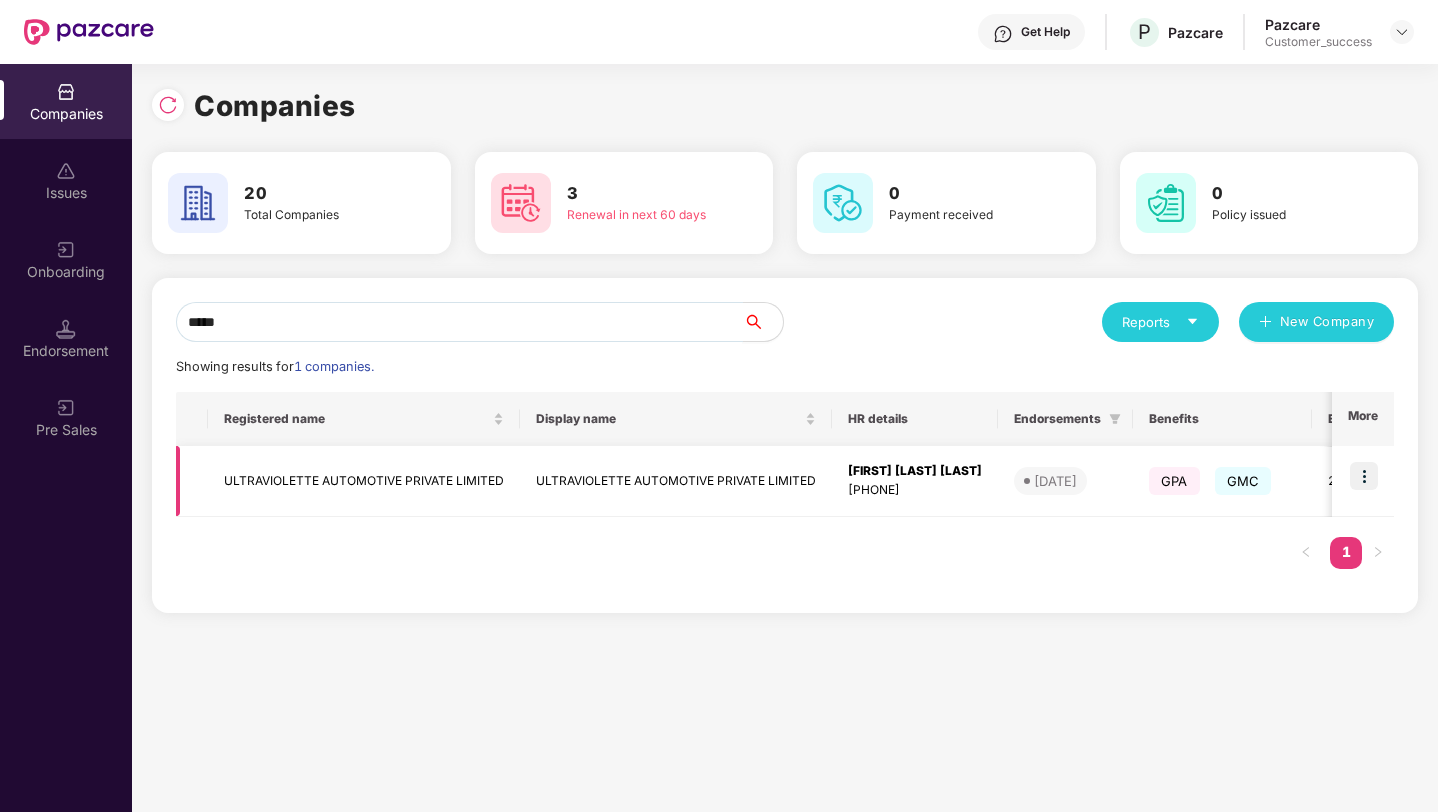 type on "*****" 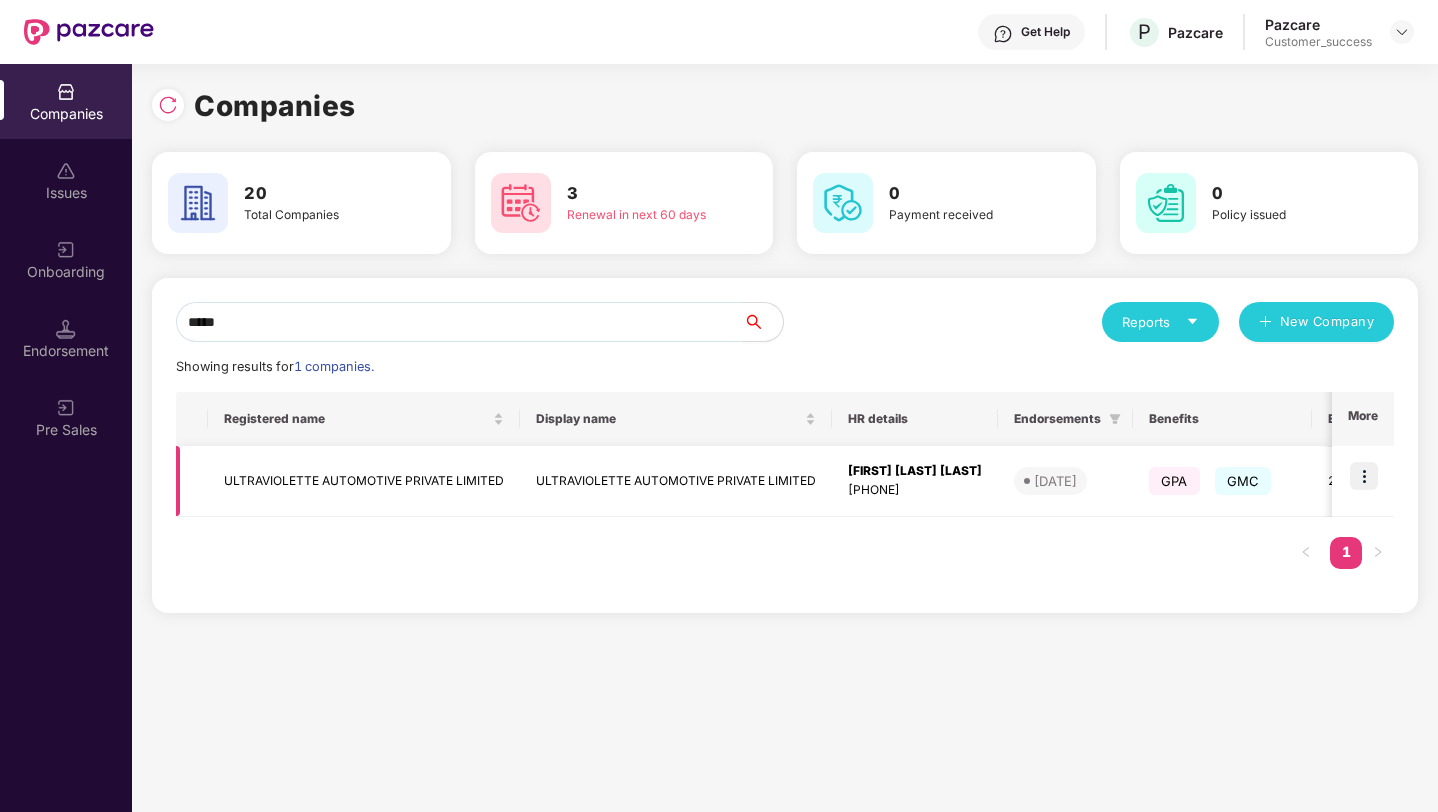 click at bounding box center [1364, 476] 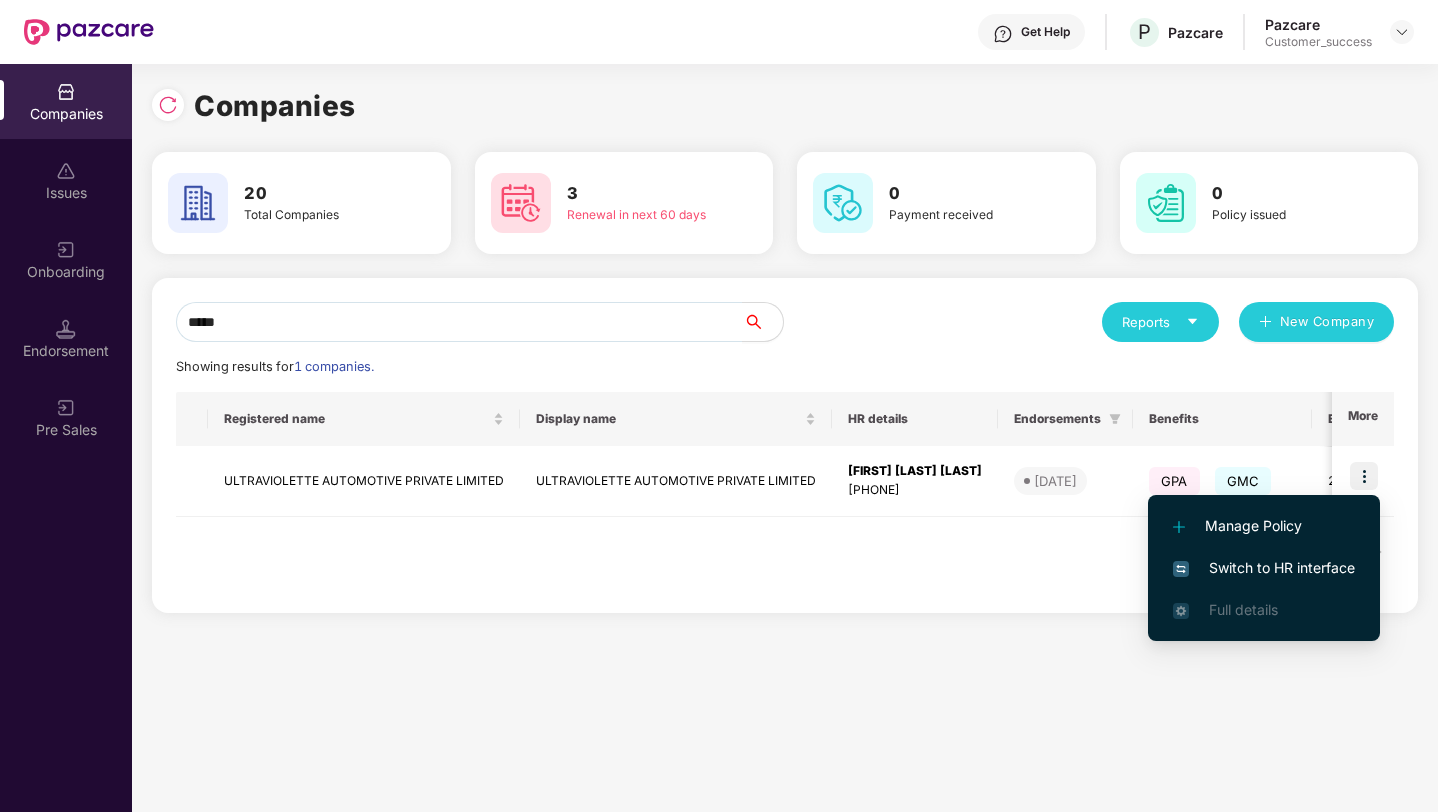 click on "Switch to HR interface" at bounding box center (1264, 568) 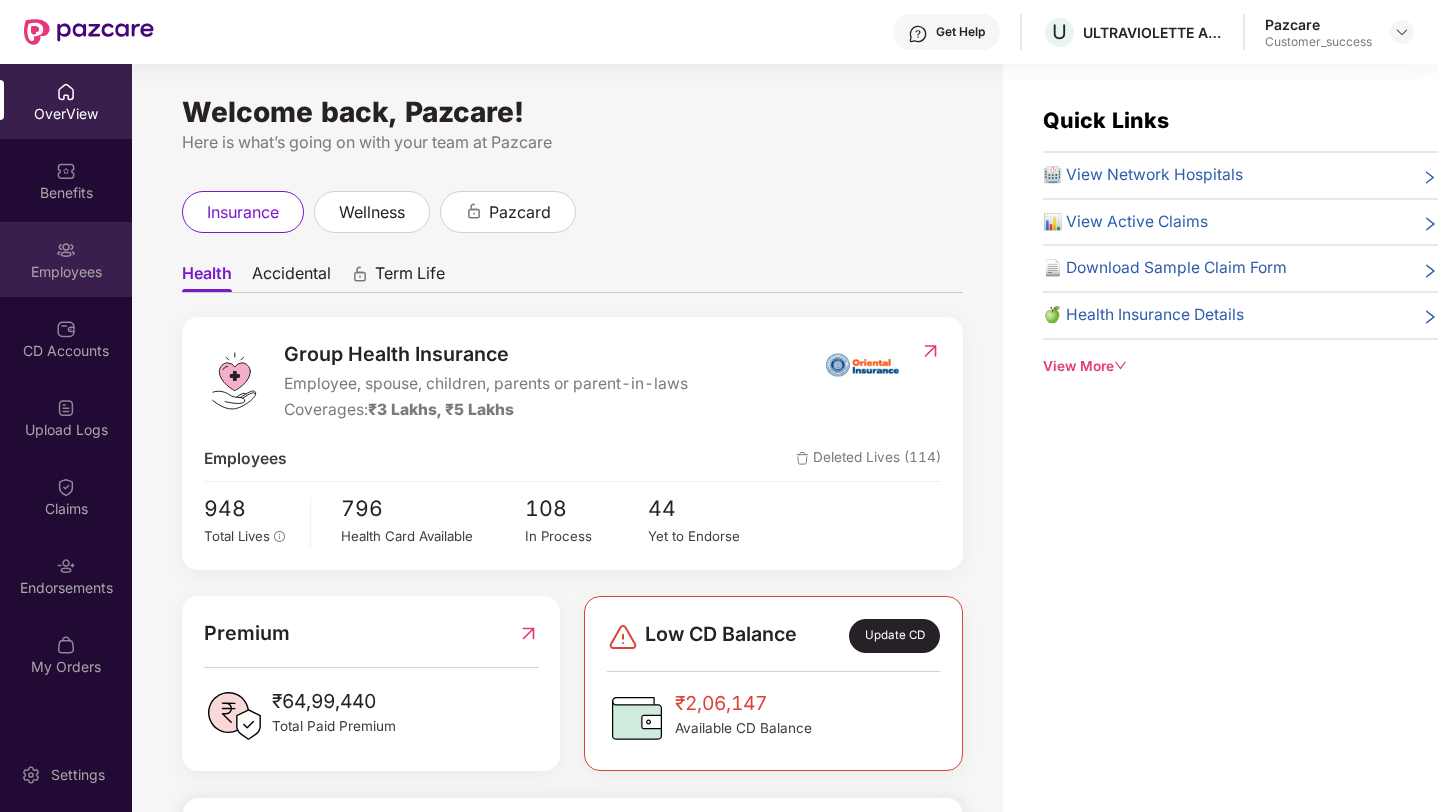 click on "Employees" at bounding box center (66, 272) 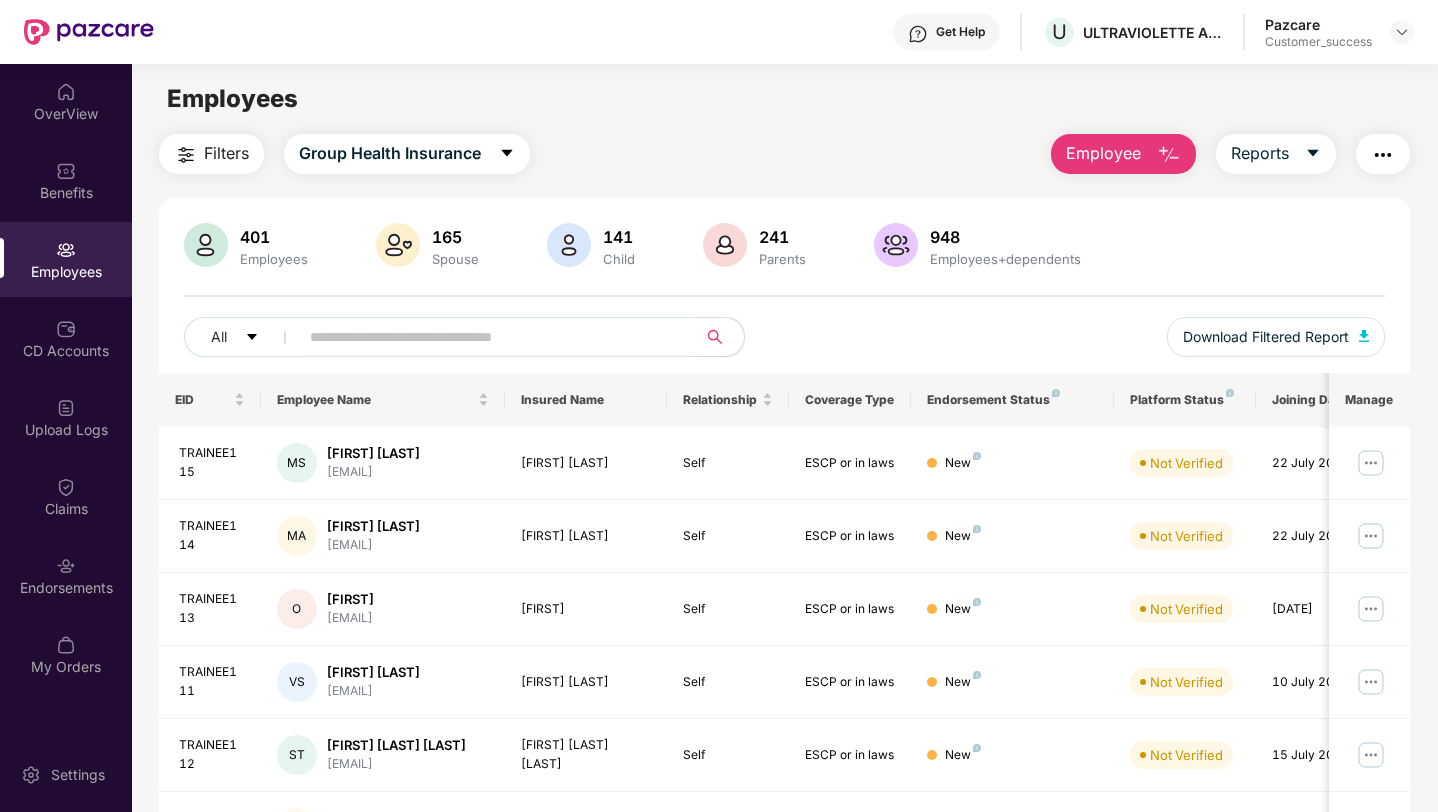 click at bounding box center (489, 337) 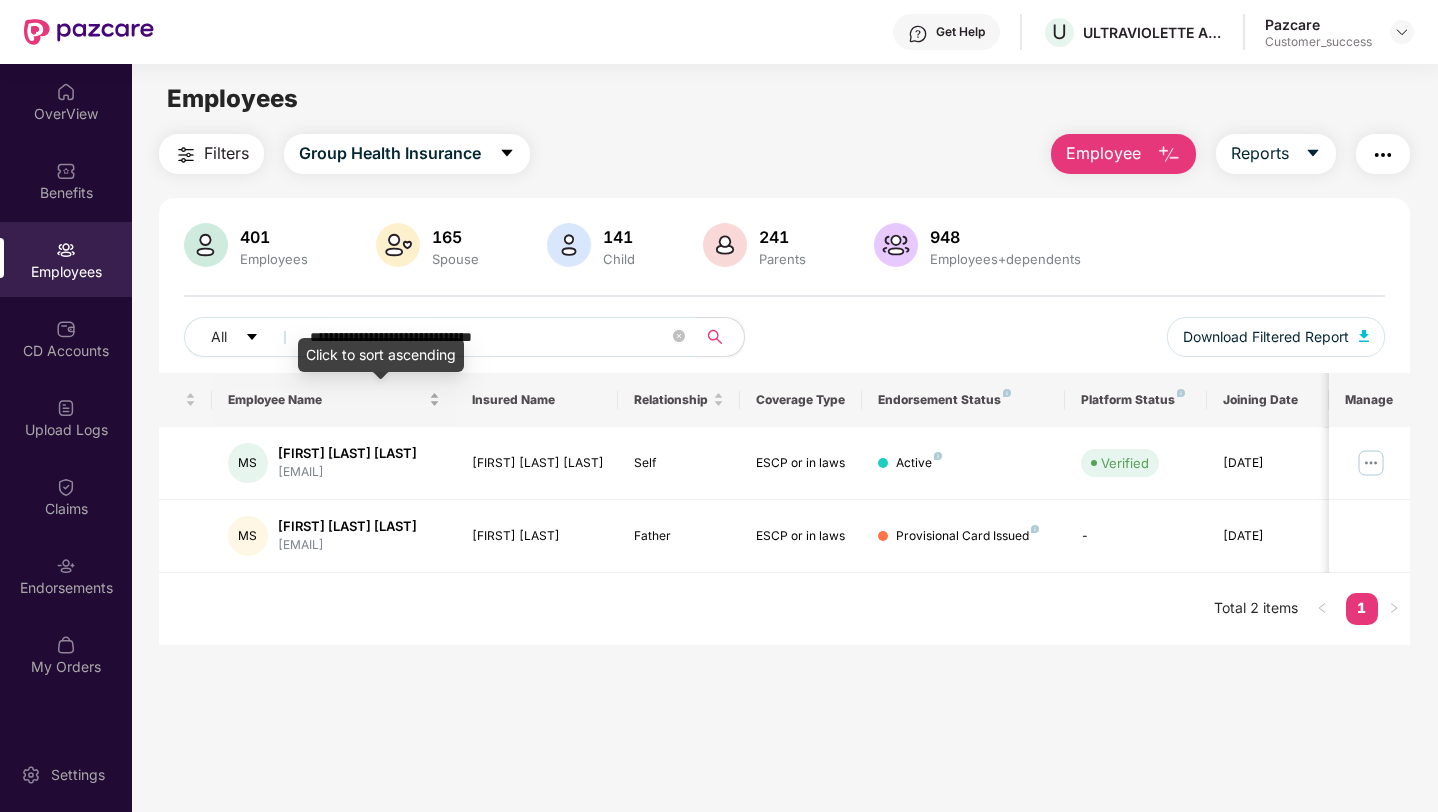 scroll, scrollTop: 0, scrollLeft: 0, axis: both 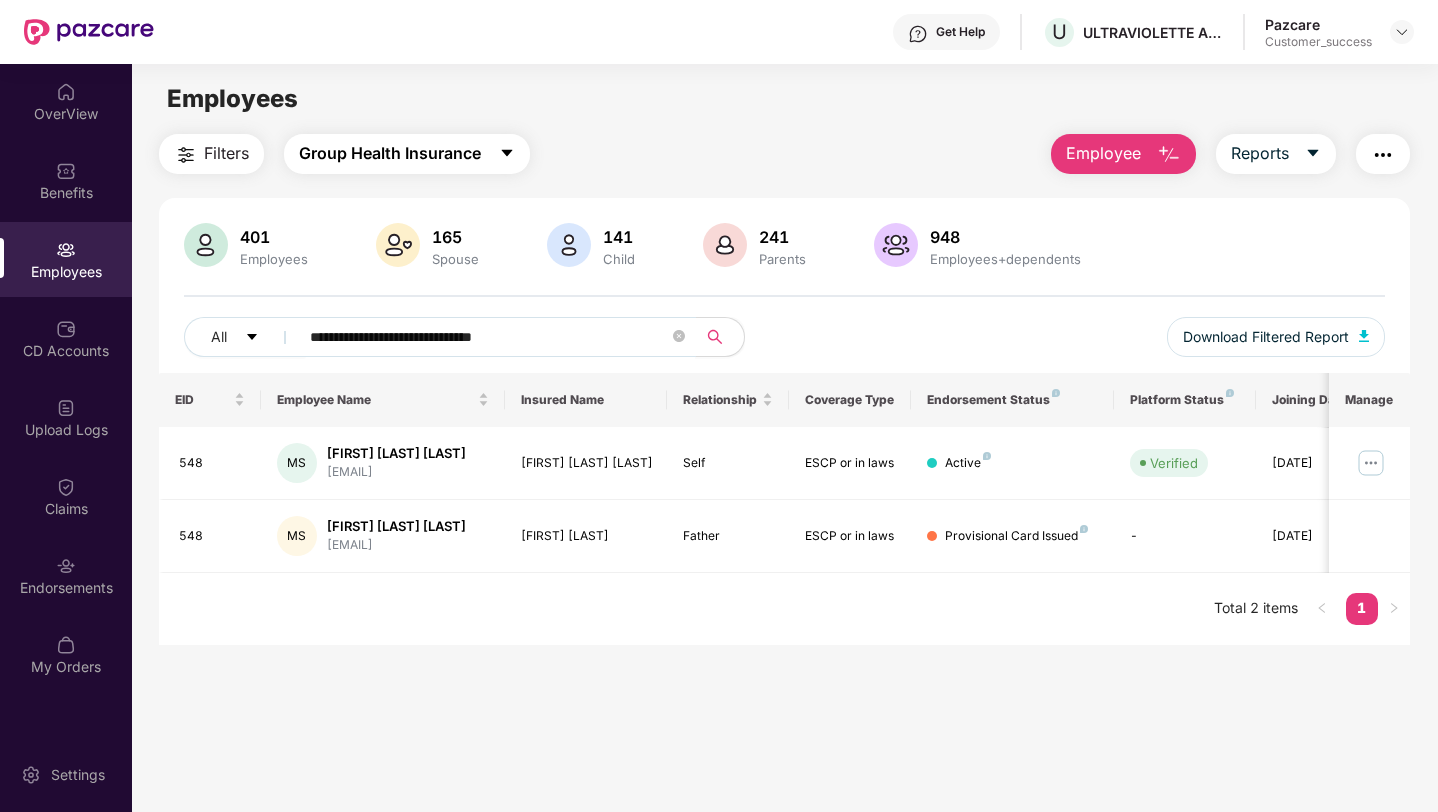 type on "**********" 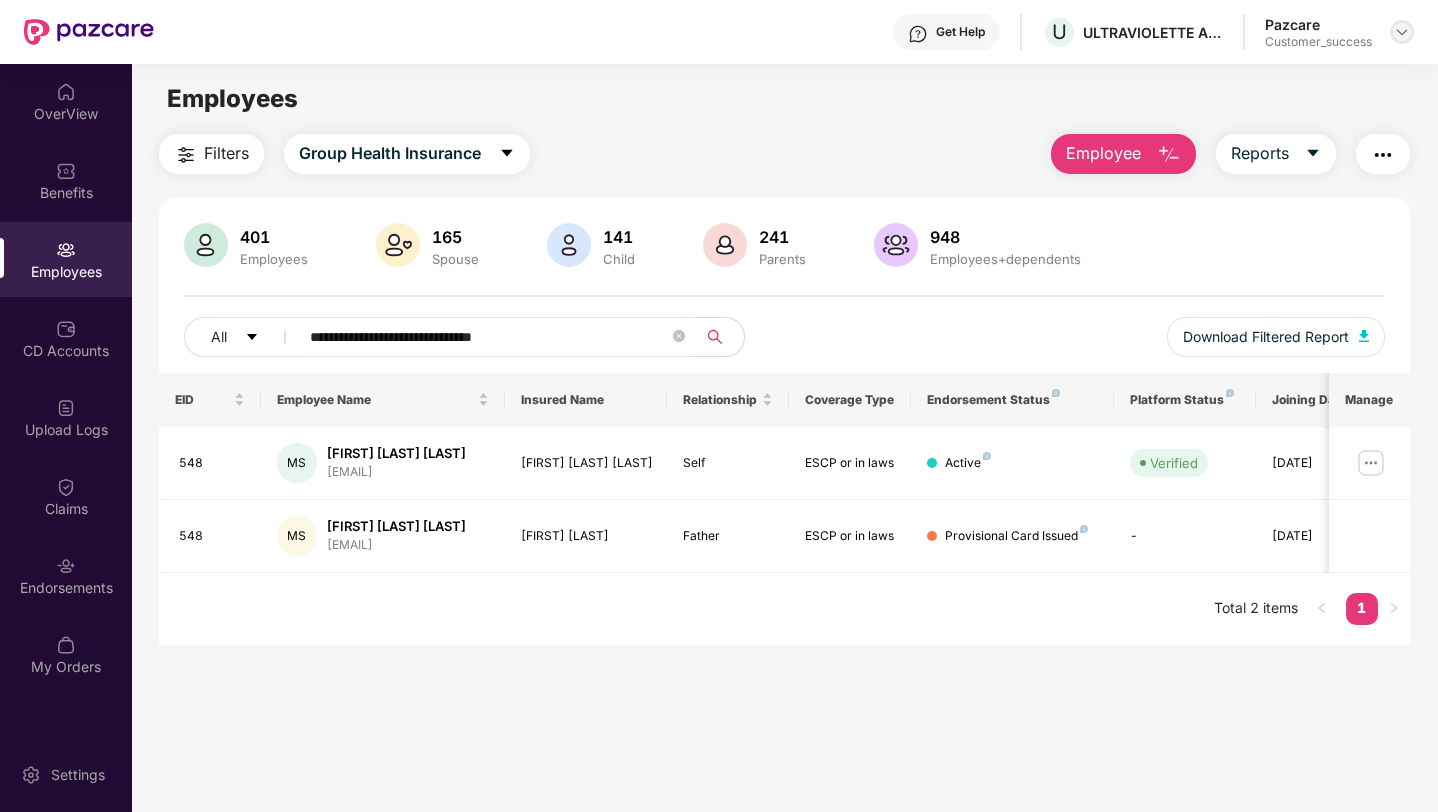 click at bounding box center [1402, 32] 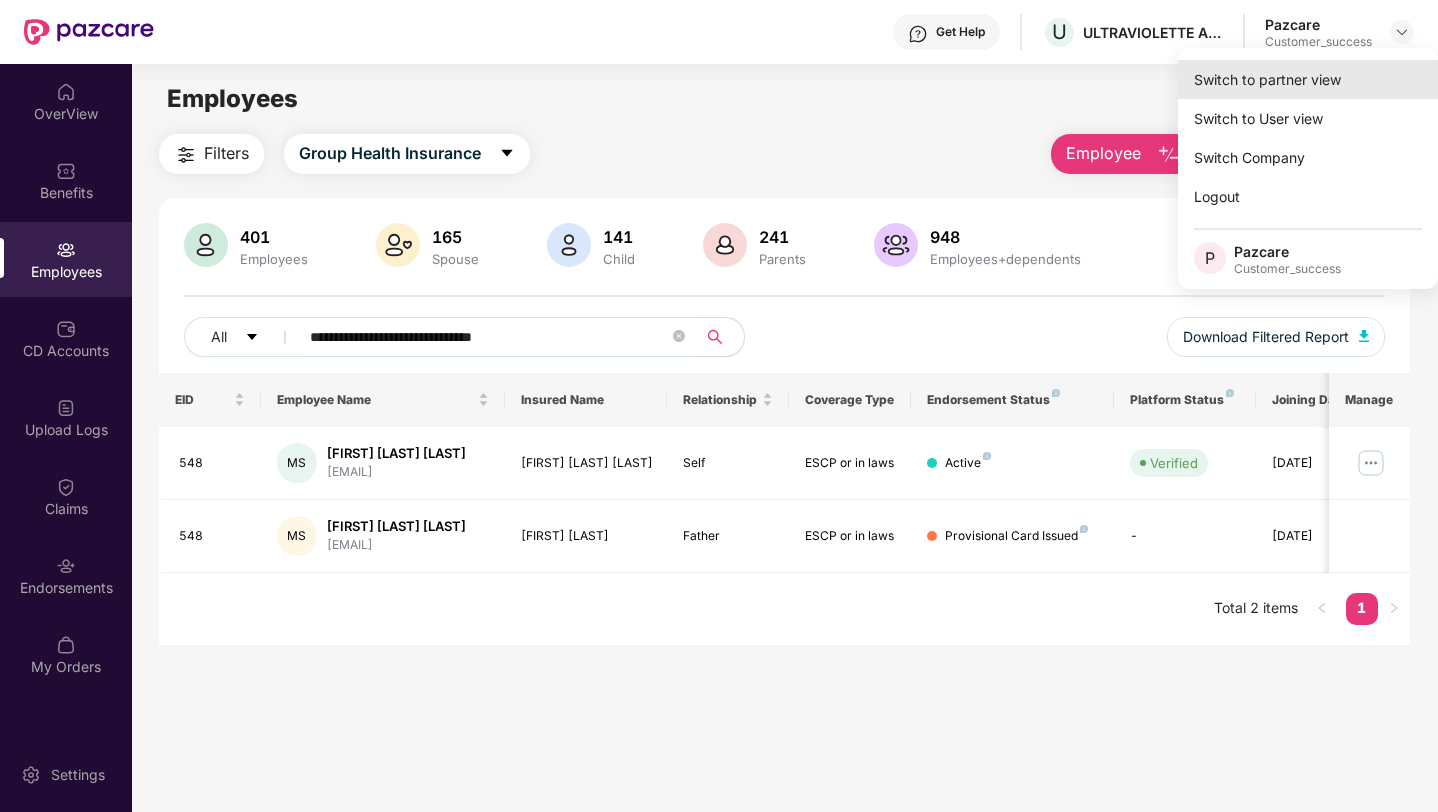 click on "Switch to partner view" at bounding box center (1308, 79) 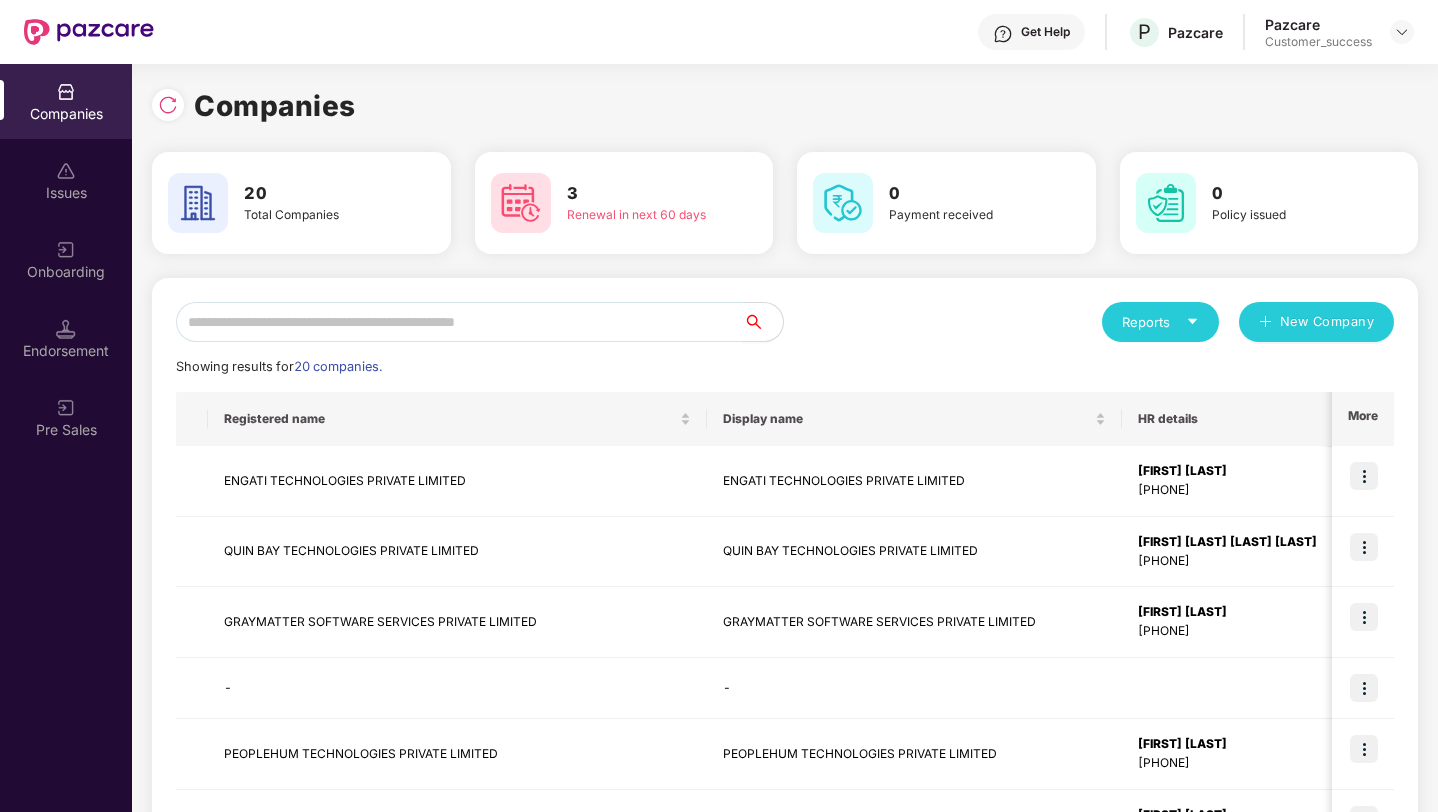 click at bounding box center (459, 322) 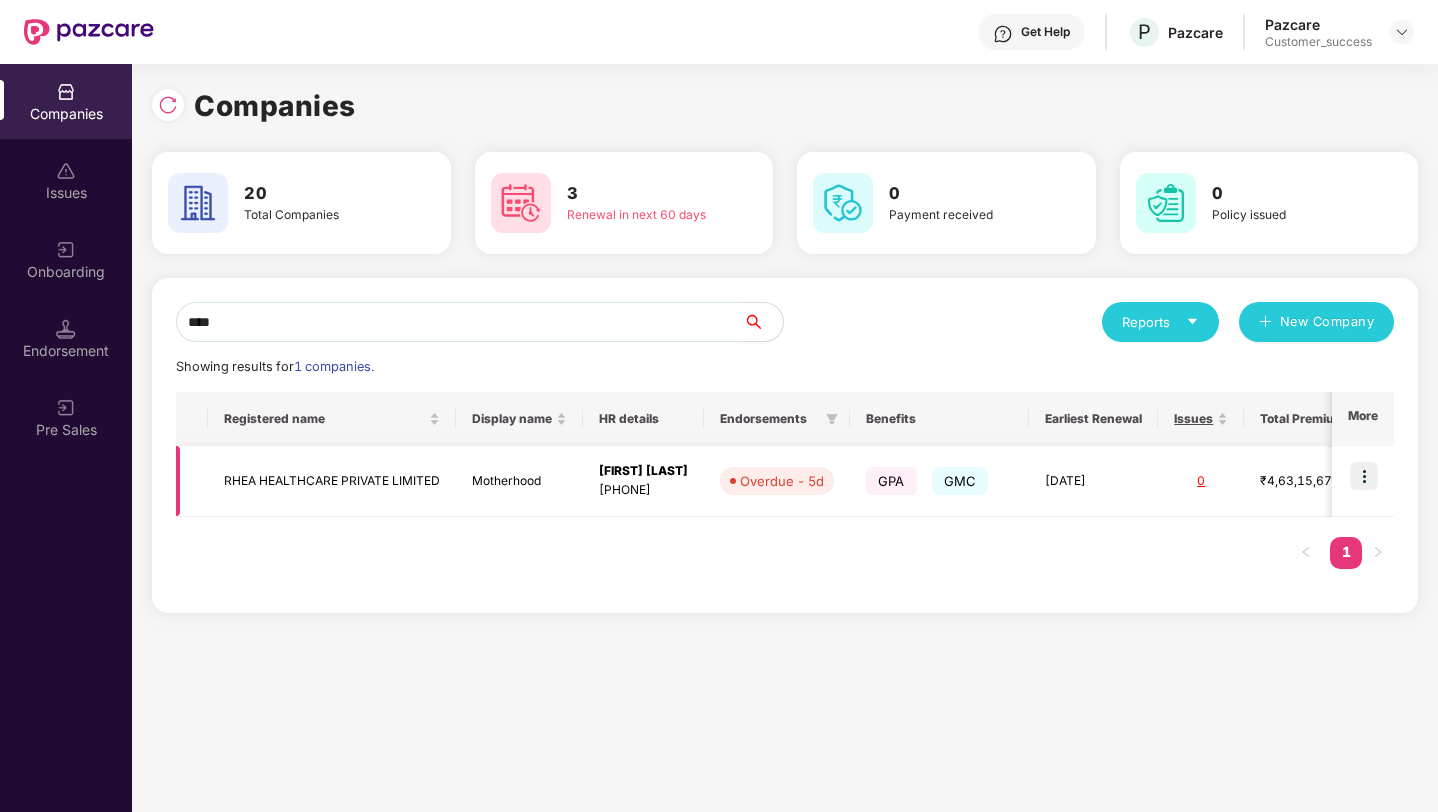type on "****" 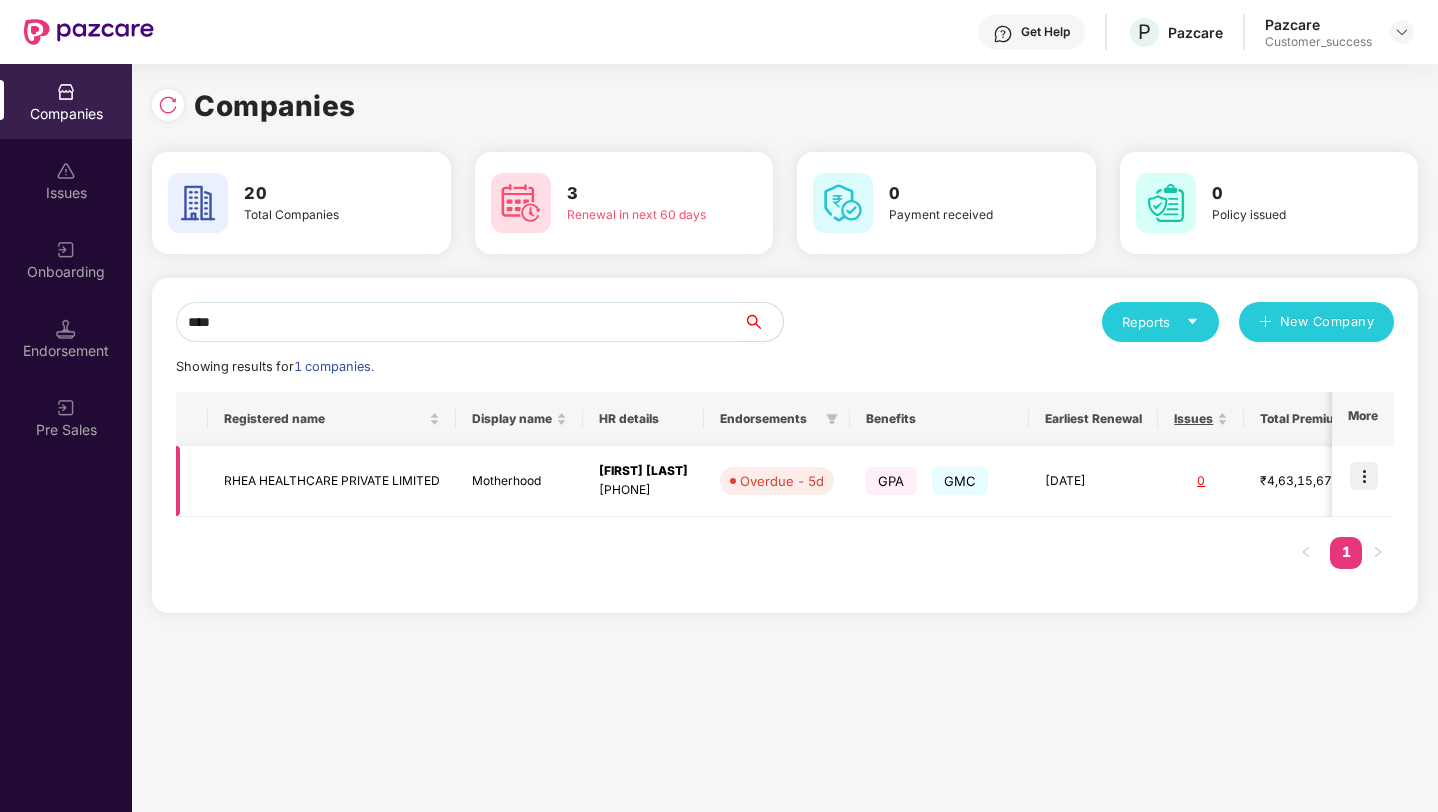 click at bounding box center [1364, 476] 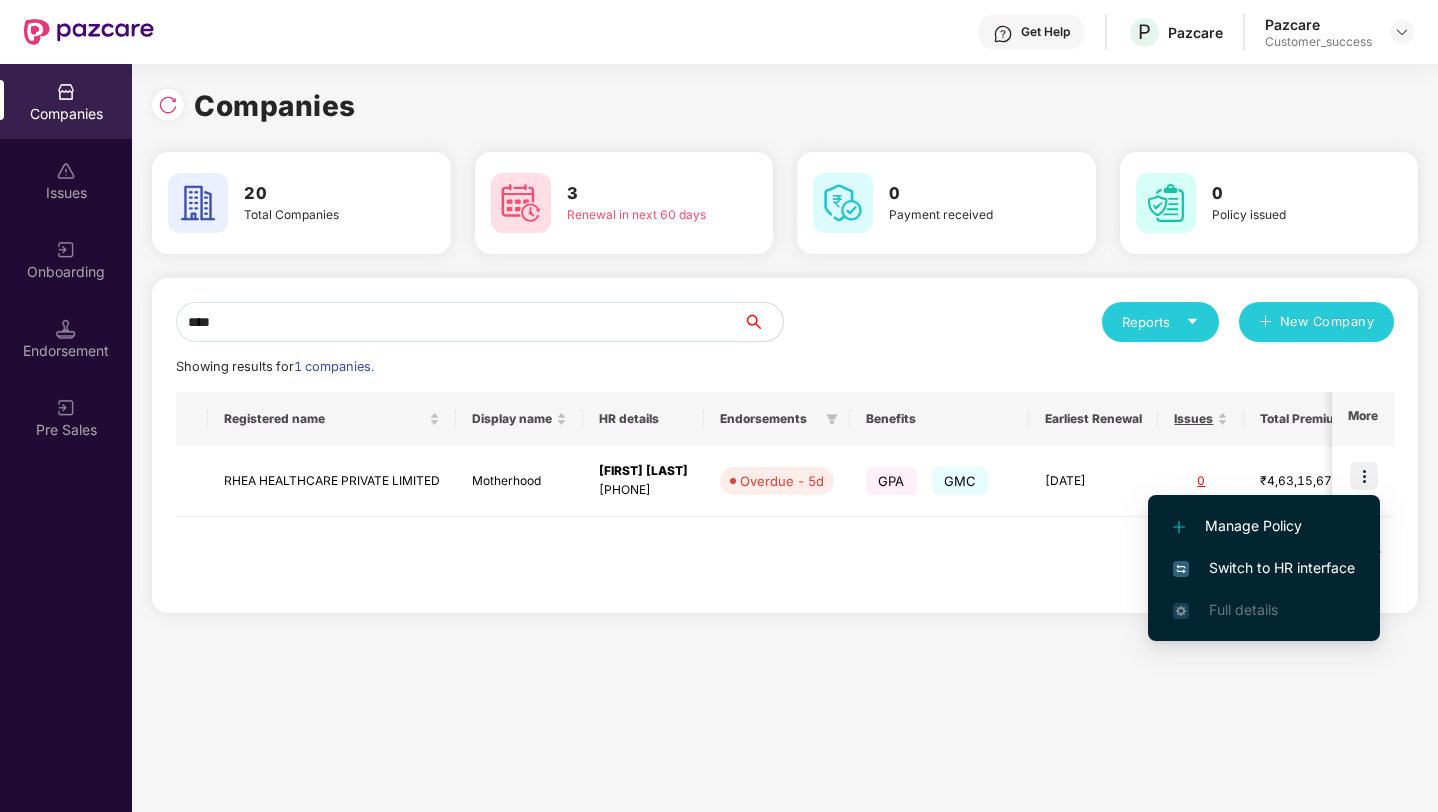 click on "Switch to HR interface" at bounding box center [1264, 568] 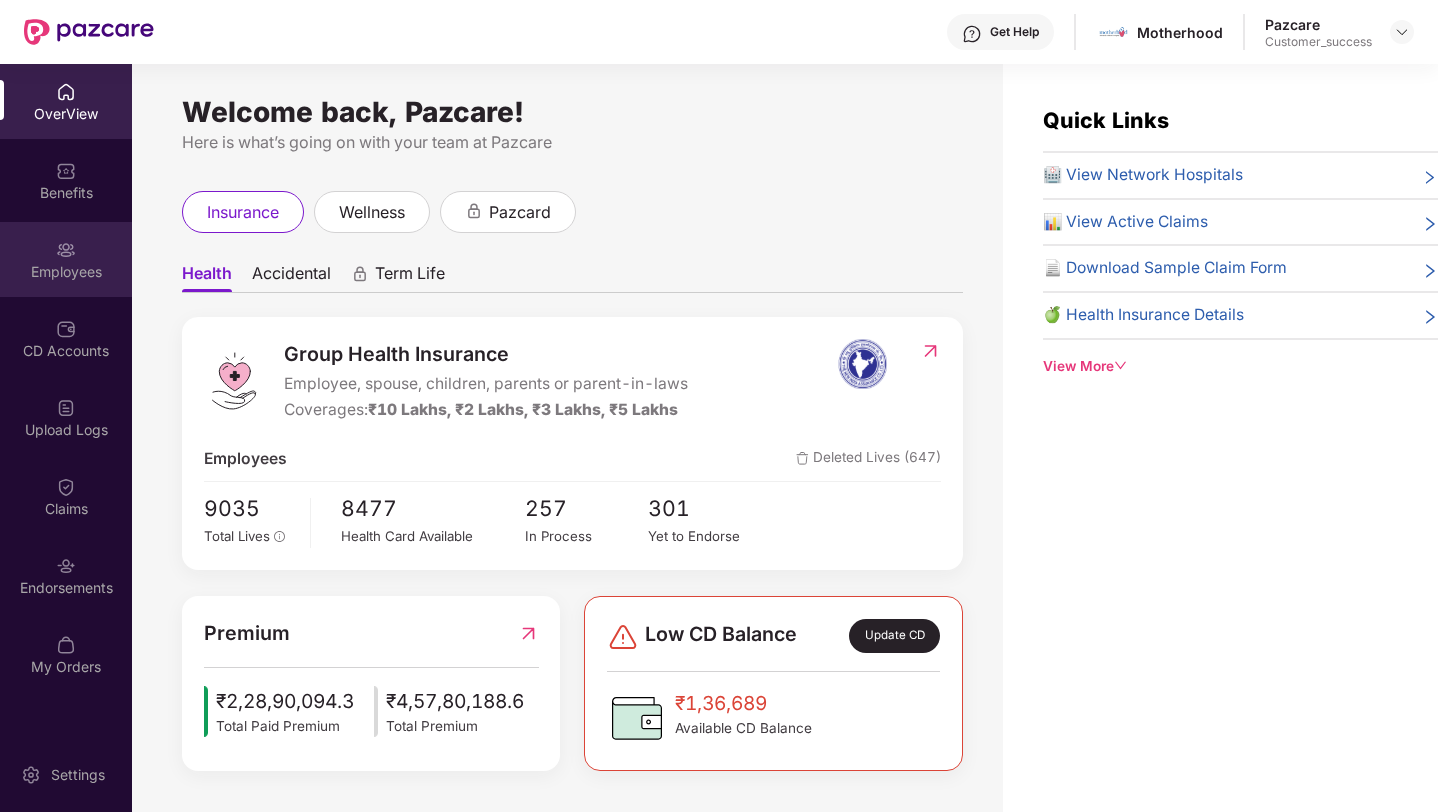 click on "Employees" at bounding box center [66, 272] 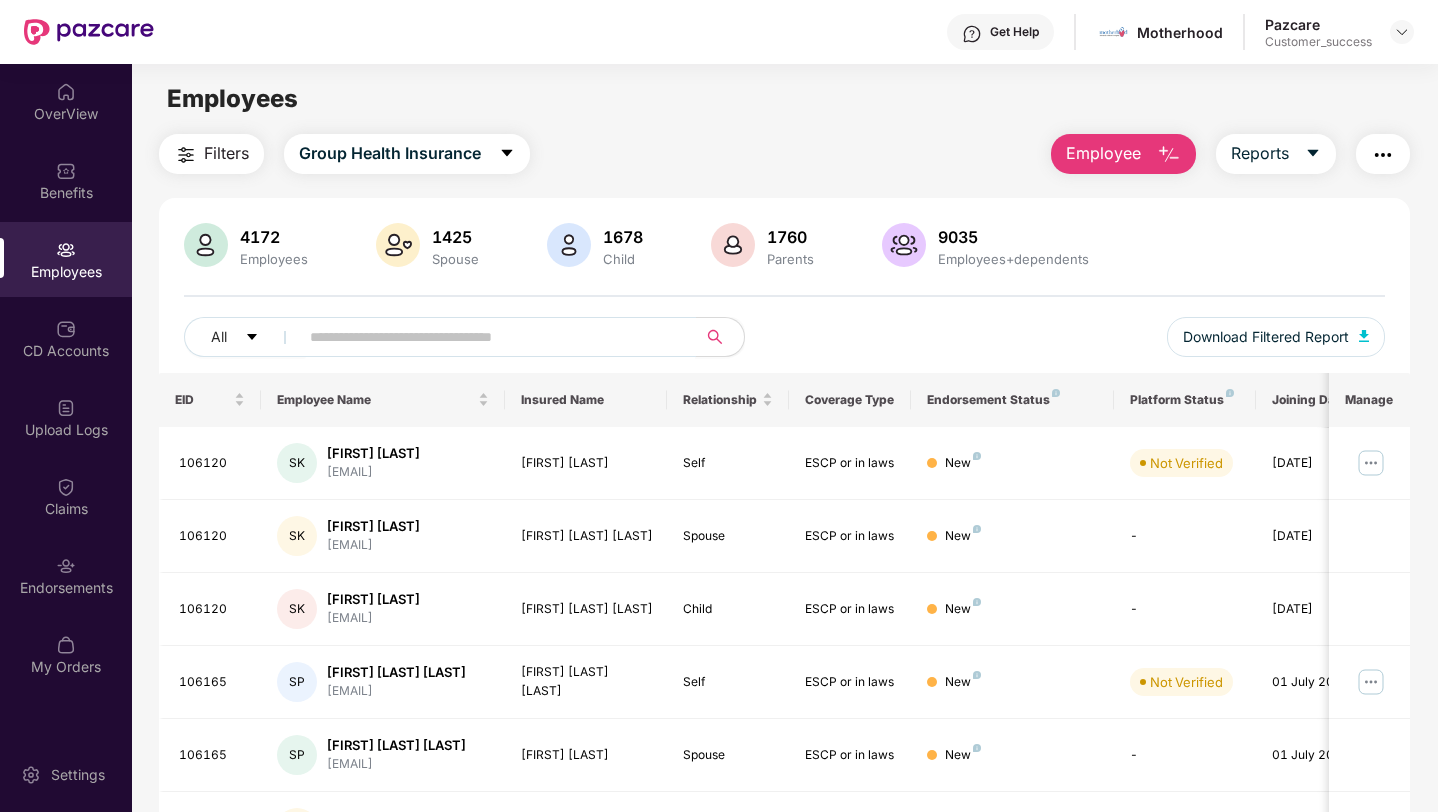 click at bounding box center [489, 337] 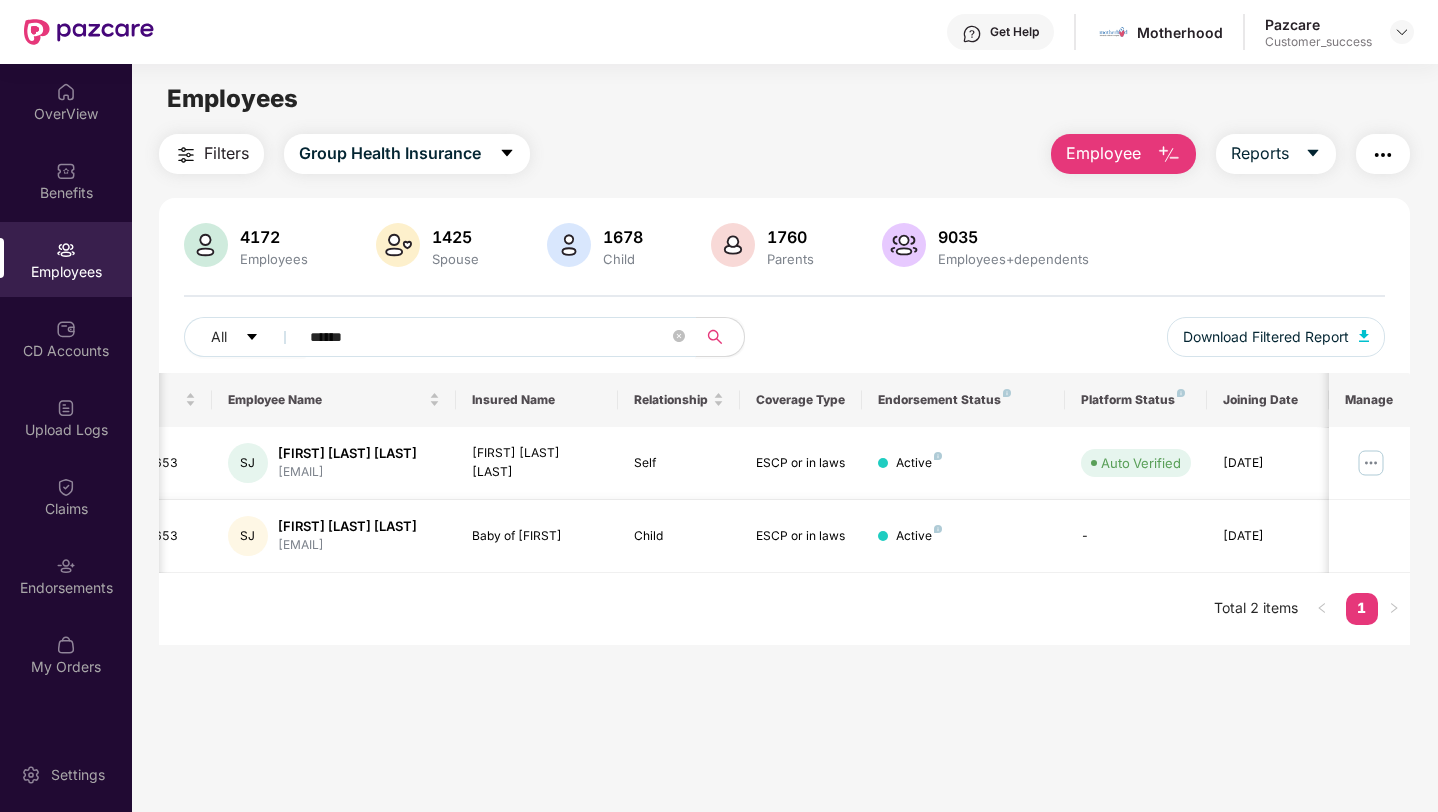 scroll, scrollTop: 0, scrollLeft: 0, axis: both 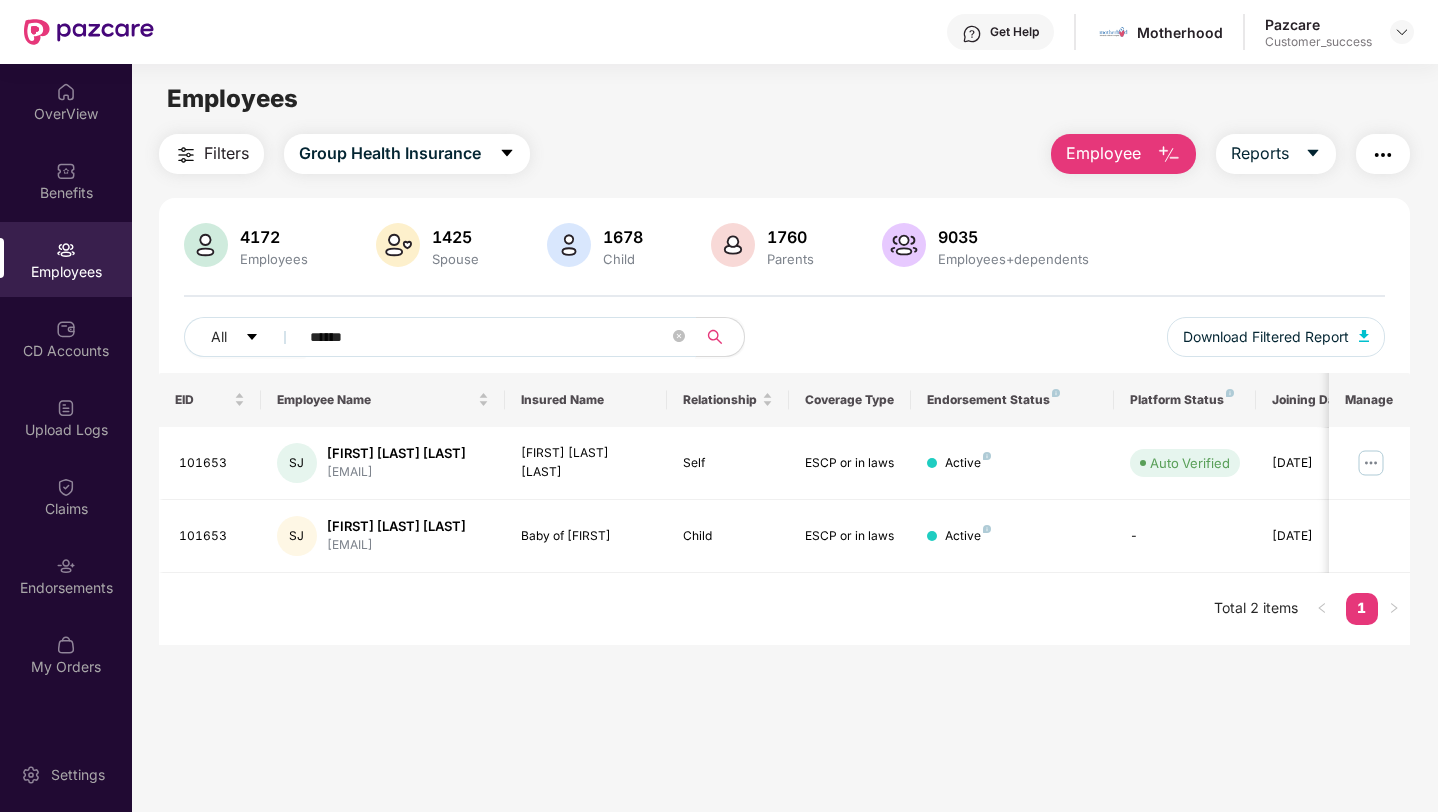type on "******" 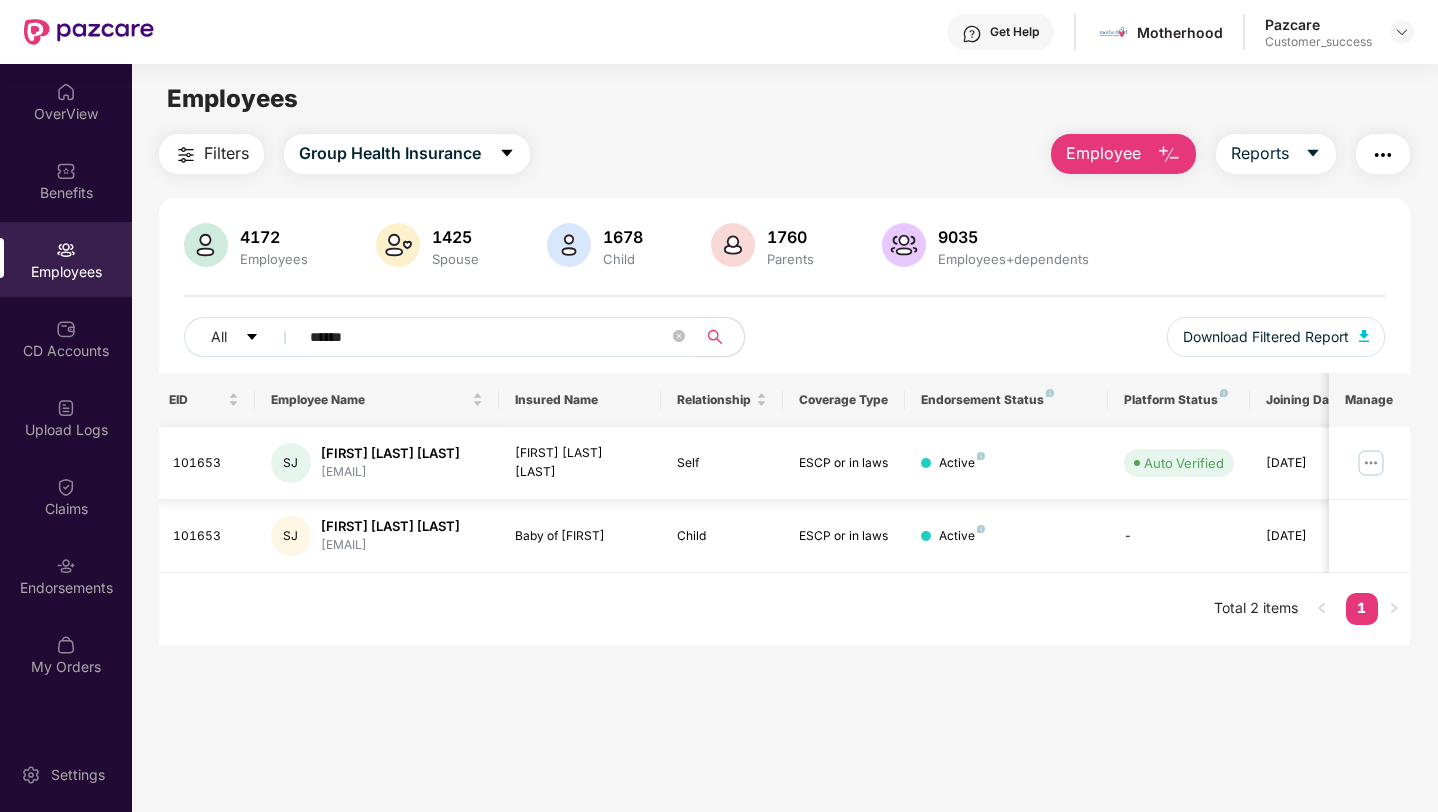scroll, scrollTop: 0, scrollLeft: 0, axis: both 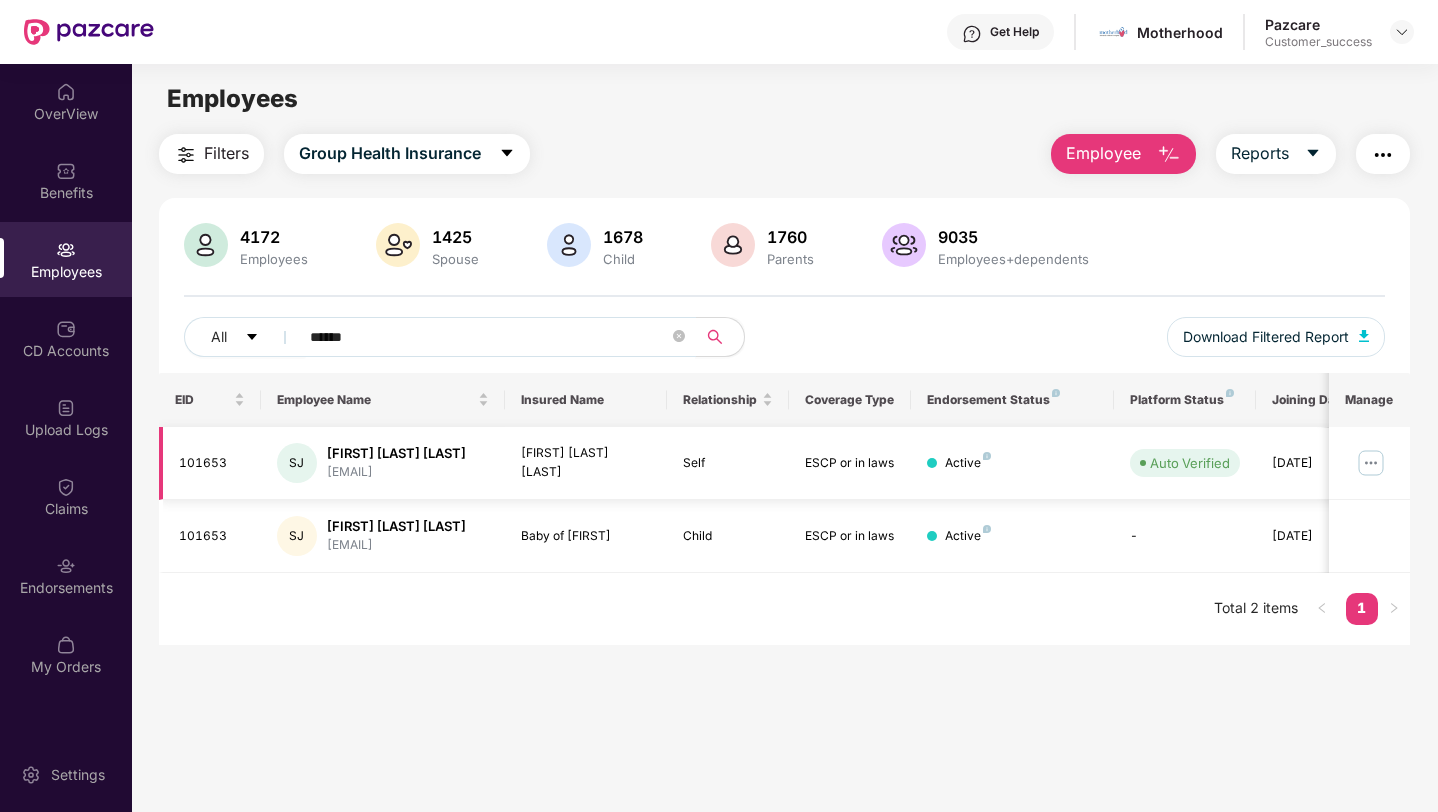 click at bounding box center [1371, 463] 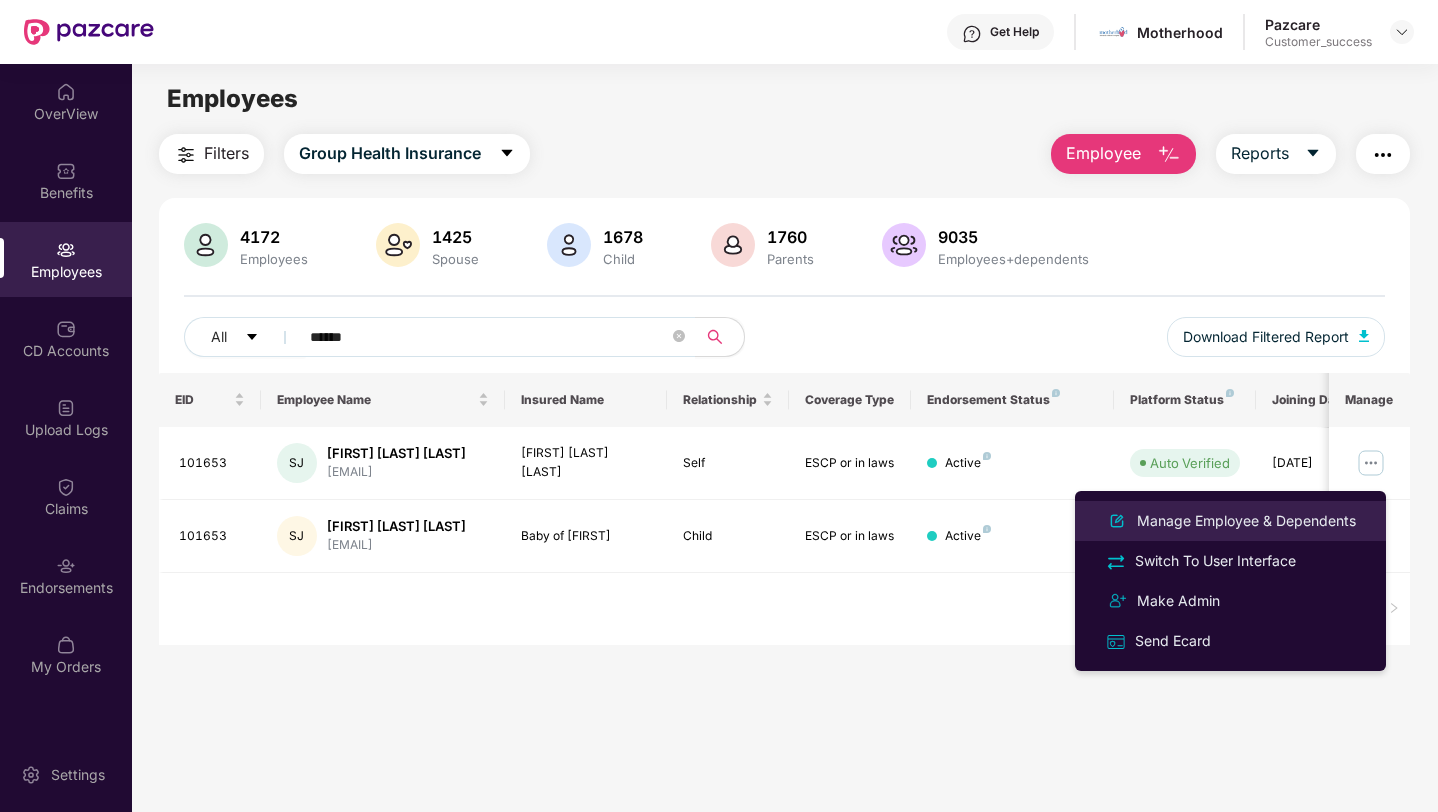 click on "Manage Employee & Dependents" at bounding box center [1246, 521] 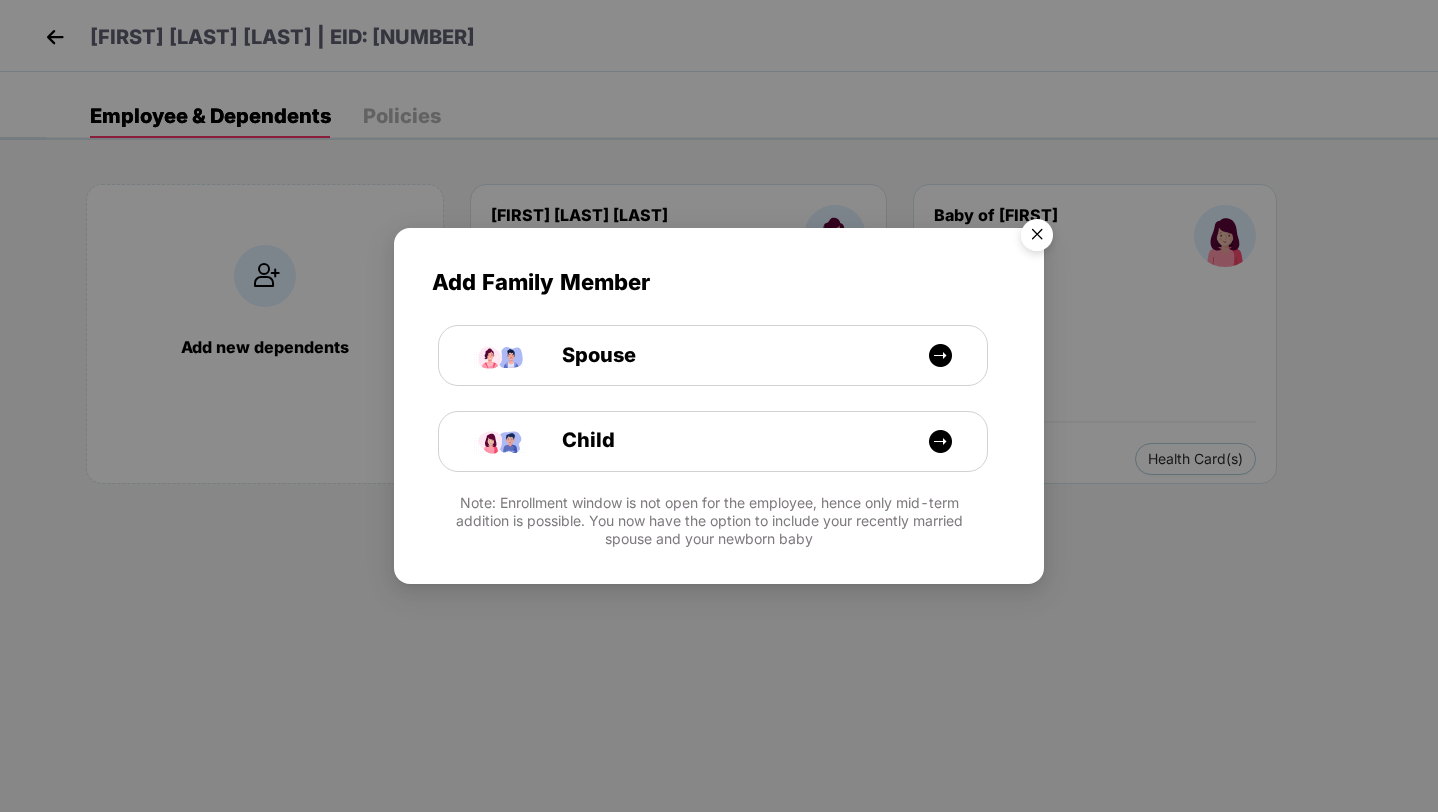 click at bounding box center [1037, 238] 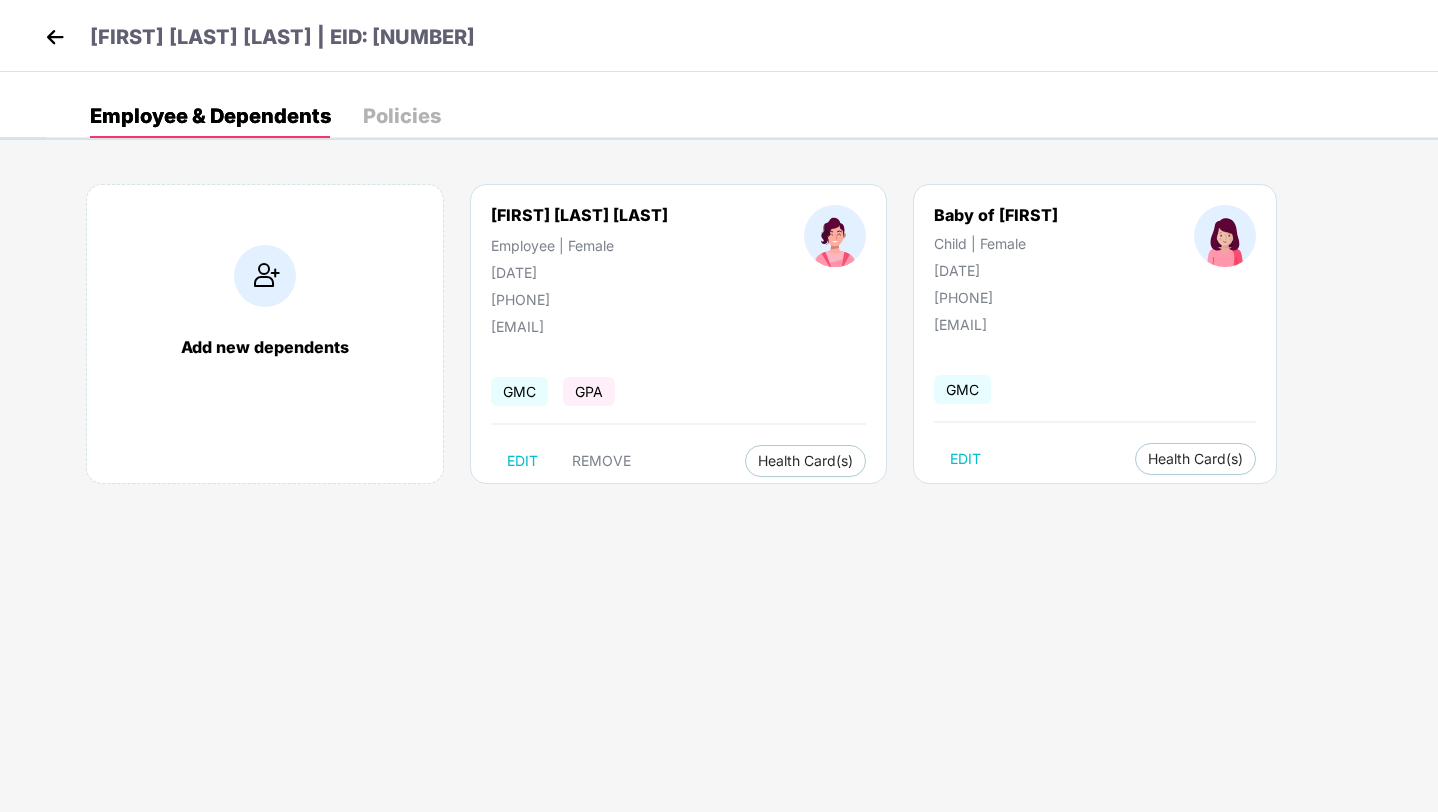click at bounding box center [55, 37] 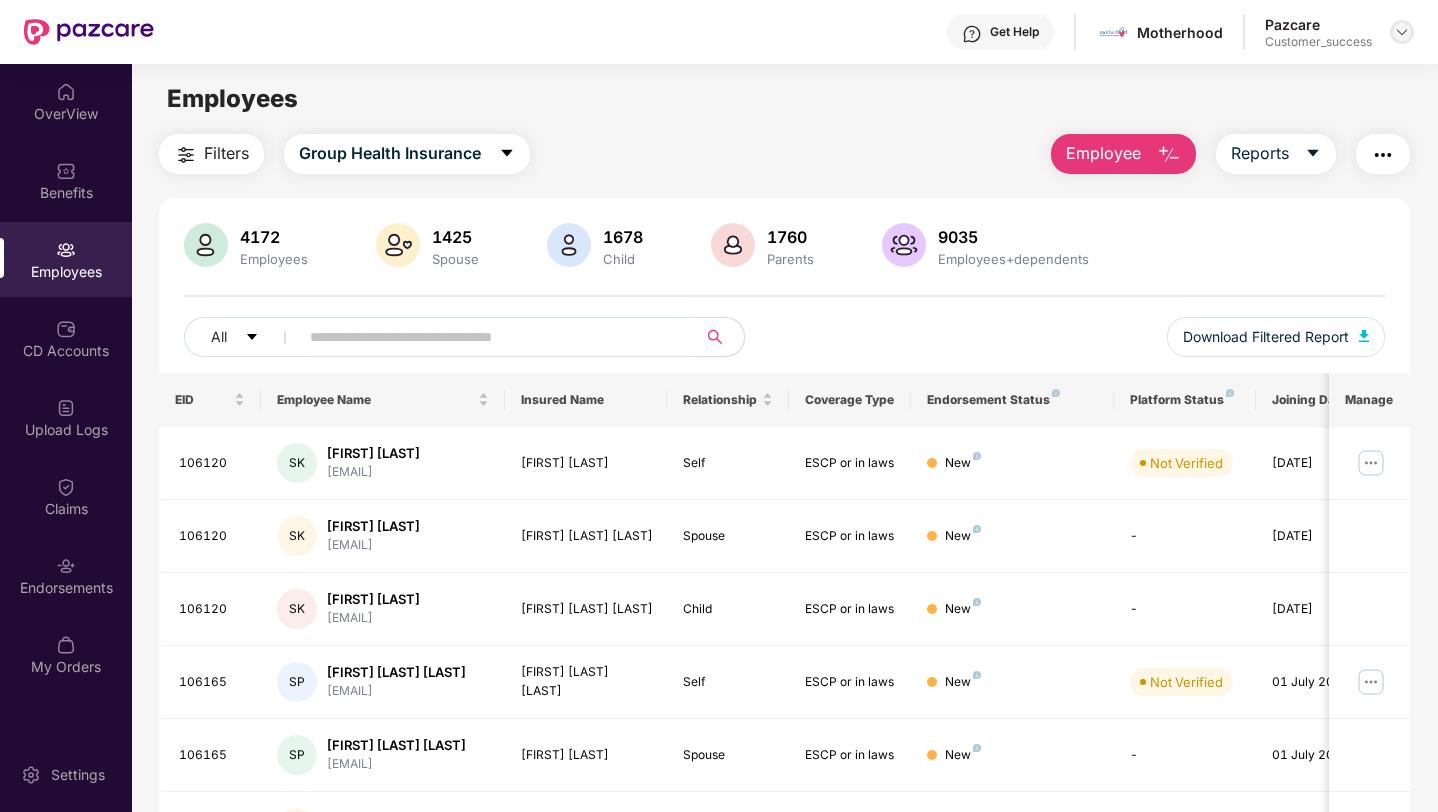 click at bounding box center [1402, 32] 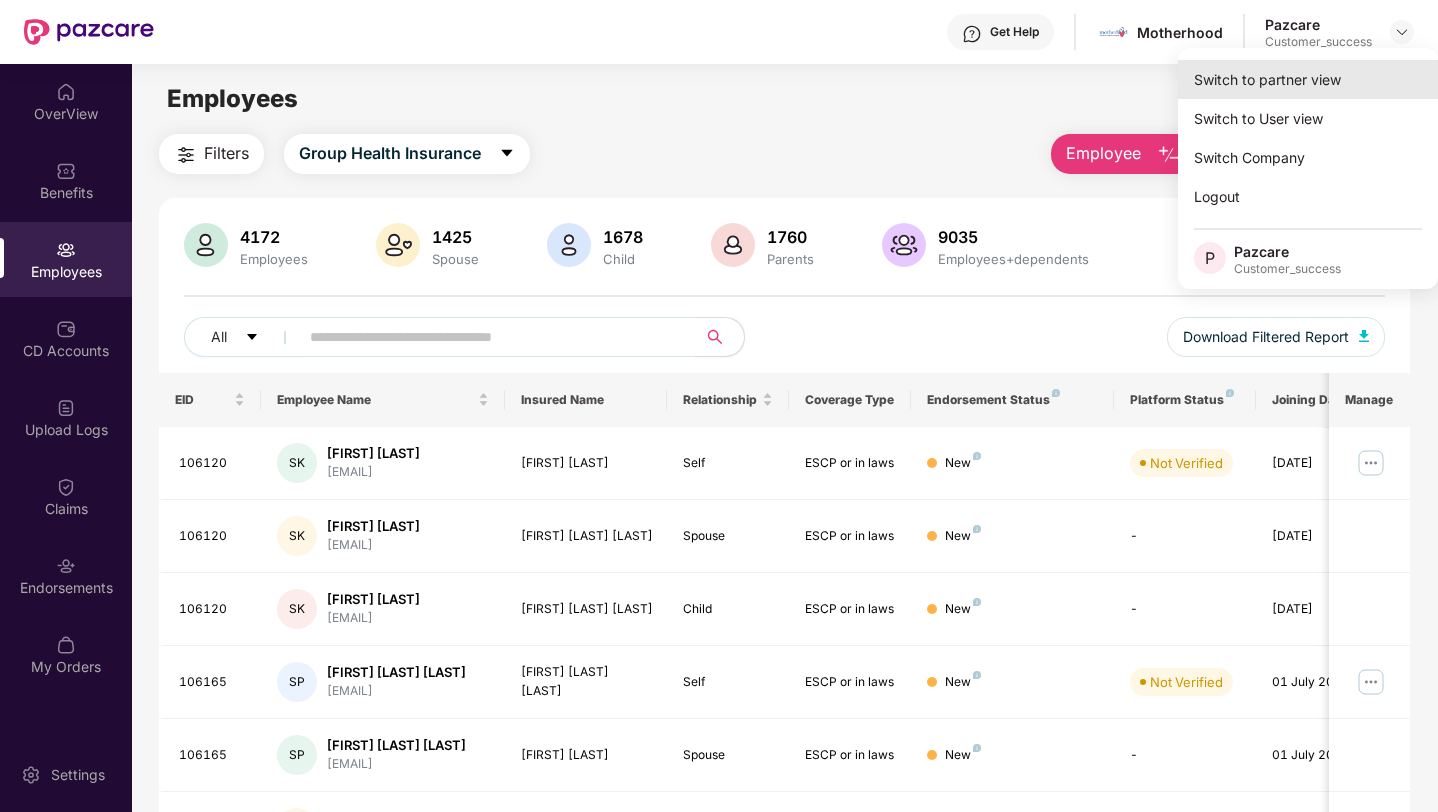 click on "Switch to partner view" at bounding box center (1308, 79) 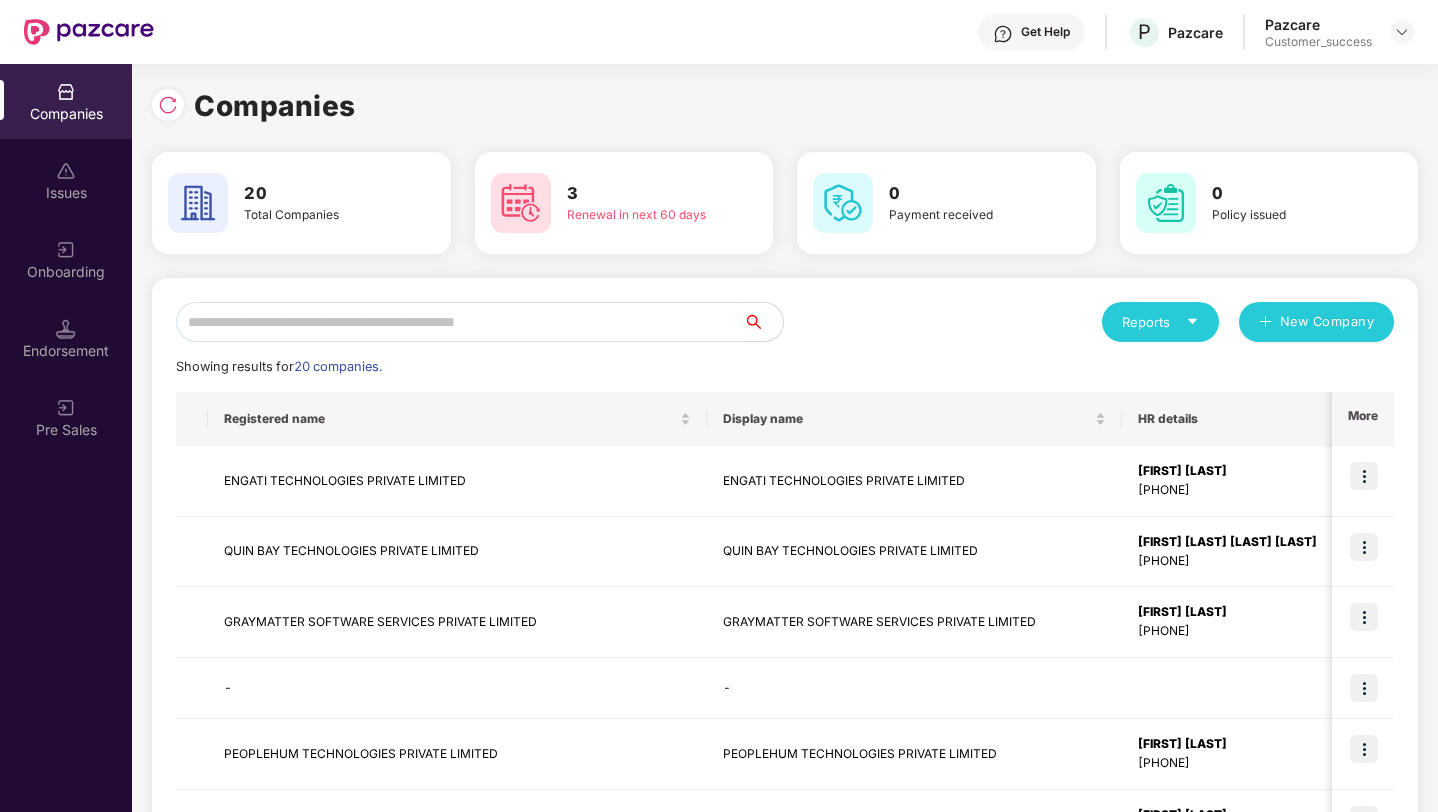click at bounding box center (459, 322) 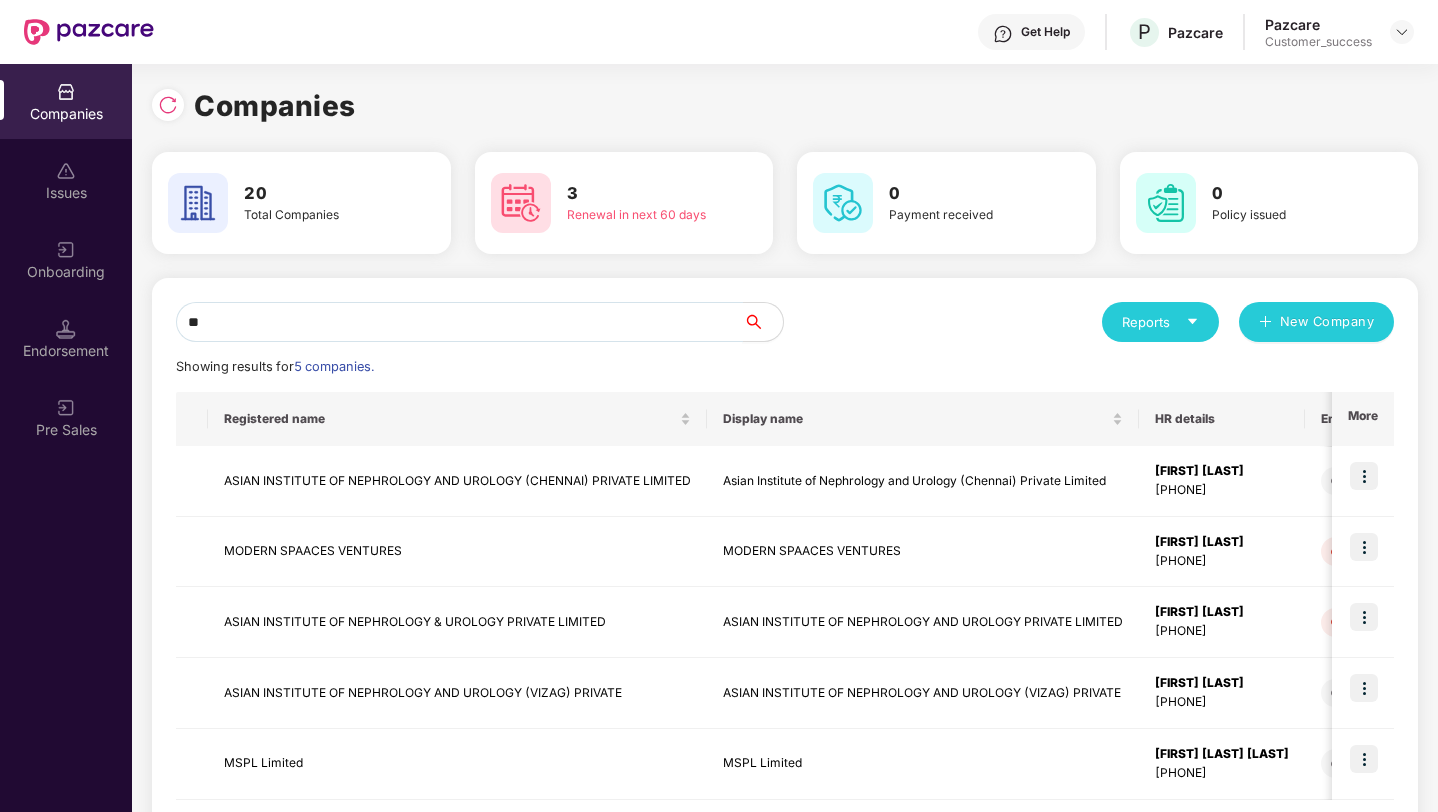 type on "*" 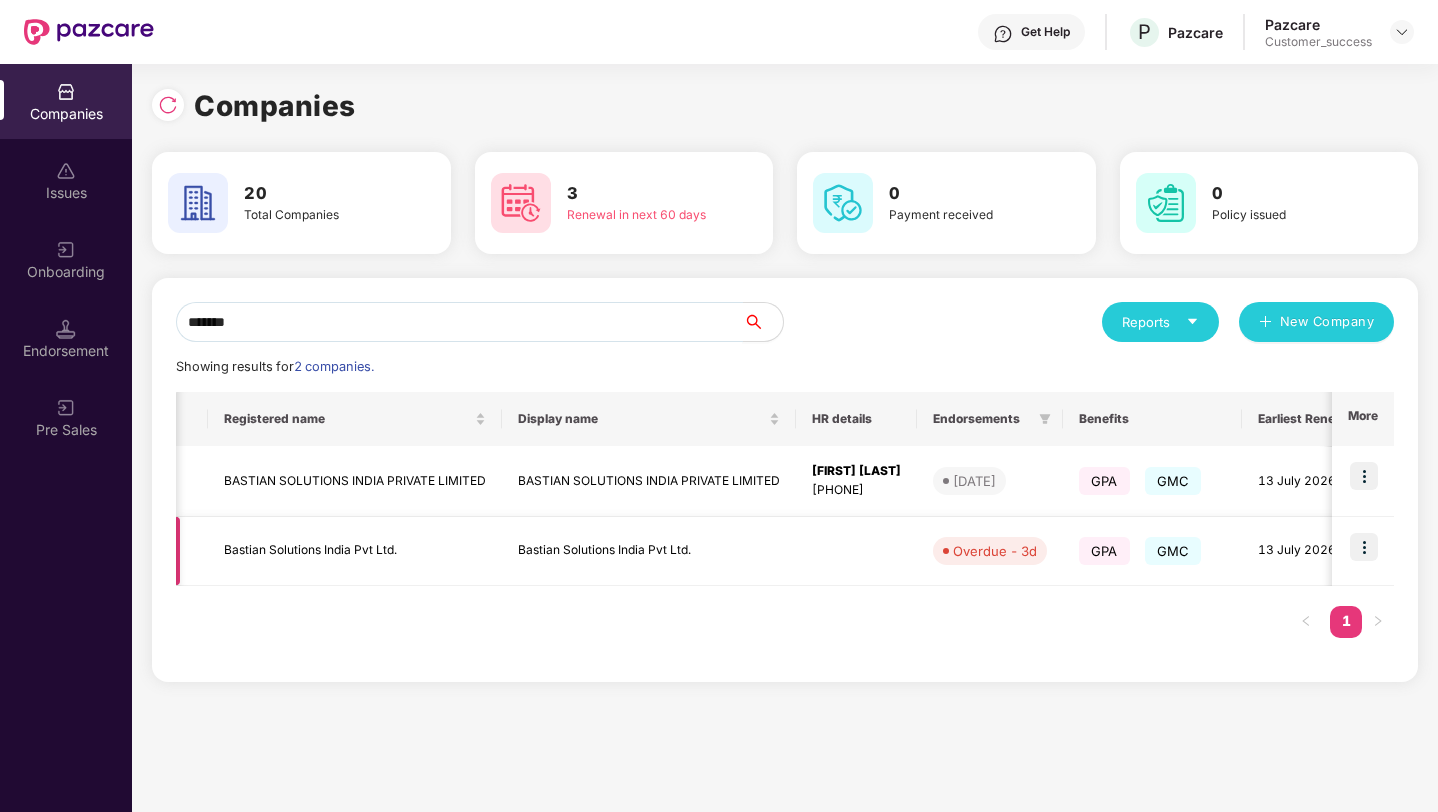 scroll, scrollTop: 0, scrollLeft: 60, axis: horizontal 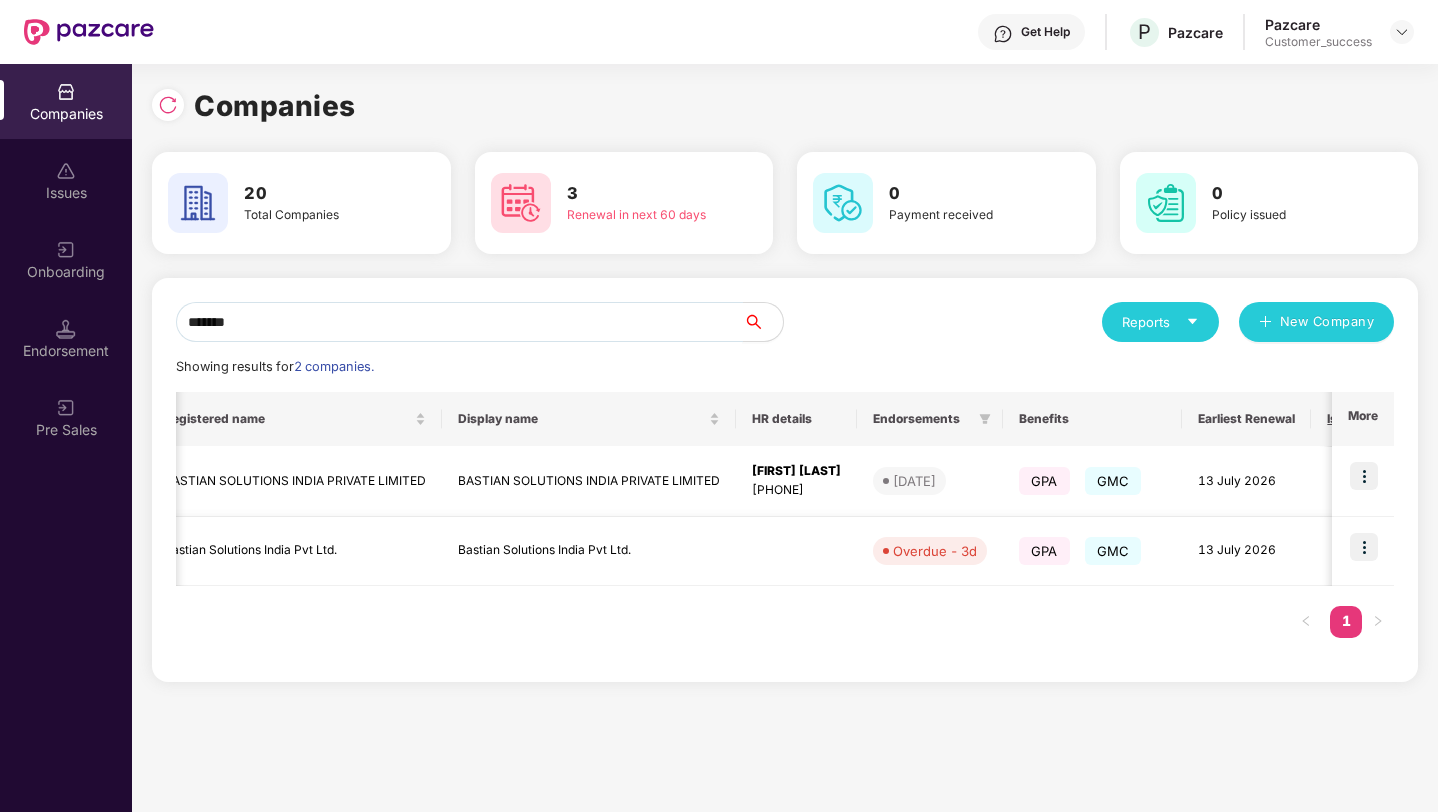 type on "*******" 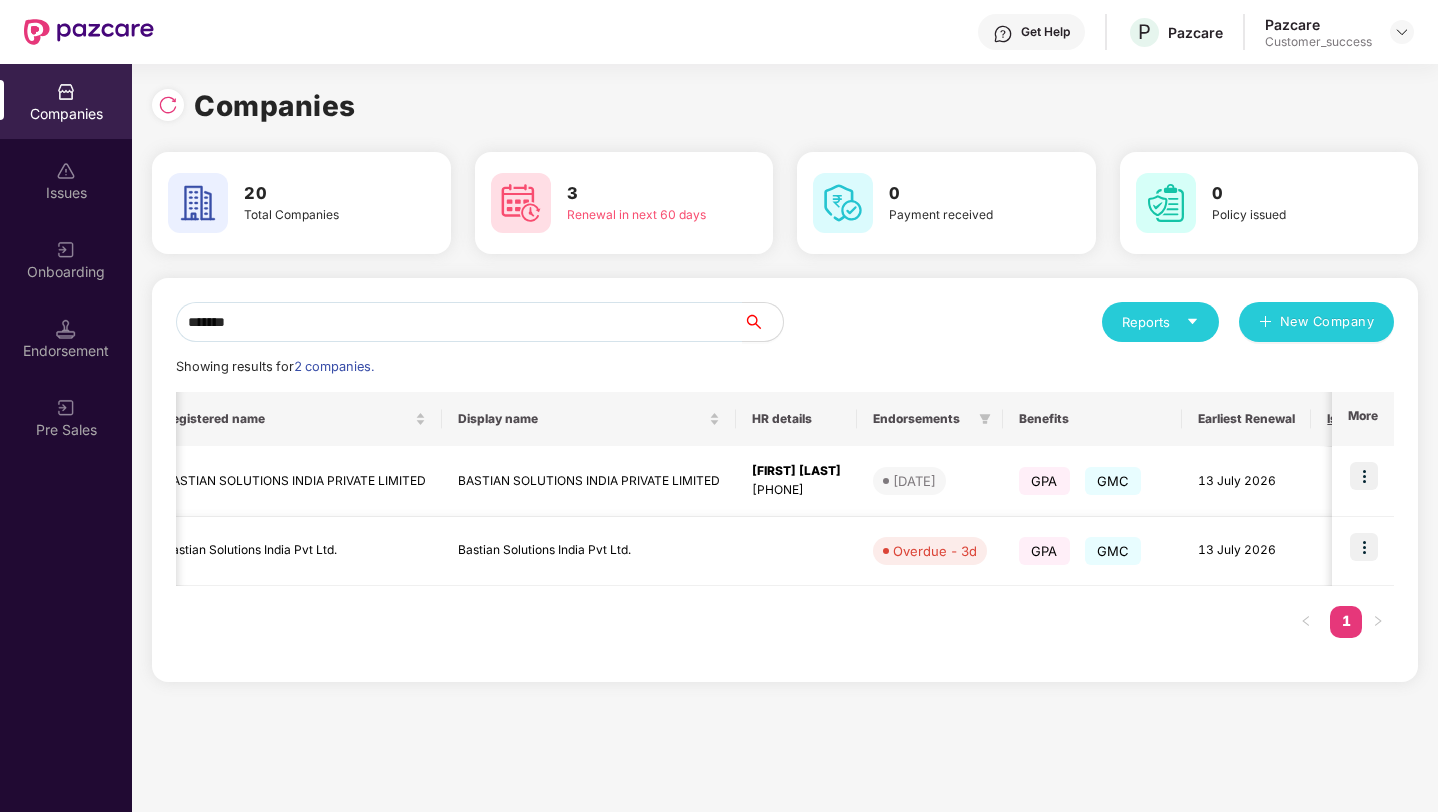 click at bounding box center [1364, 547] 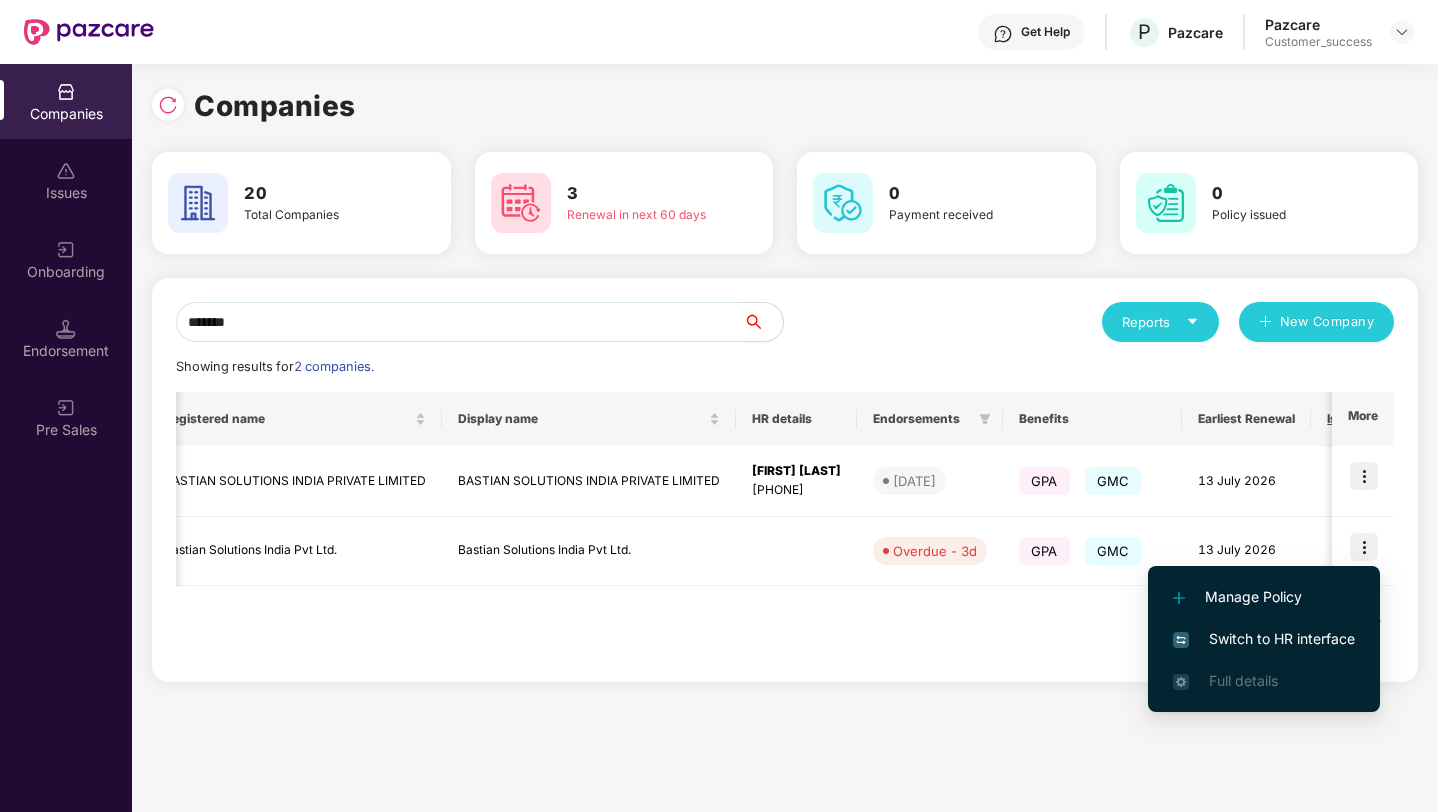 click on "Switch to HR interface" at bounding box center (1264, 639) 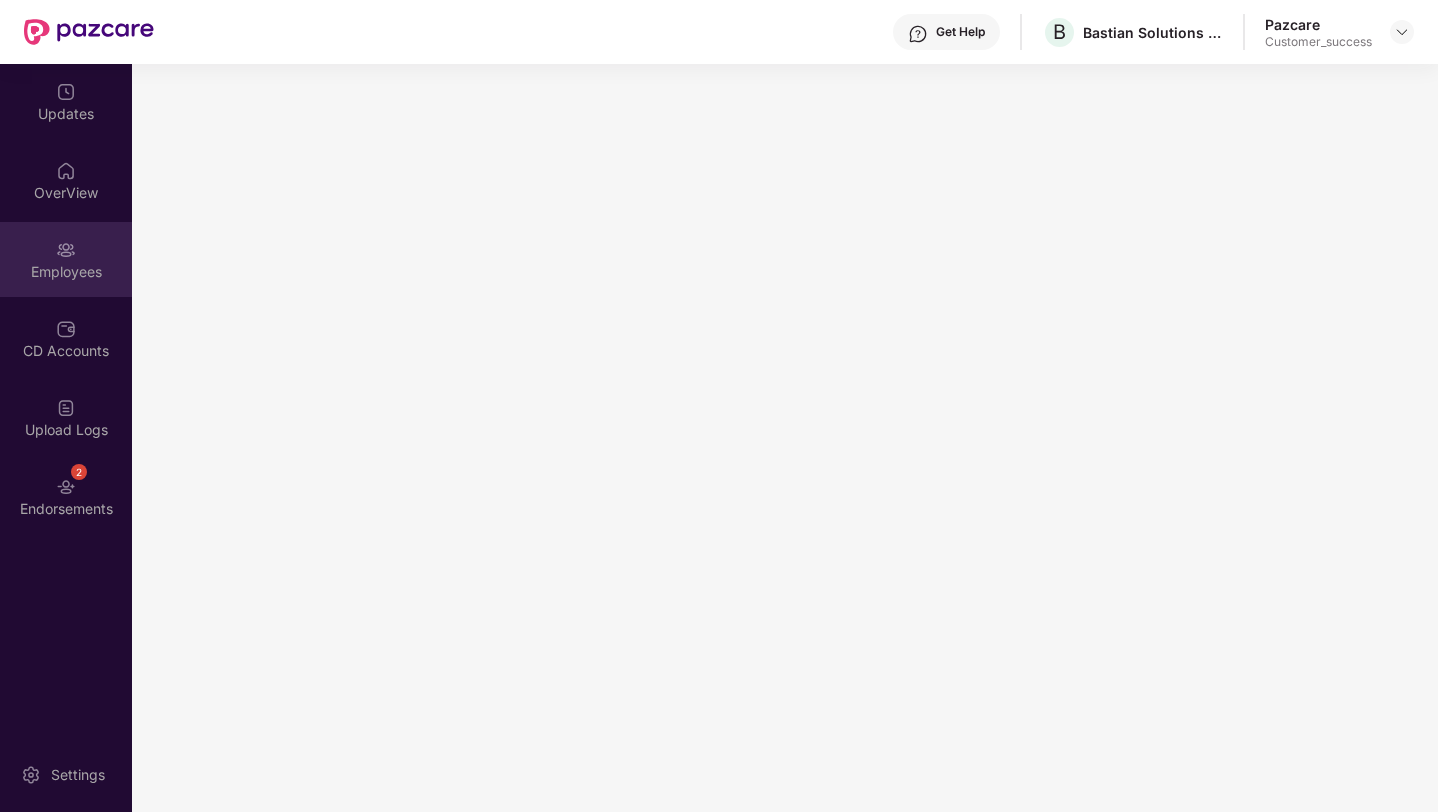 click on "Employees" at bounding box center [66, 259] 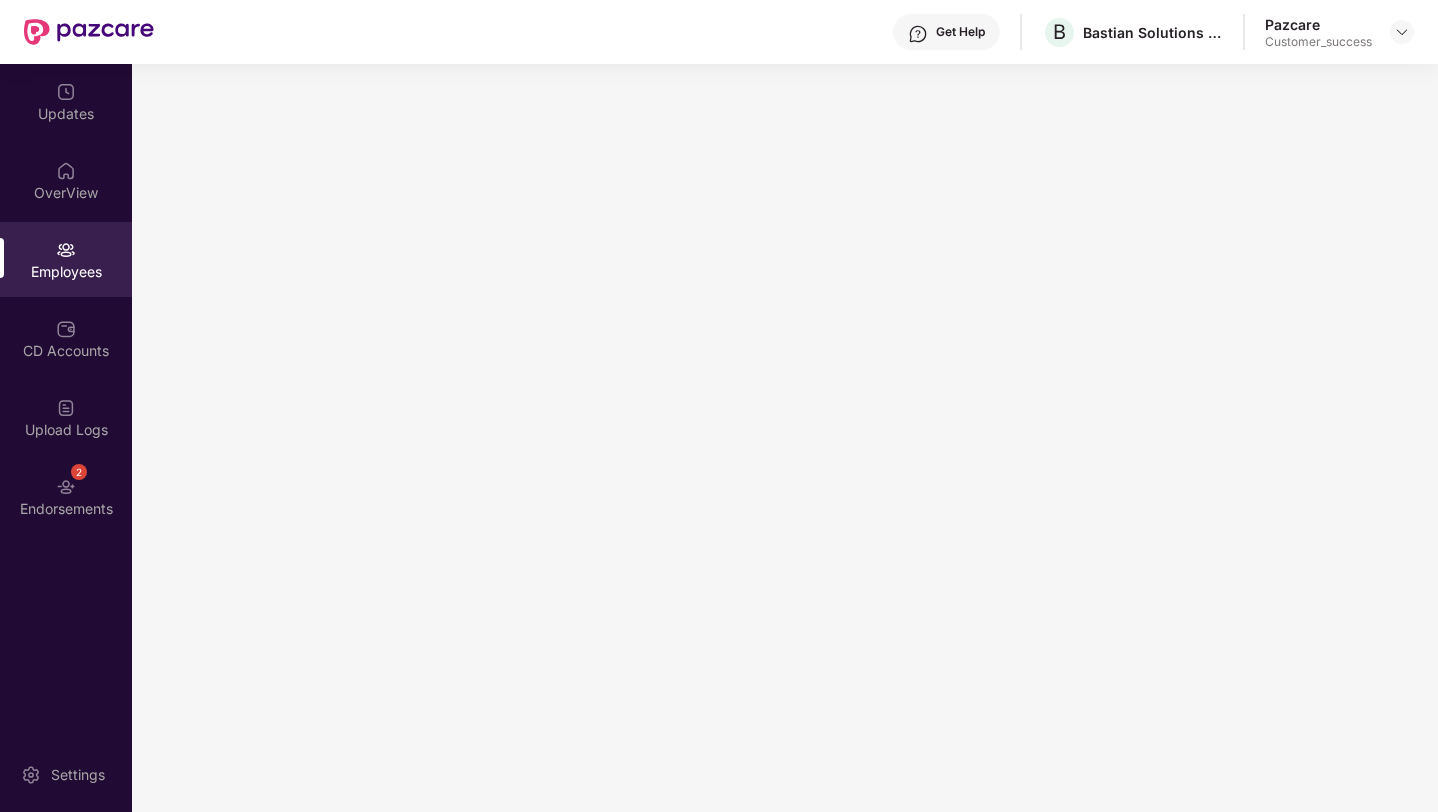 click on "Employees" at bounding box center [66, 259] 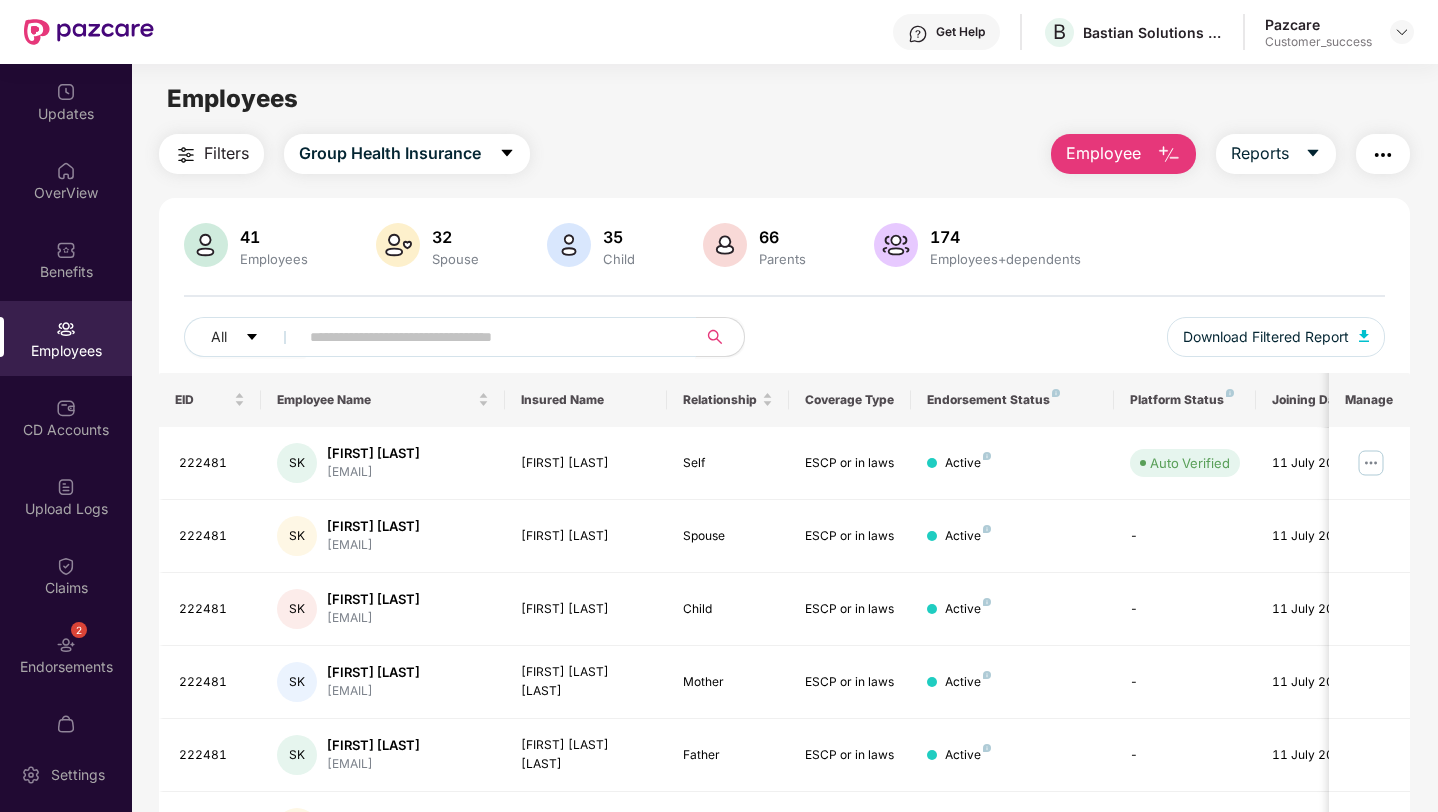 click at bounding box center [489, 337] 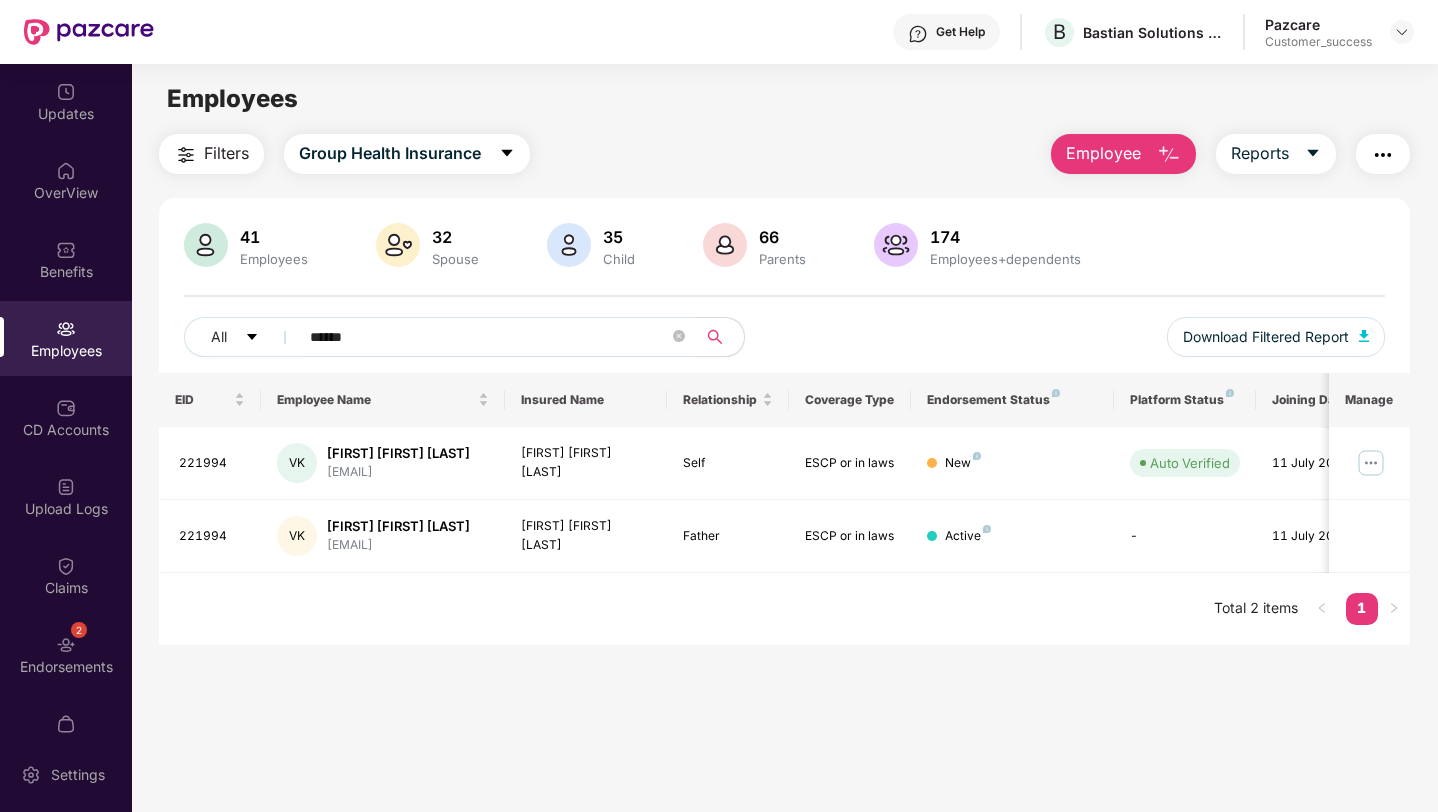 type on "******" 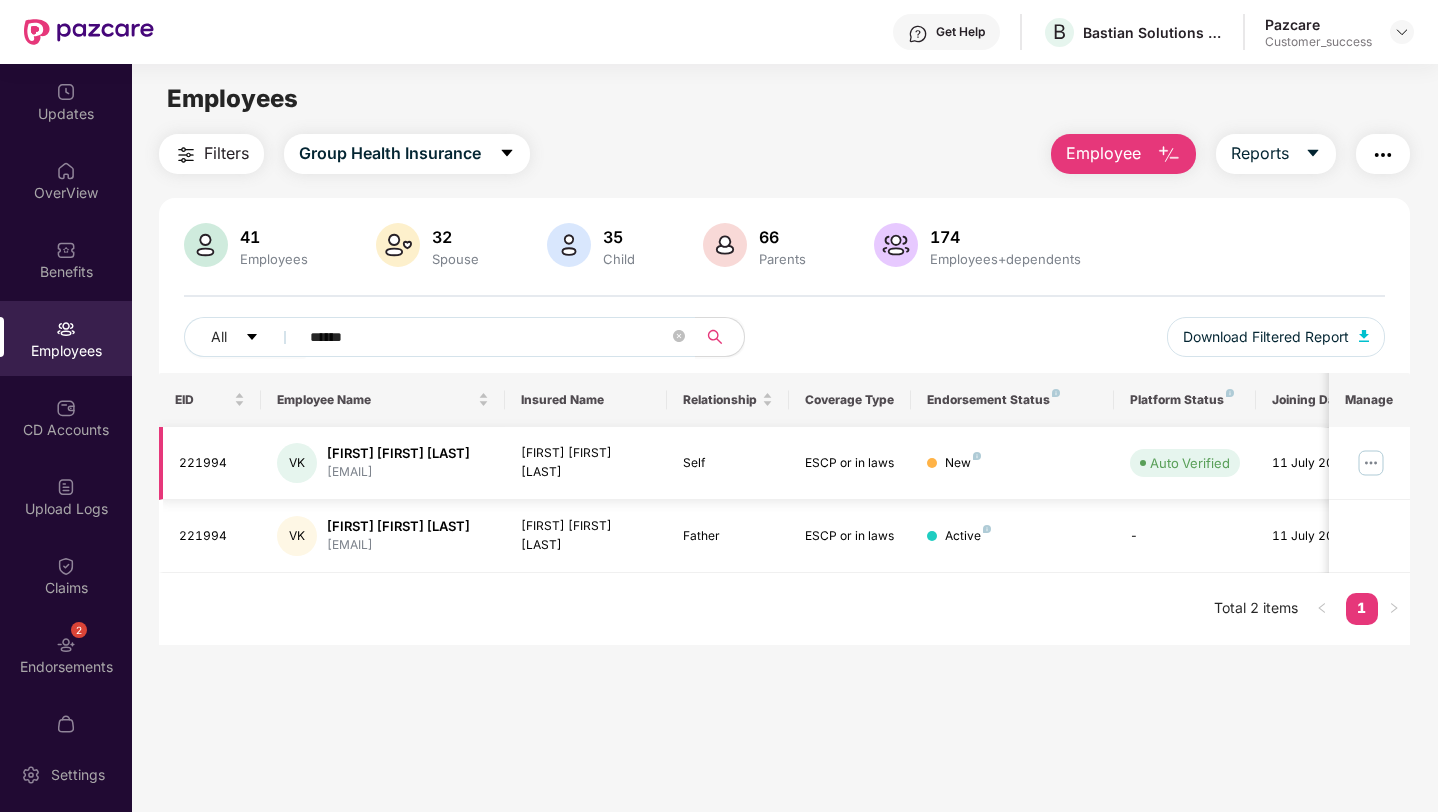 click at bounding box center [1371, 463] 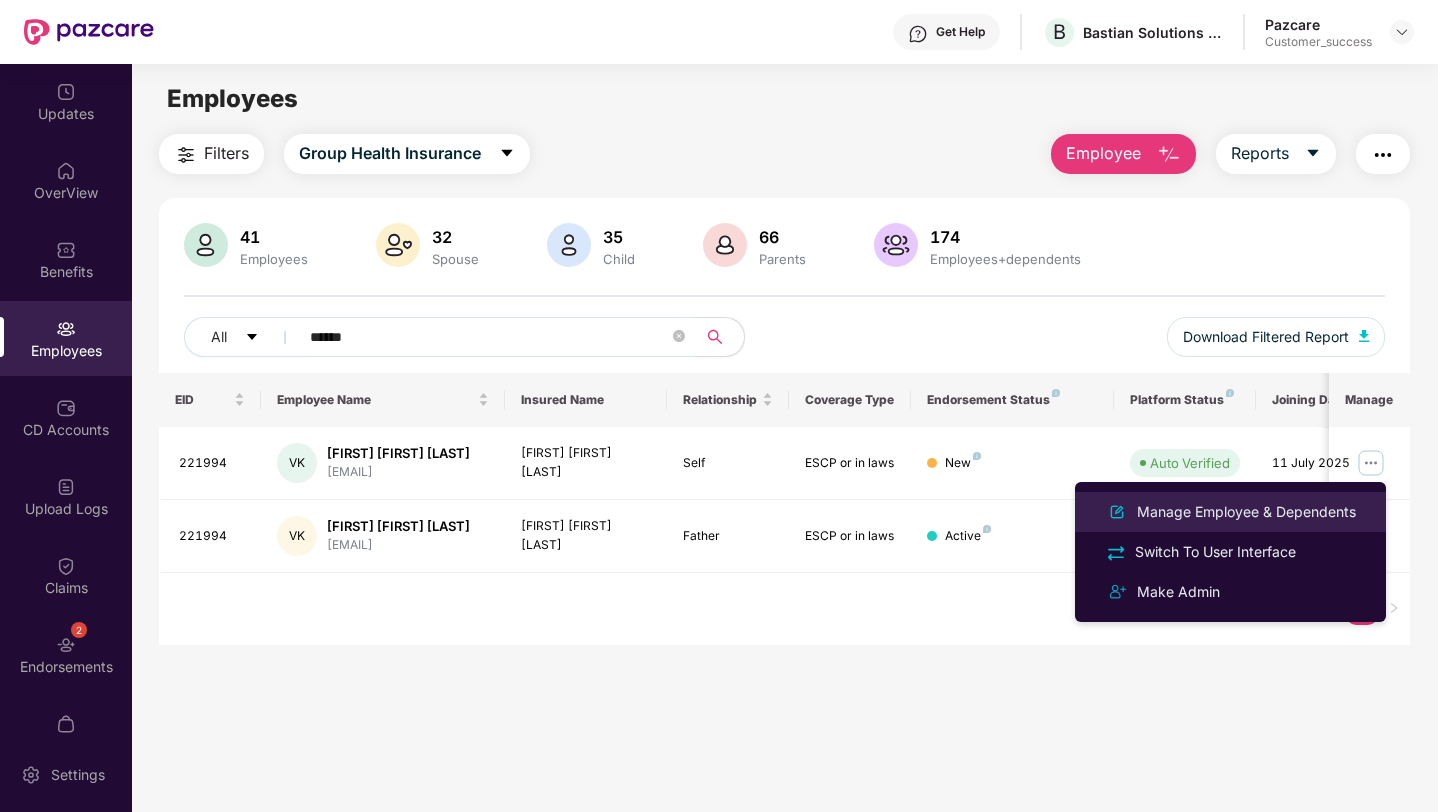click on "Manage Employee & Dependents" at bounding box center (1246, 512) 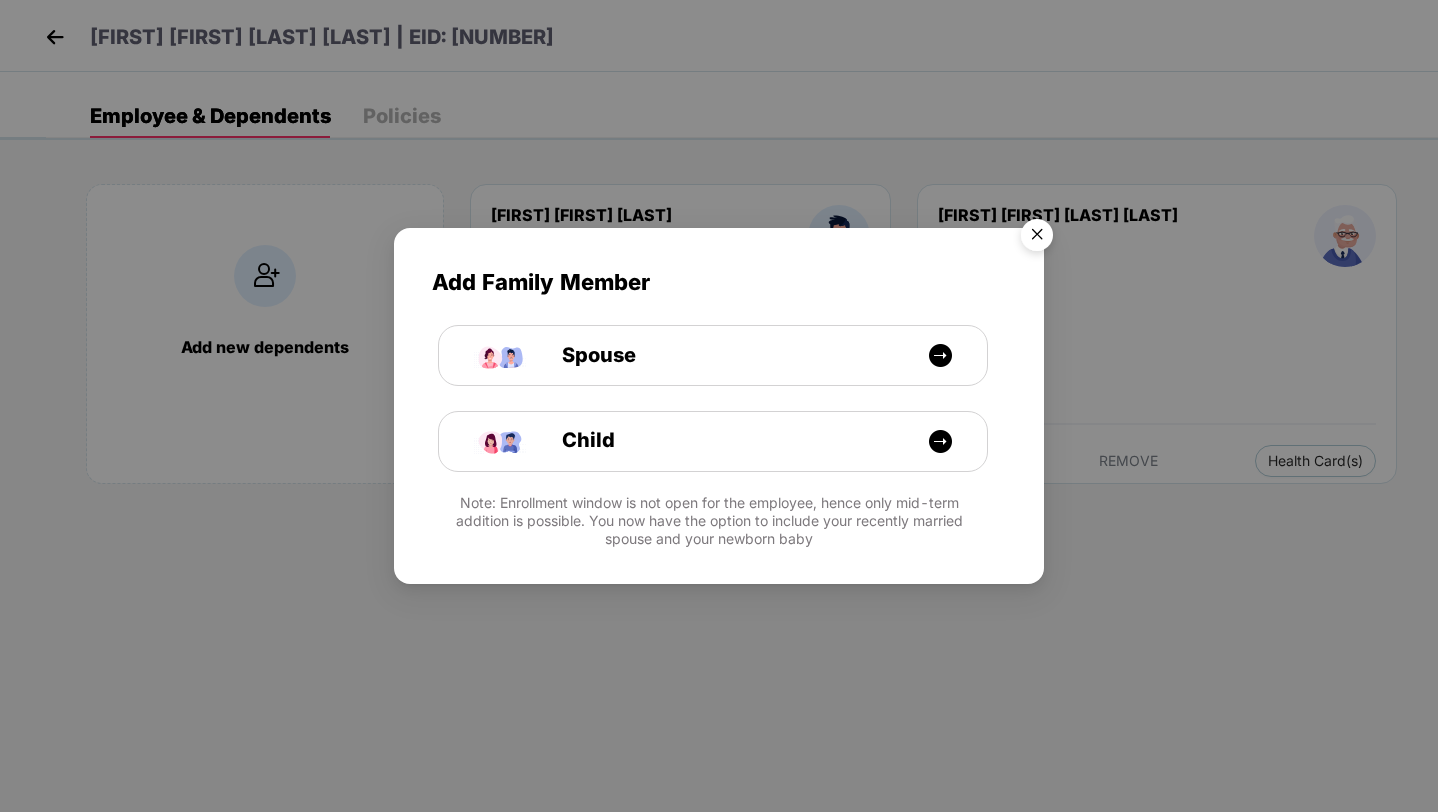 click at bounding box center [1037, 238] 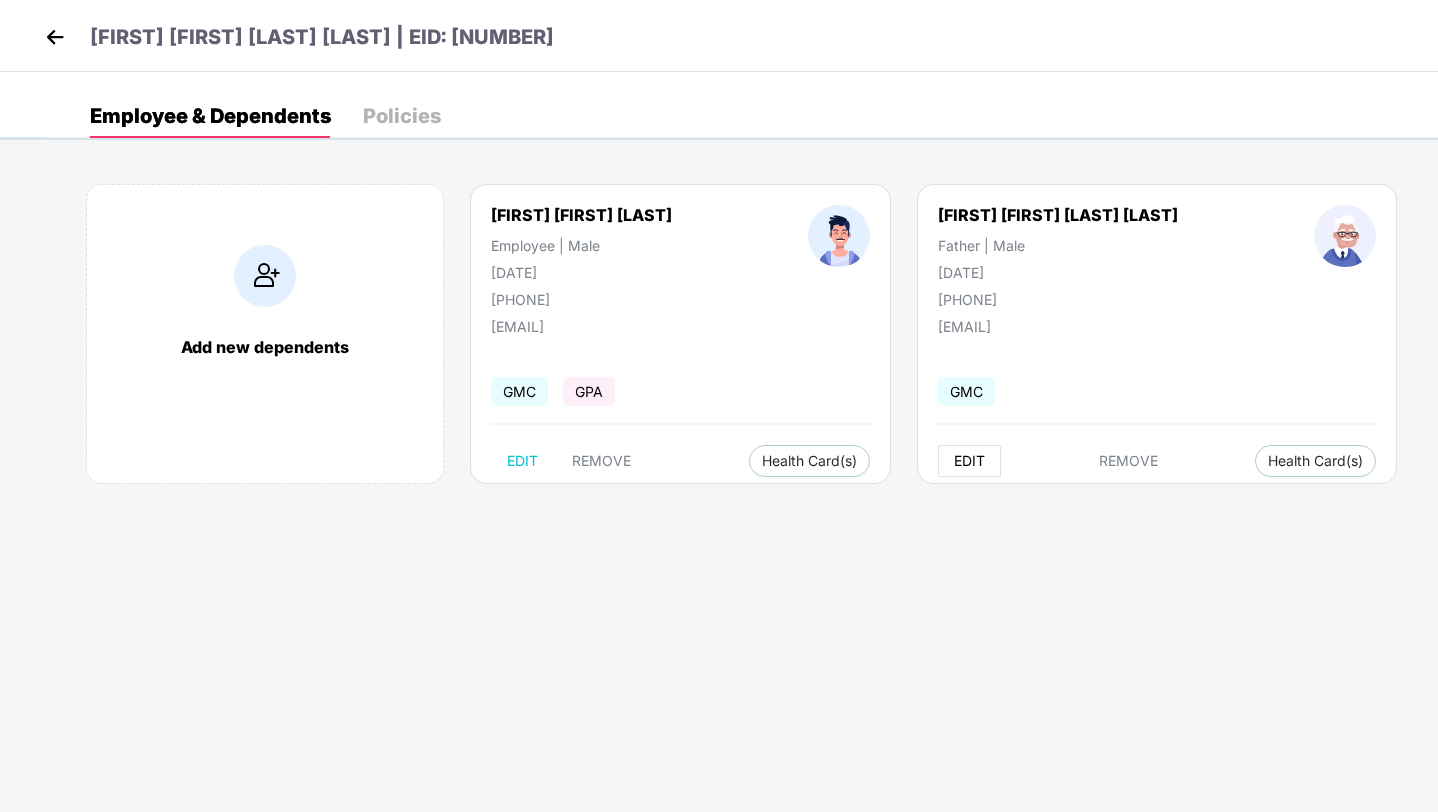 click on "EDIT" at bounding box center [969, 461] 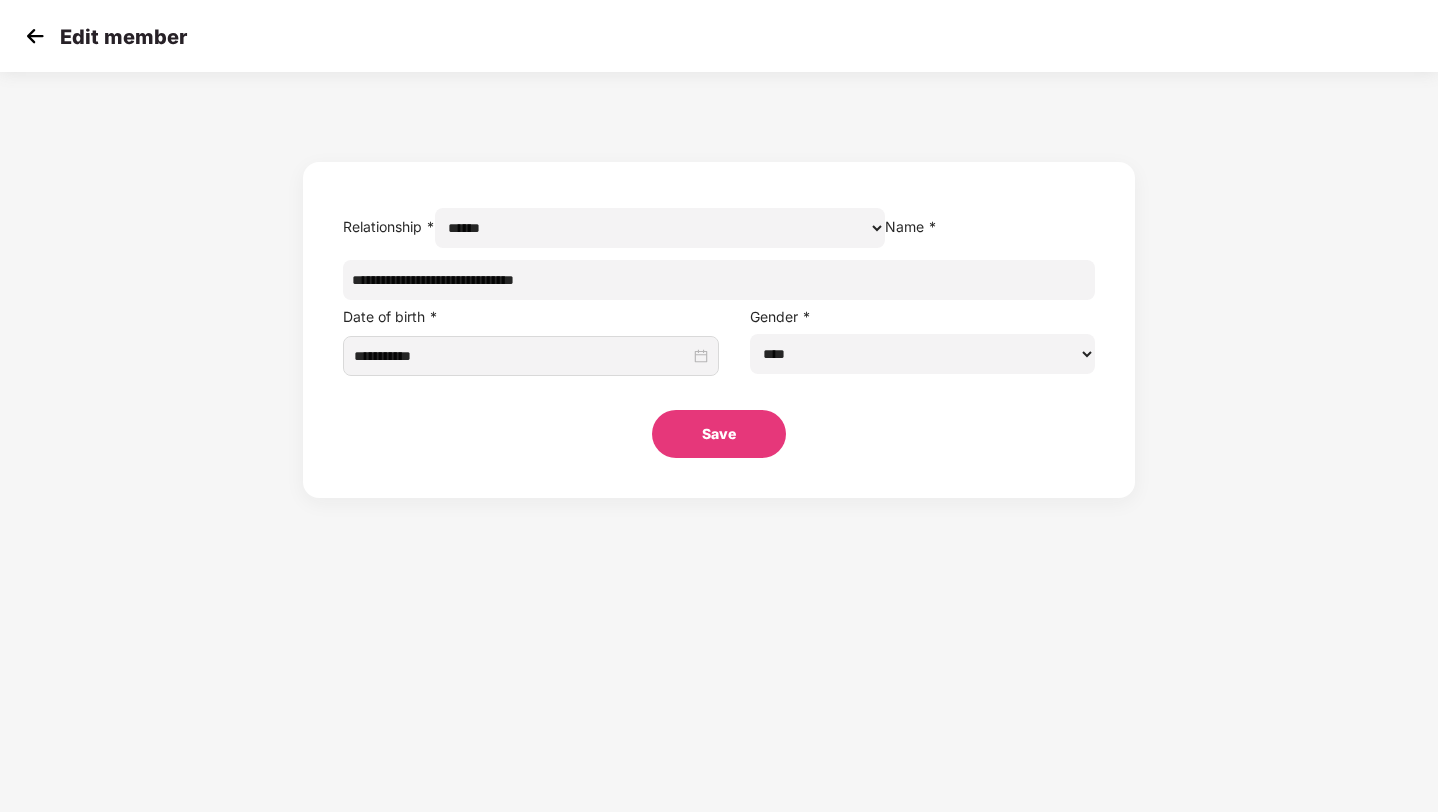 drag, startPoint x: 751, startPoint y: 325, endPoint x: 291, endPoint y: 326, distance: 460.0011 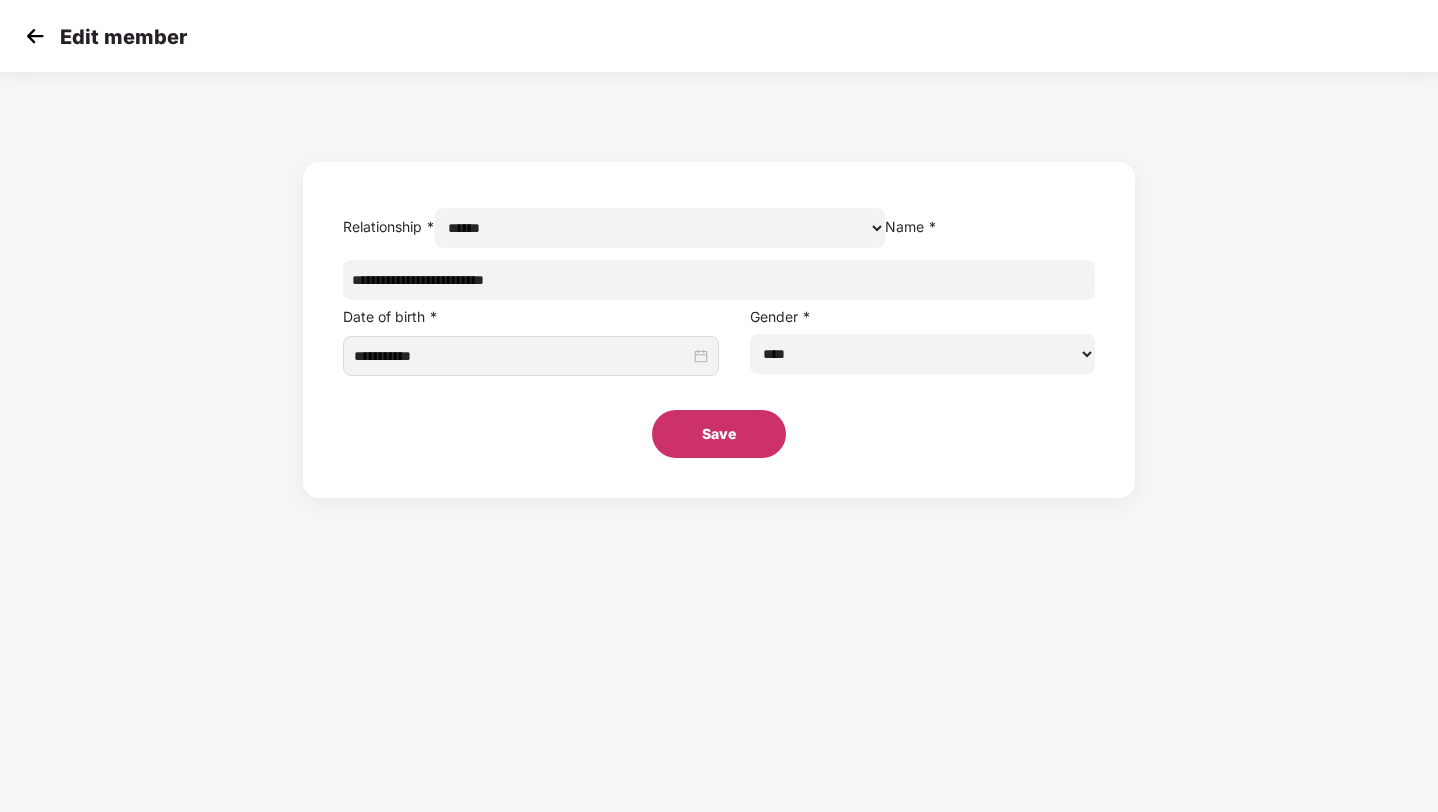 type on "**********" 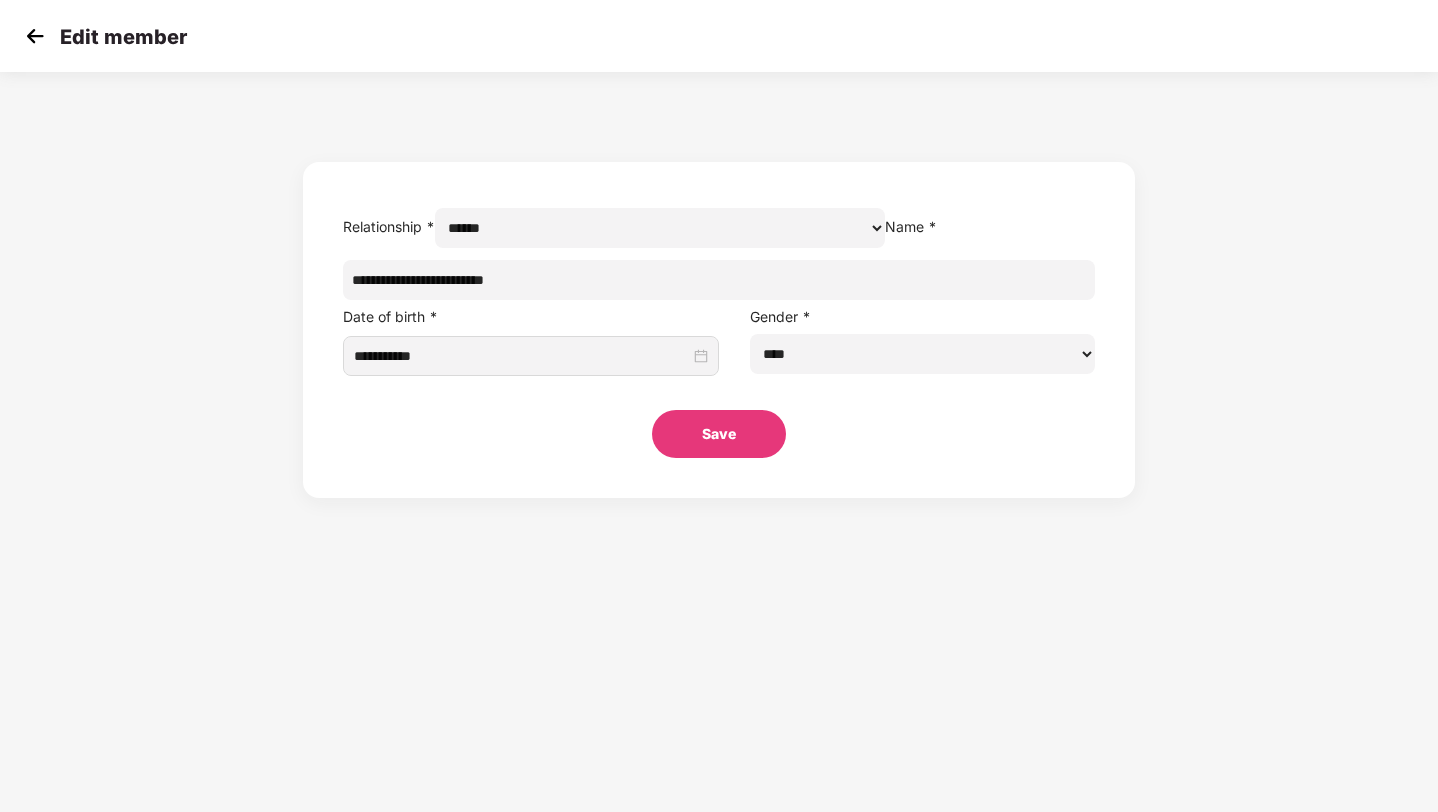 click on "Save" at bounding box center [719, 434] 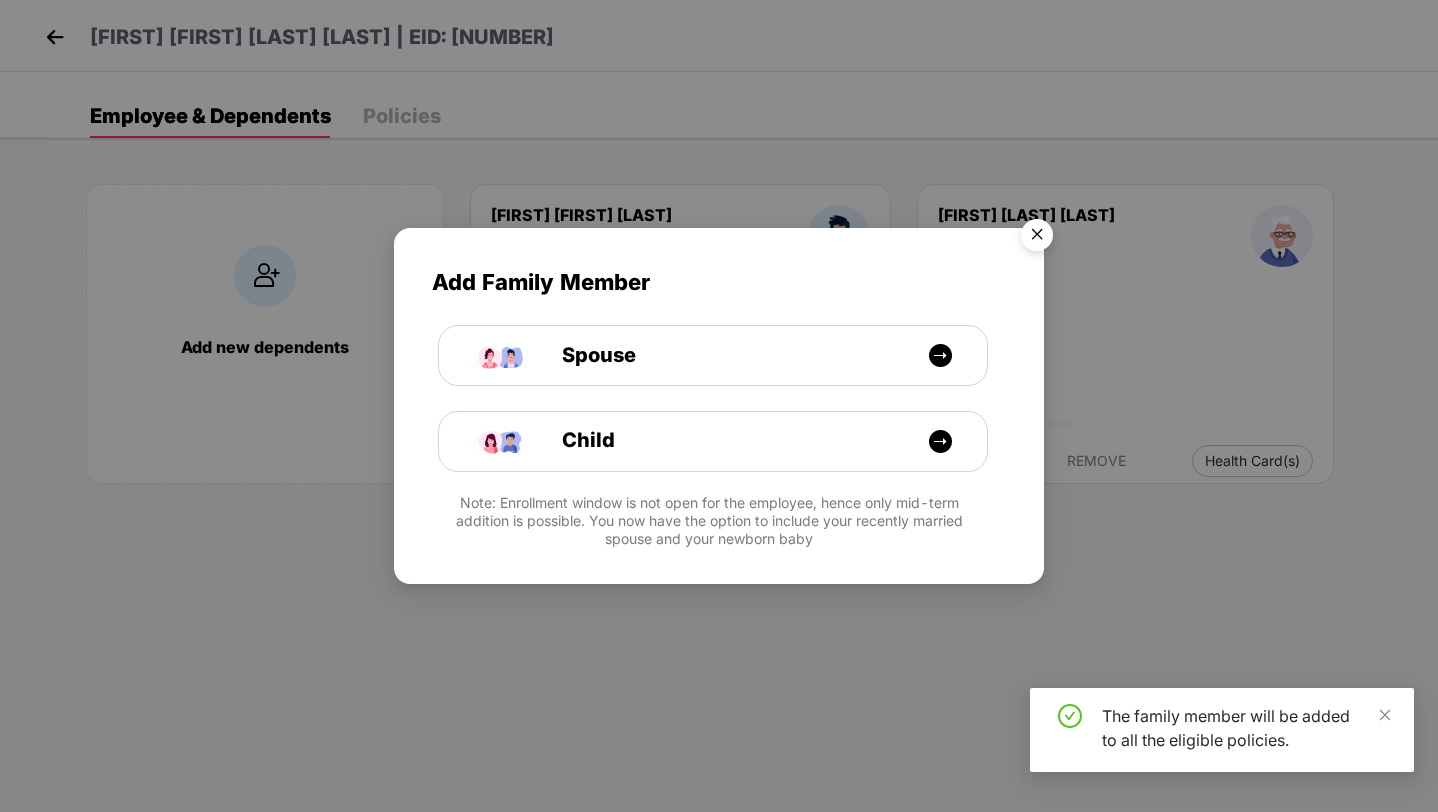 click at bounding box center (1037, 238) 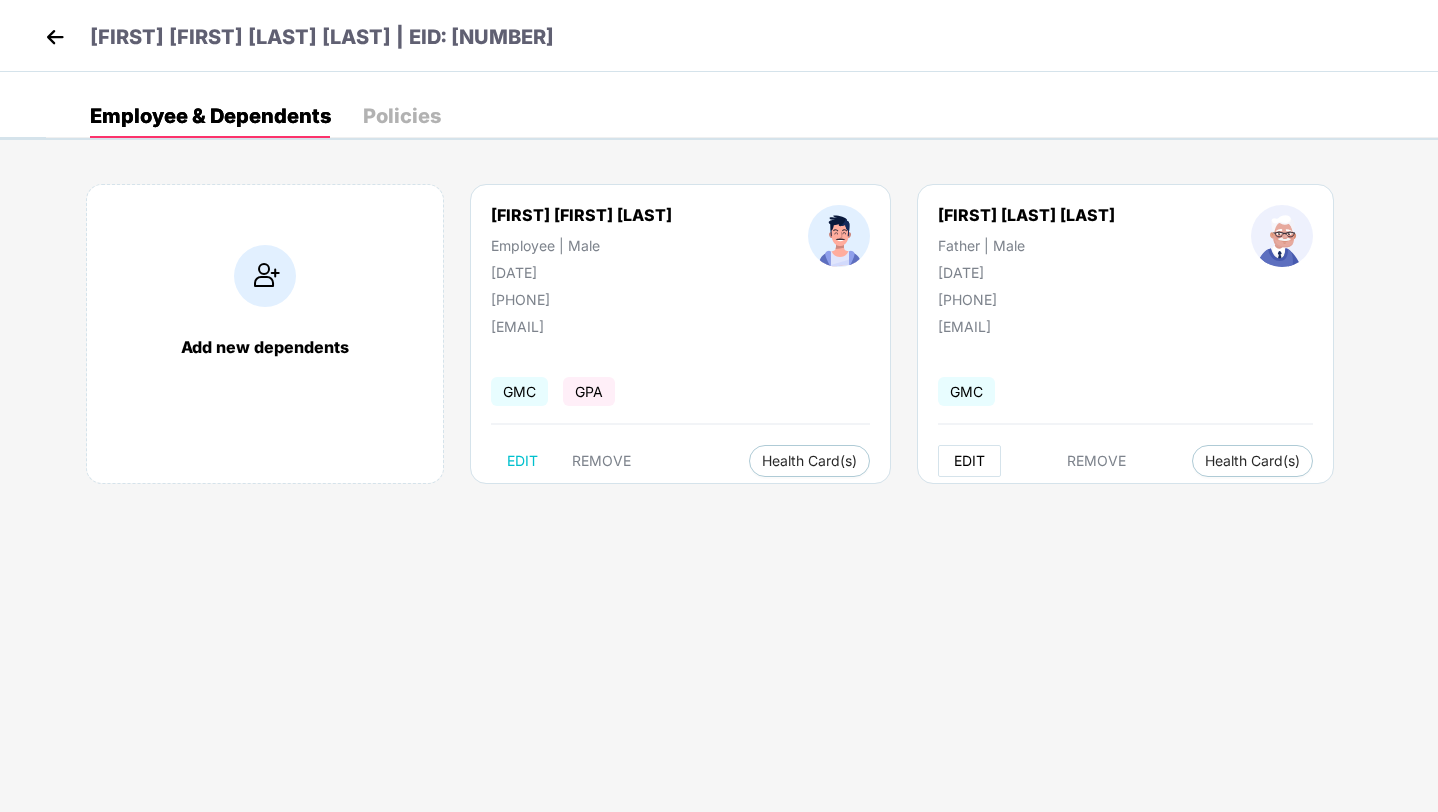 click on "EDIT" at bounding box center (969, 461) 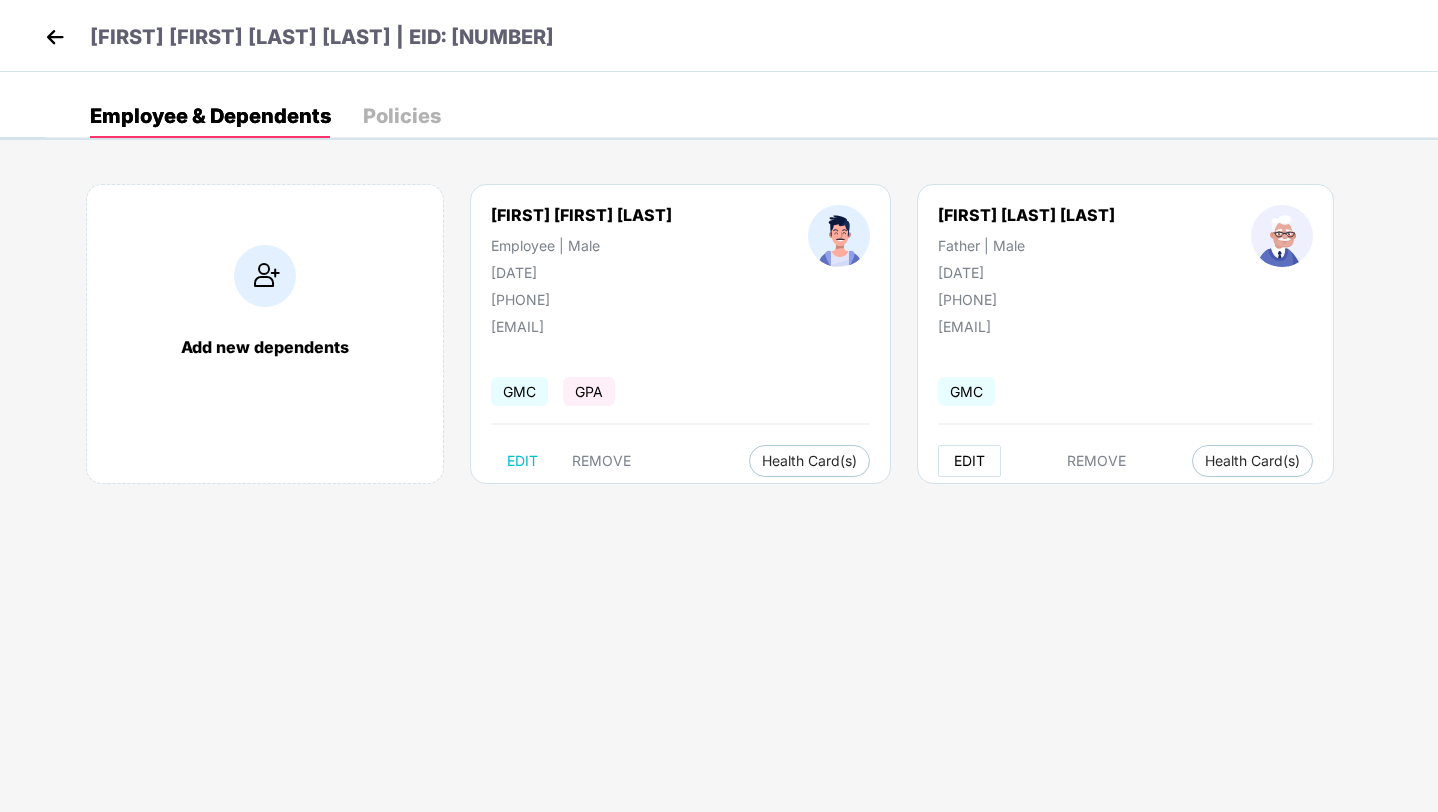 select on "******" 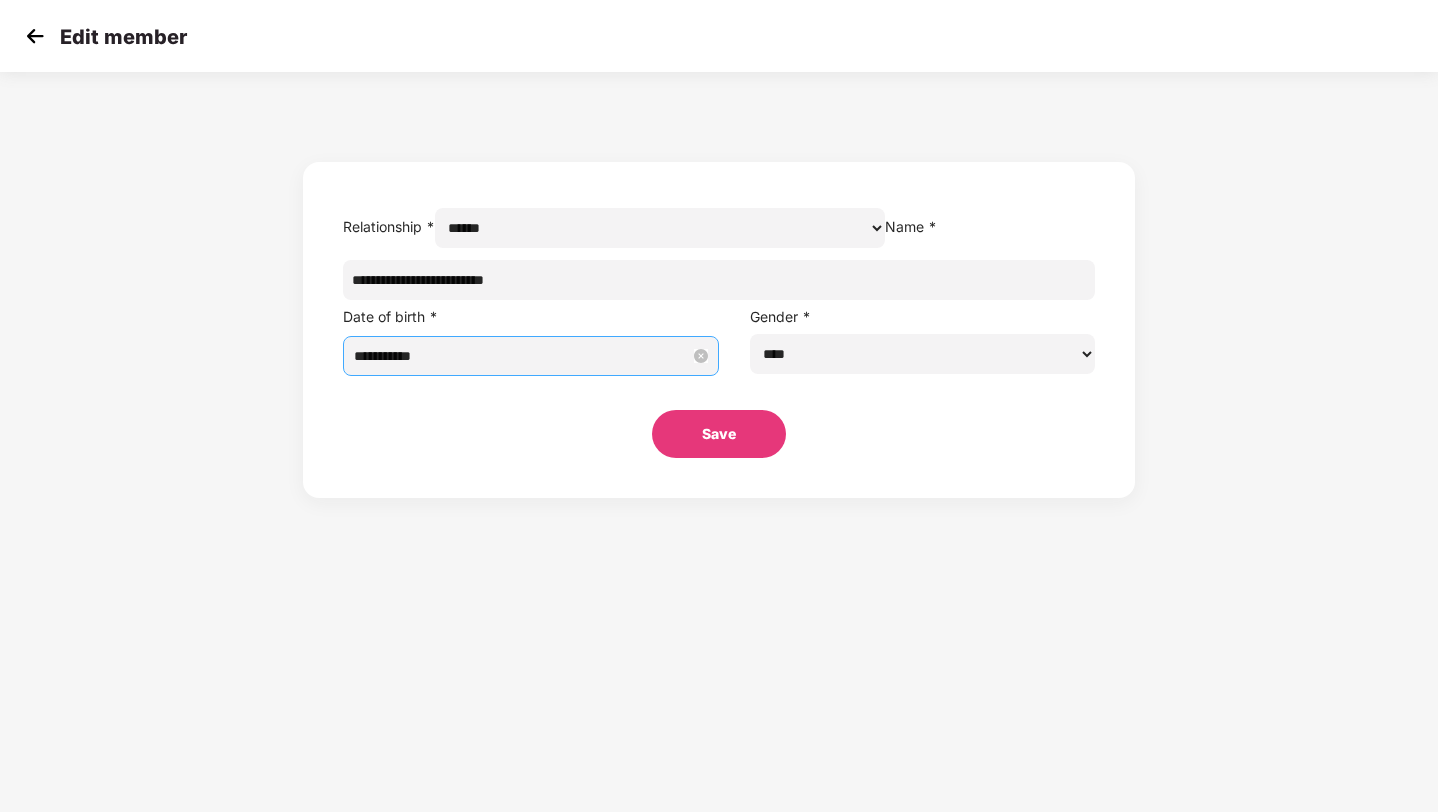 click on "**********" at bounding box center [531, 356] 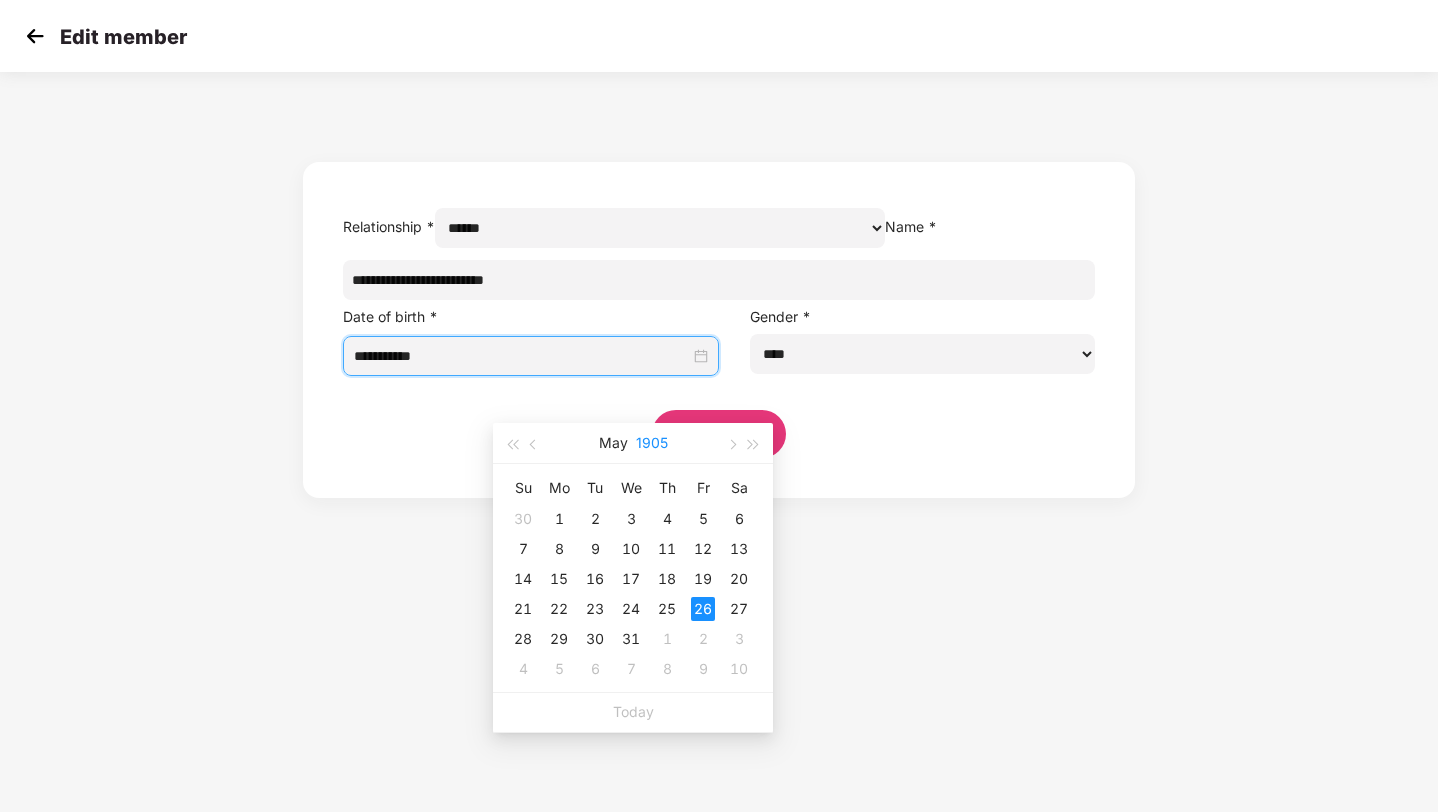 click on "1905" at bounding box center (652, 443) 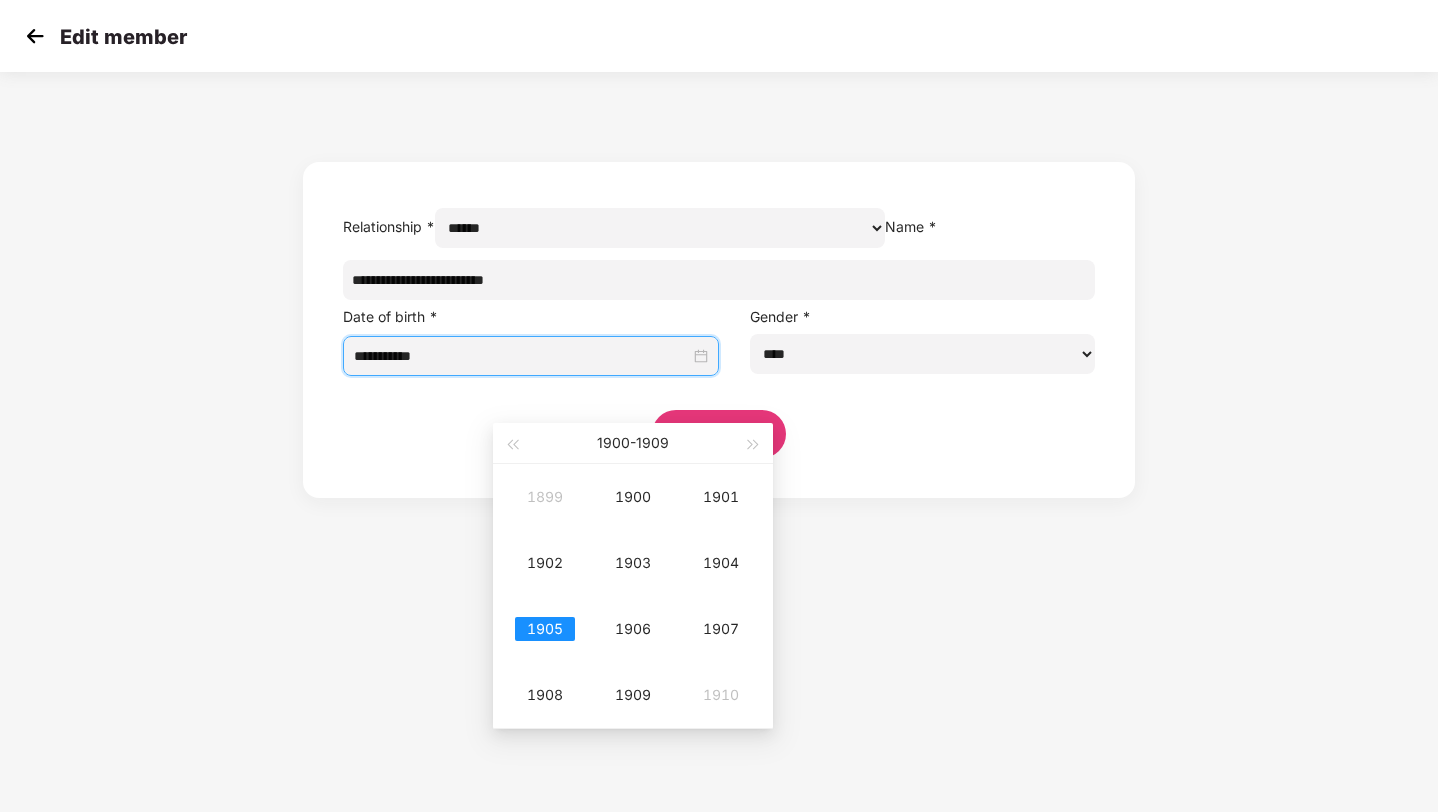 click on "1900 - 1909" at bounding box center (633, 443) 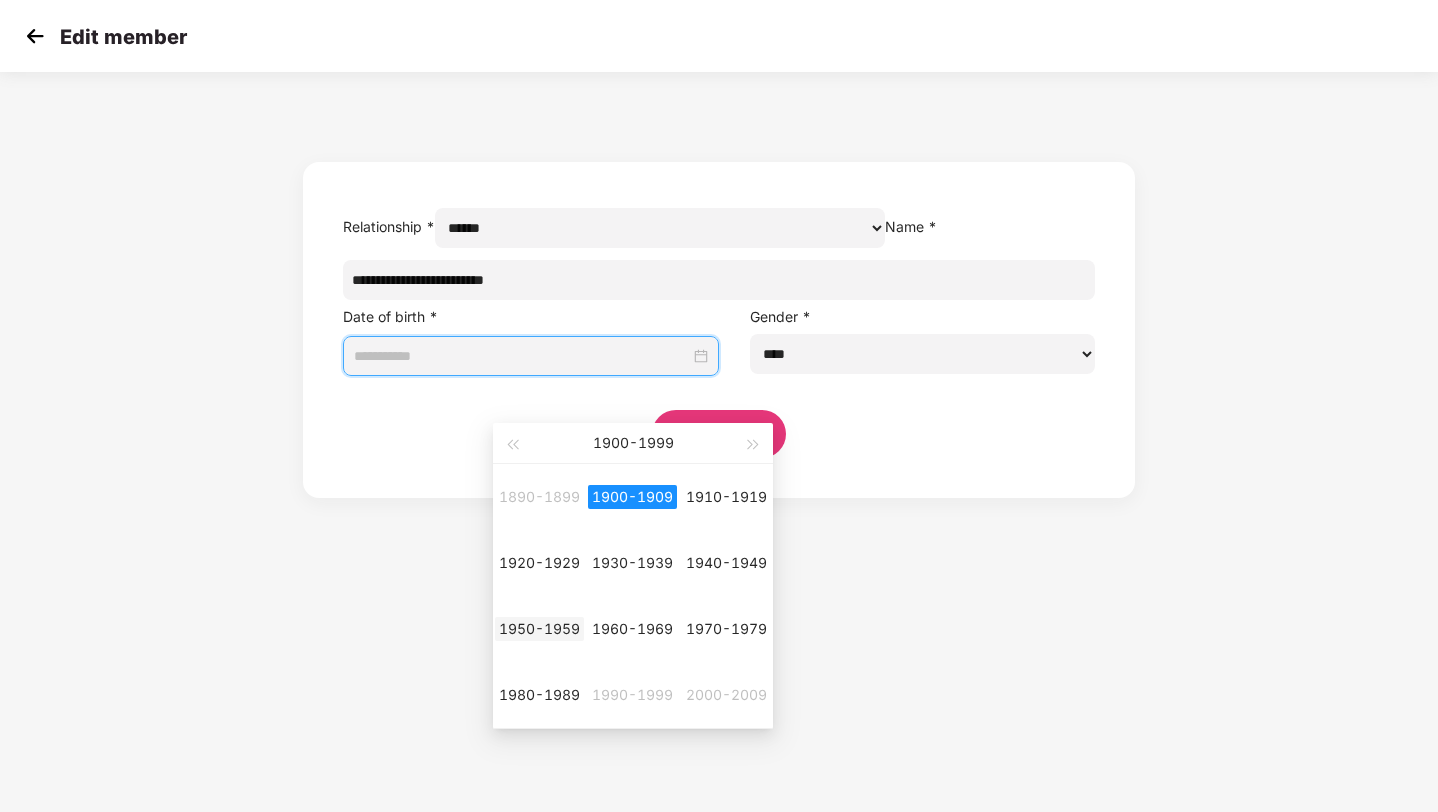 click on "1950-1959" at bounding box center (539, 629) 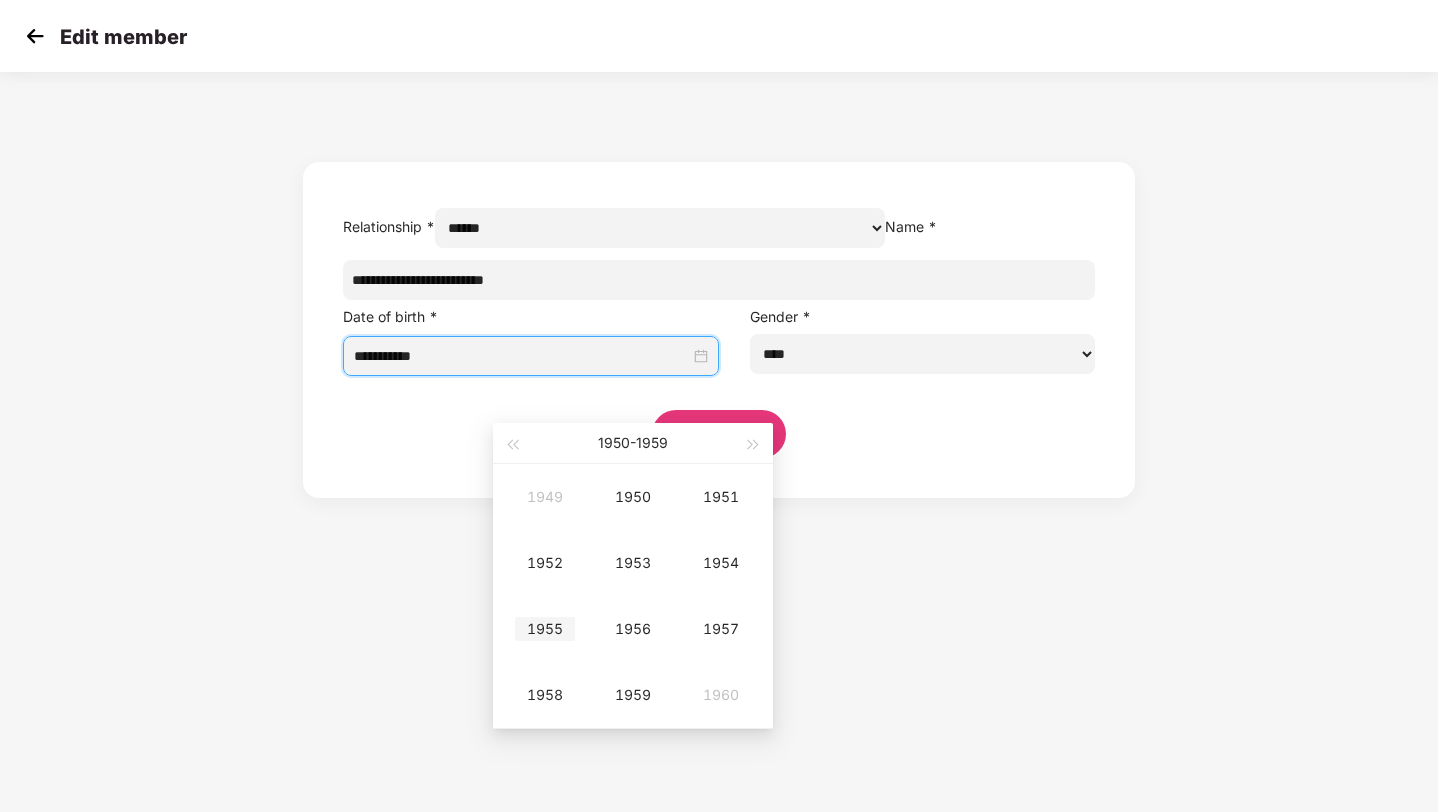 click on "1955" at bounding box center (545, 629) 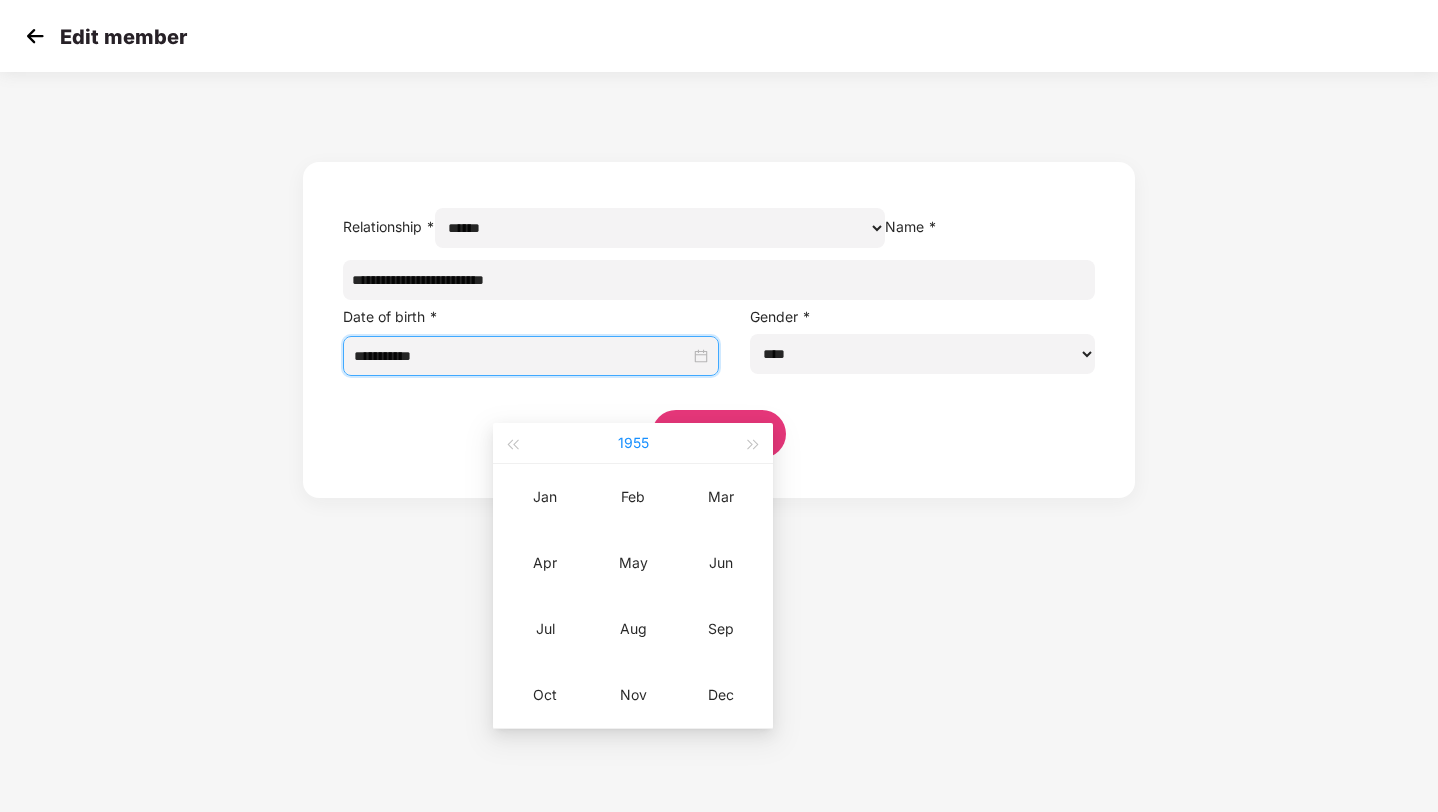 type on "**********" 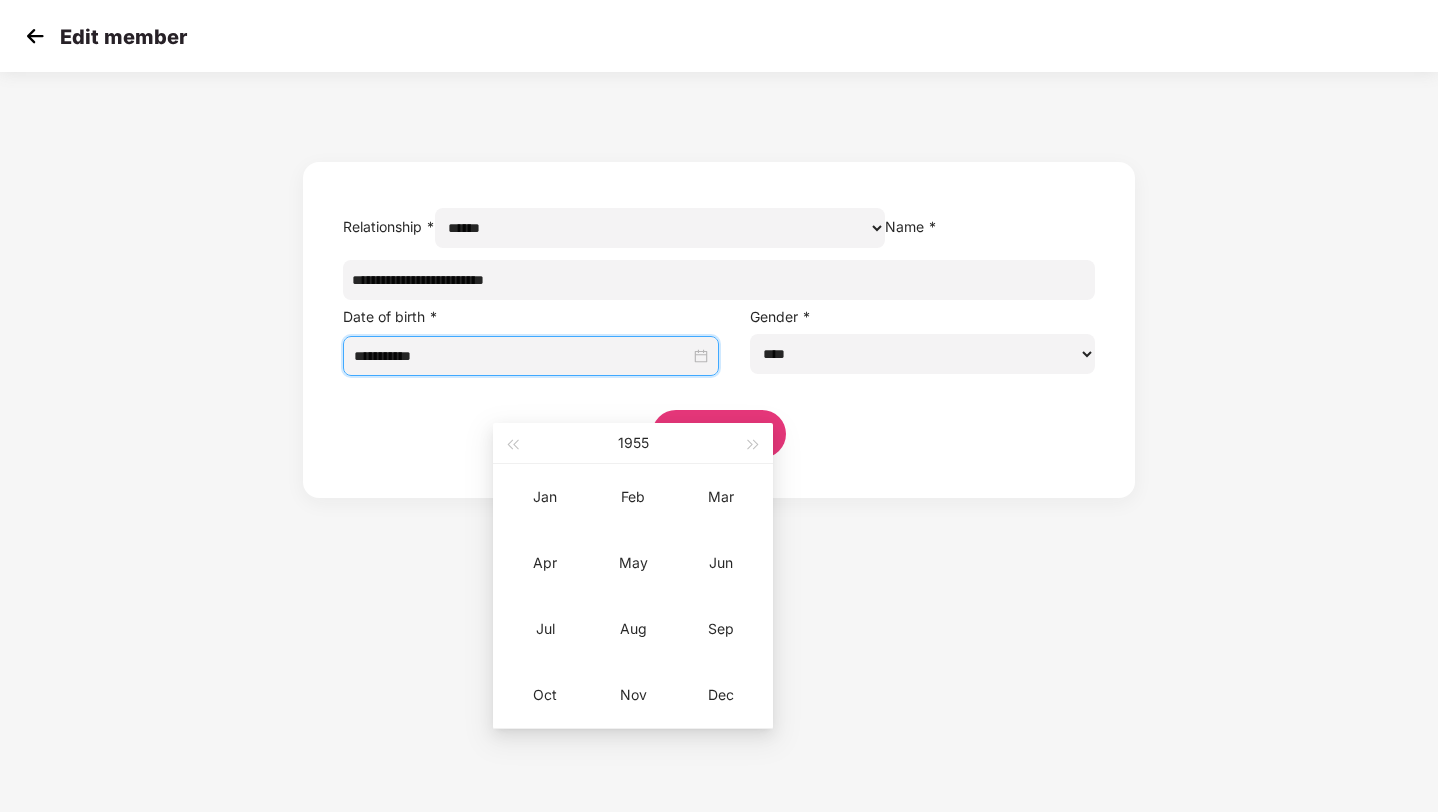 click on "**********" at bounding box center (719, 330) 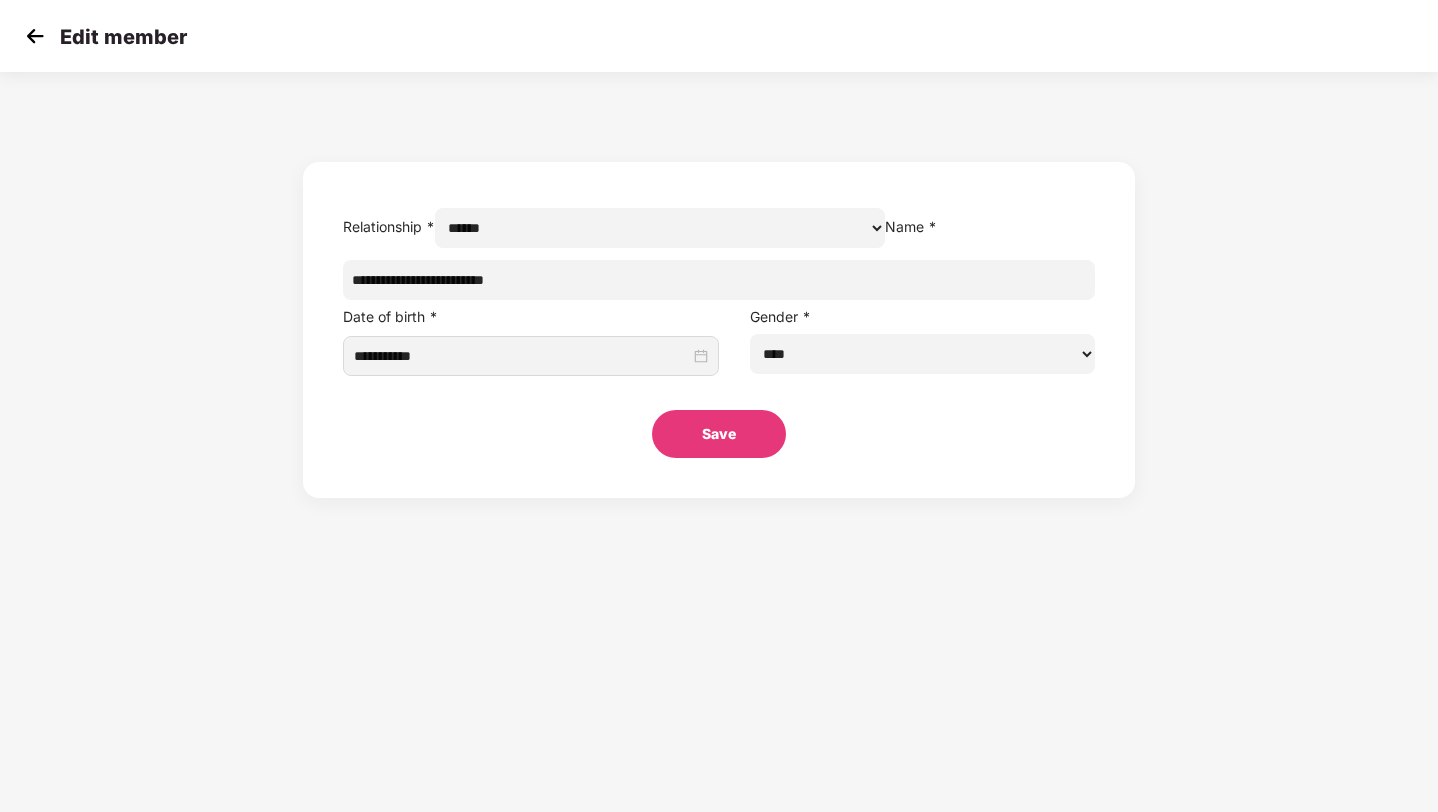 click at bounding box center (35, 36) 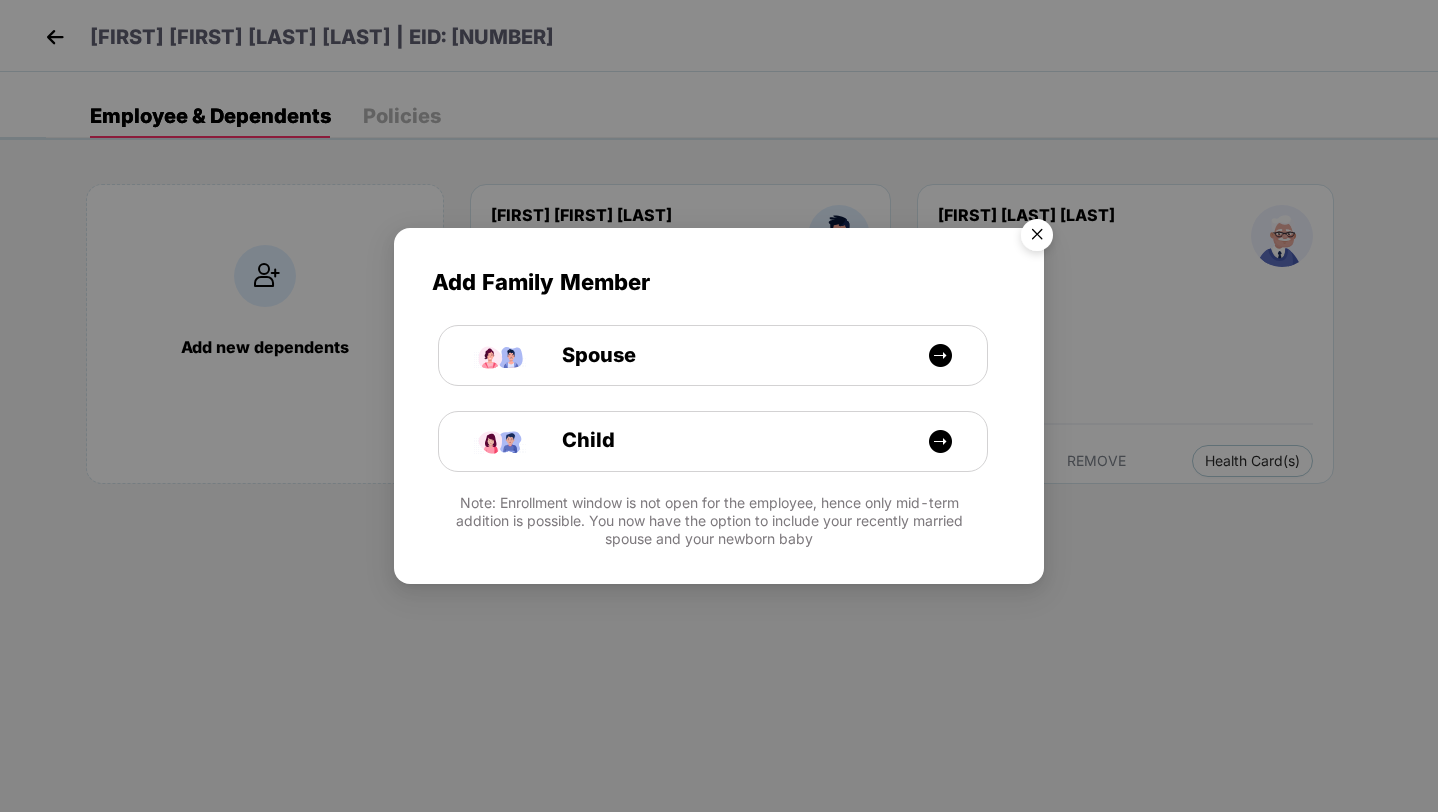 click at bounding box center (1037, 238) 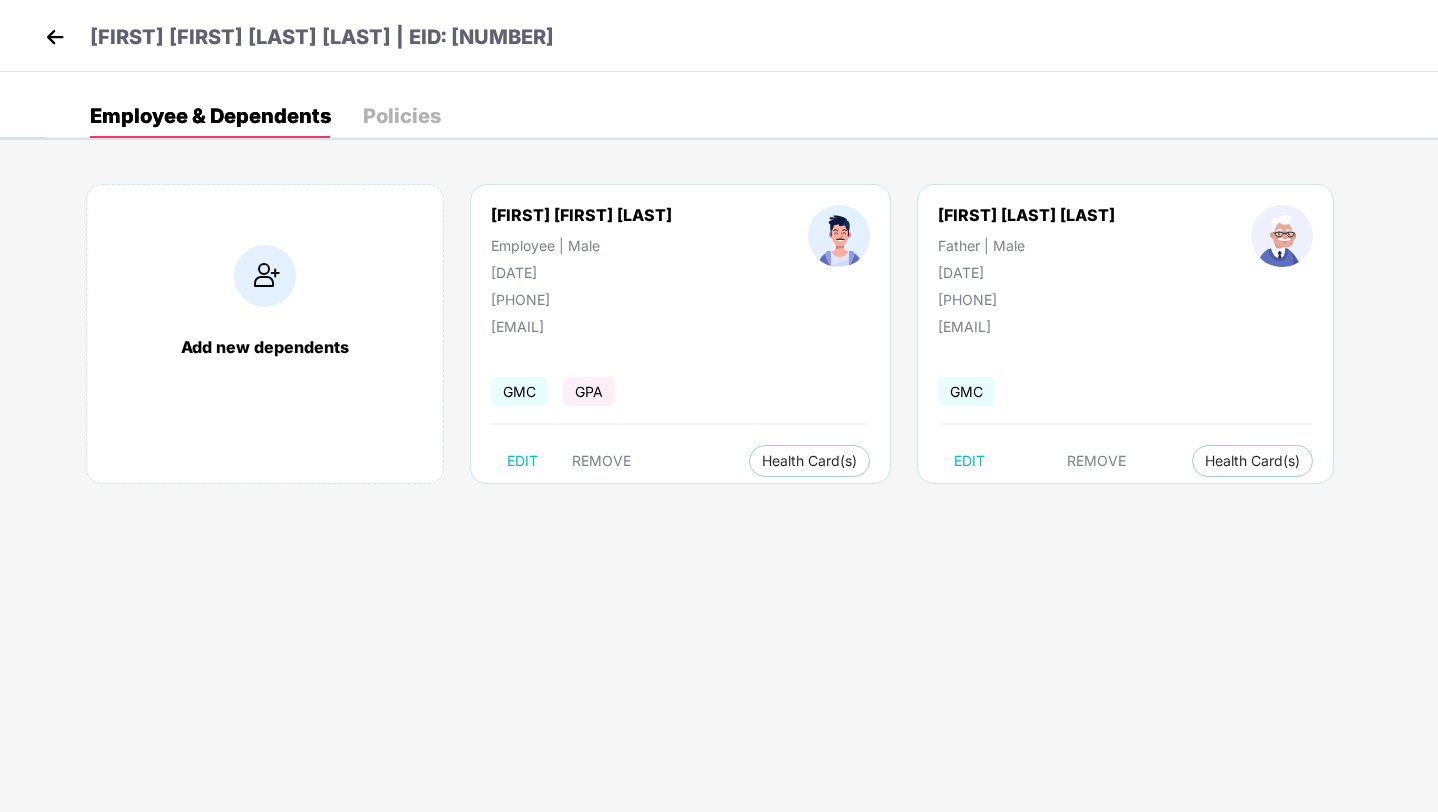 click on "[FIRST] [FIRST] [LAST] [LAST] | EID: [NUMBER]" at bounding box center (297, 40) 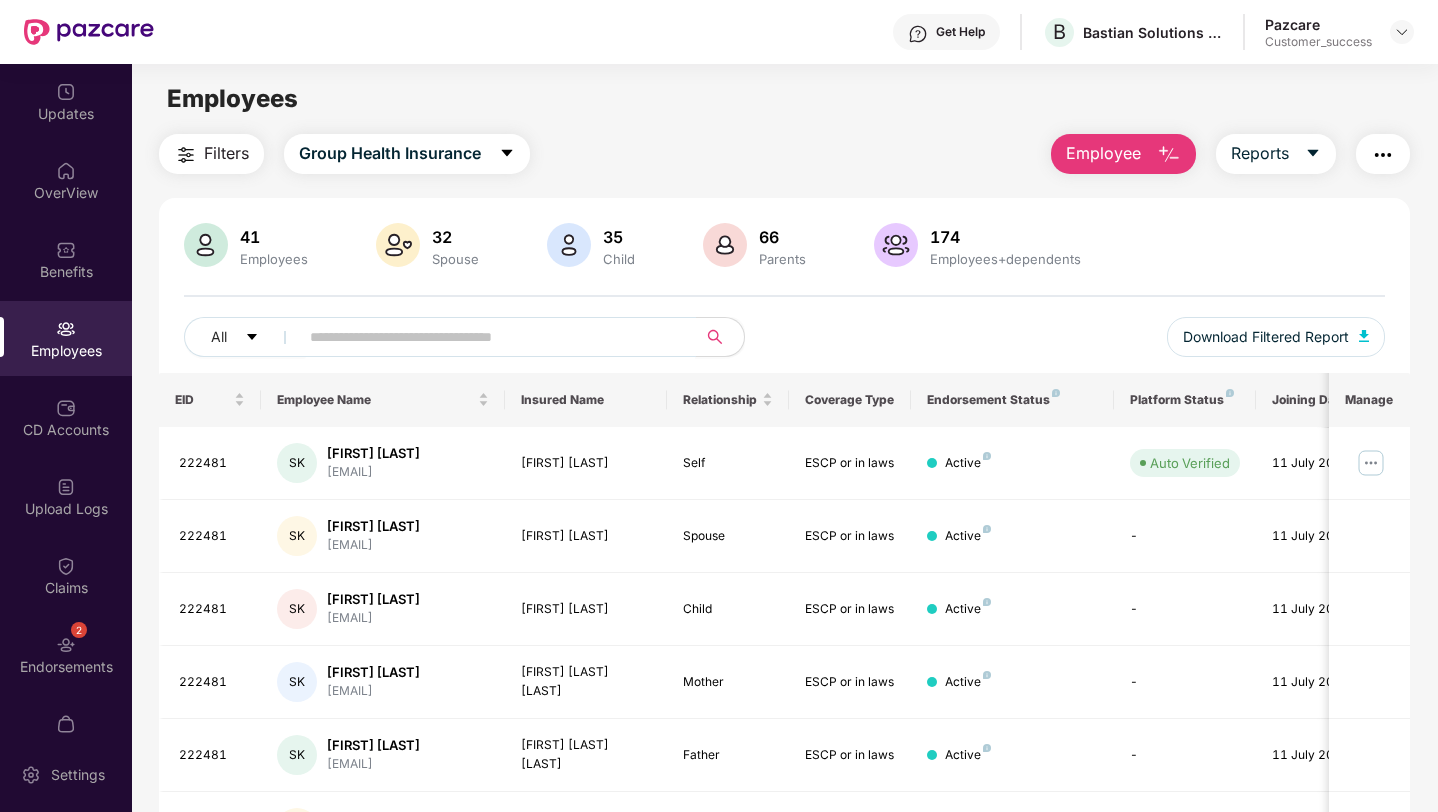 click at bounding box center [489, 337] 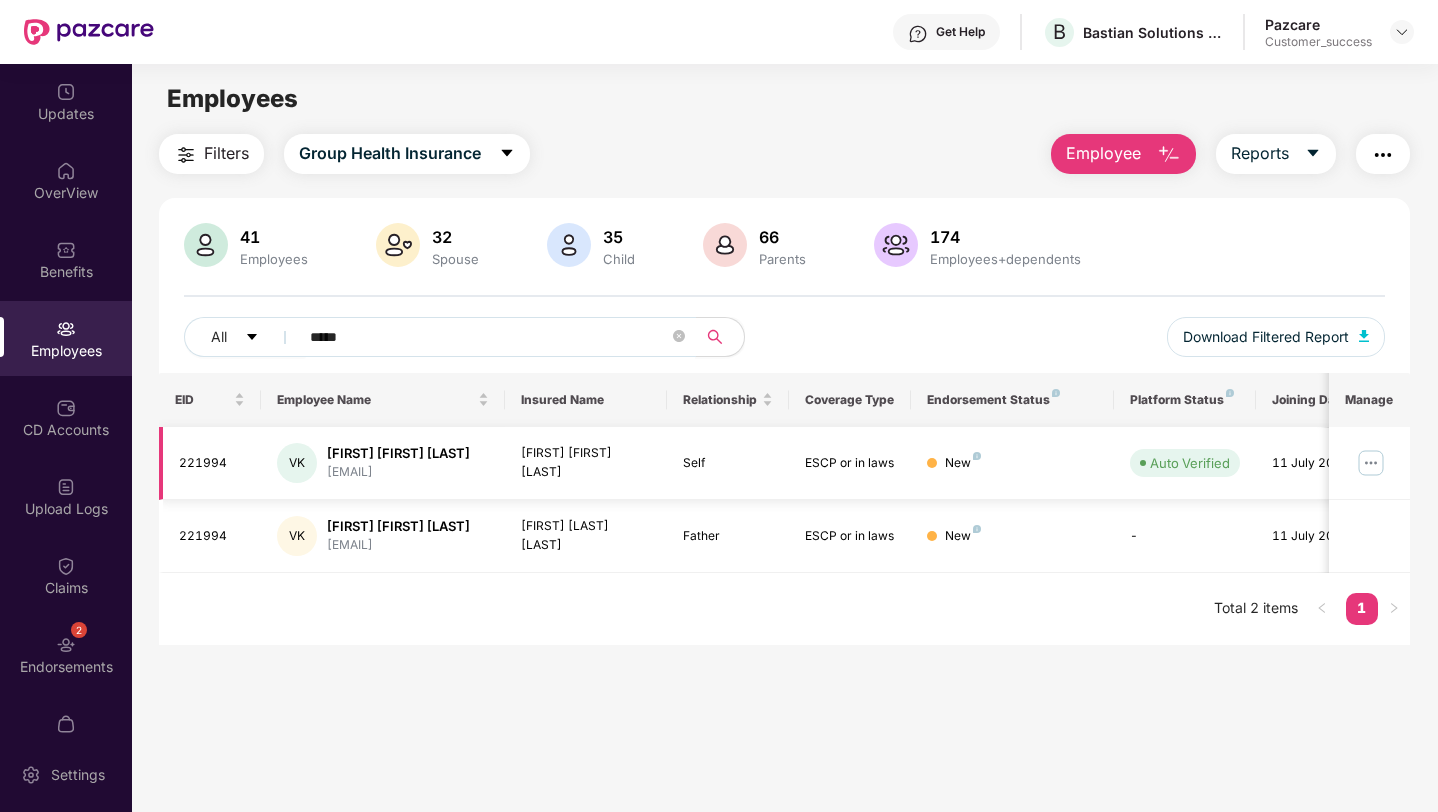 scroll, scrollTop: 0, scrollLeft: 50, axis: horizontal 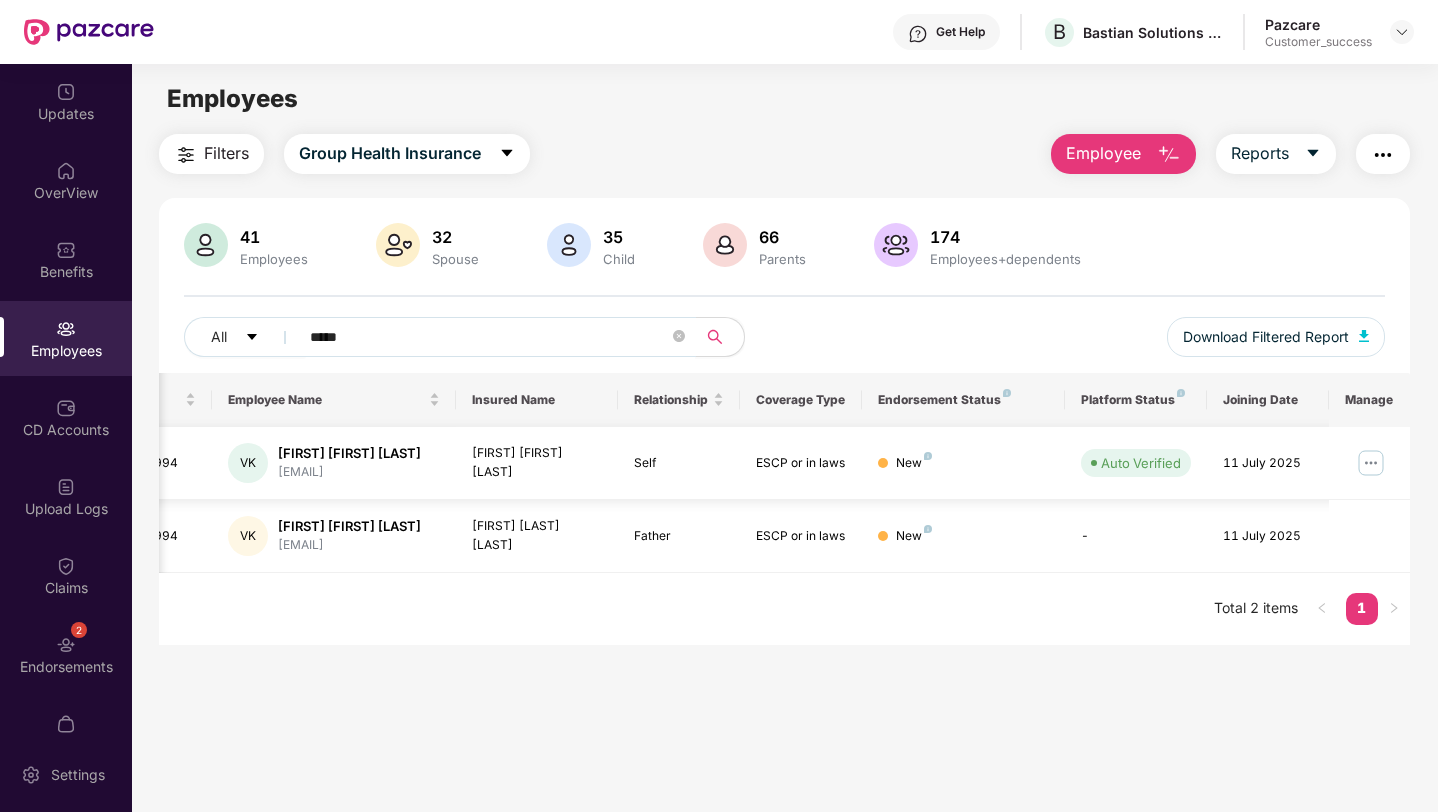 type on "*****" 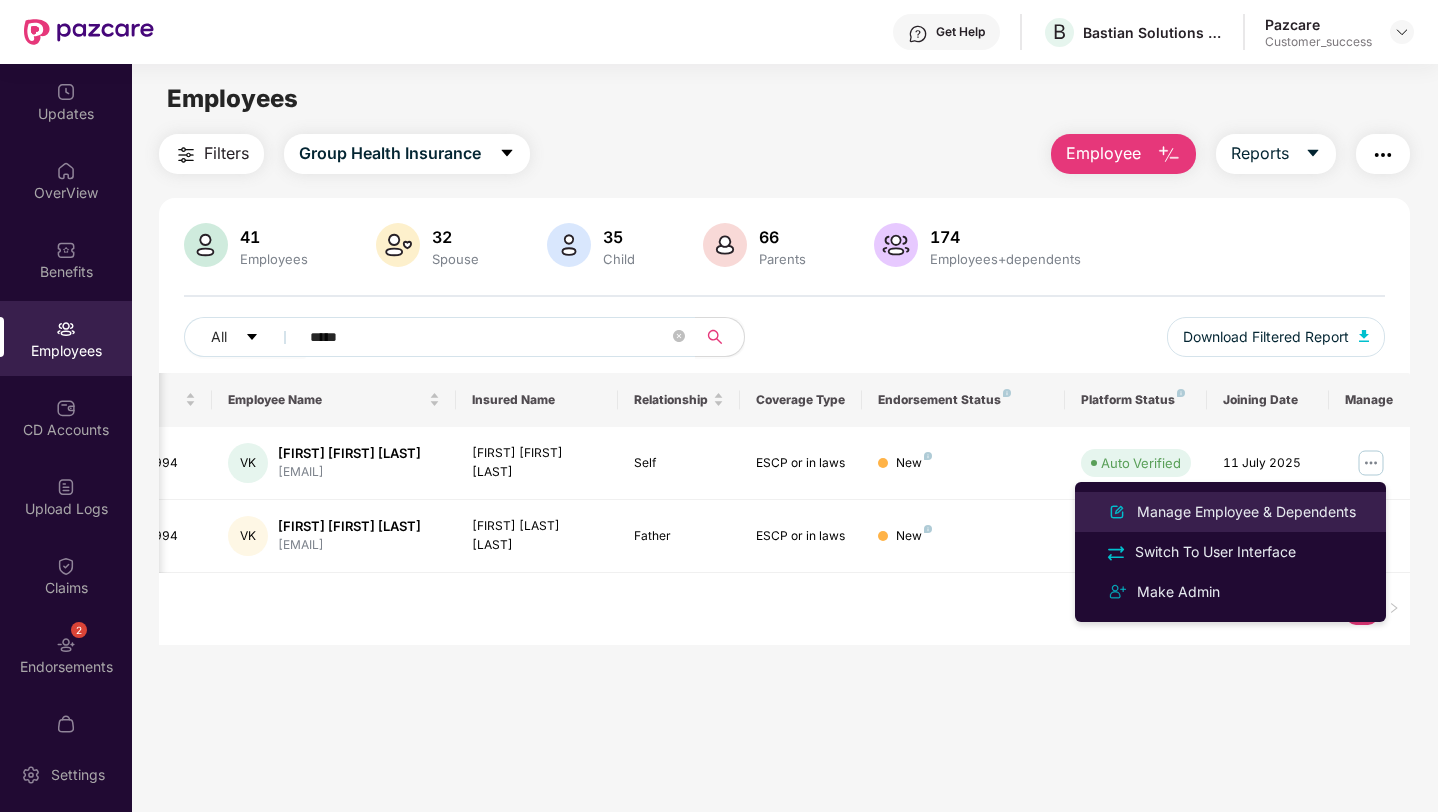 click on "Manage Employee & Dependents" at bounding box center [1230, 512] 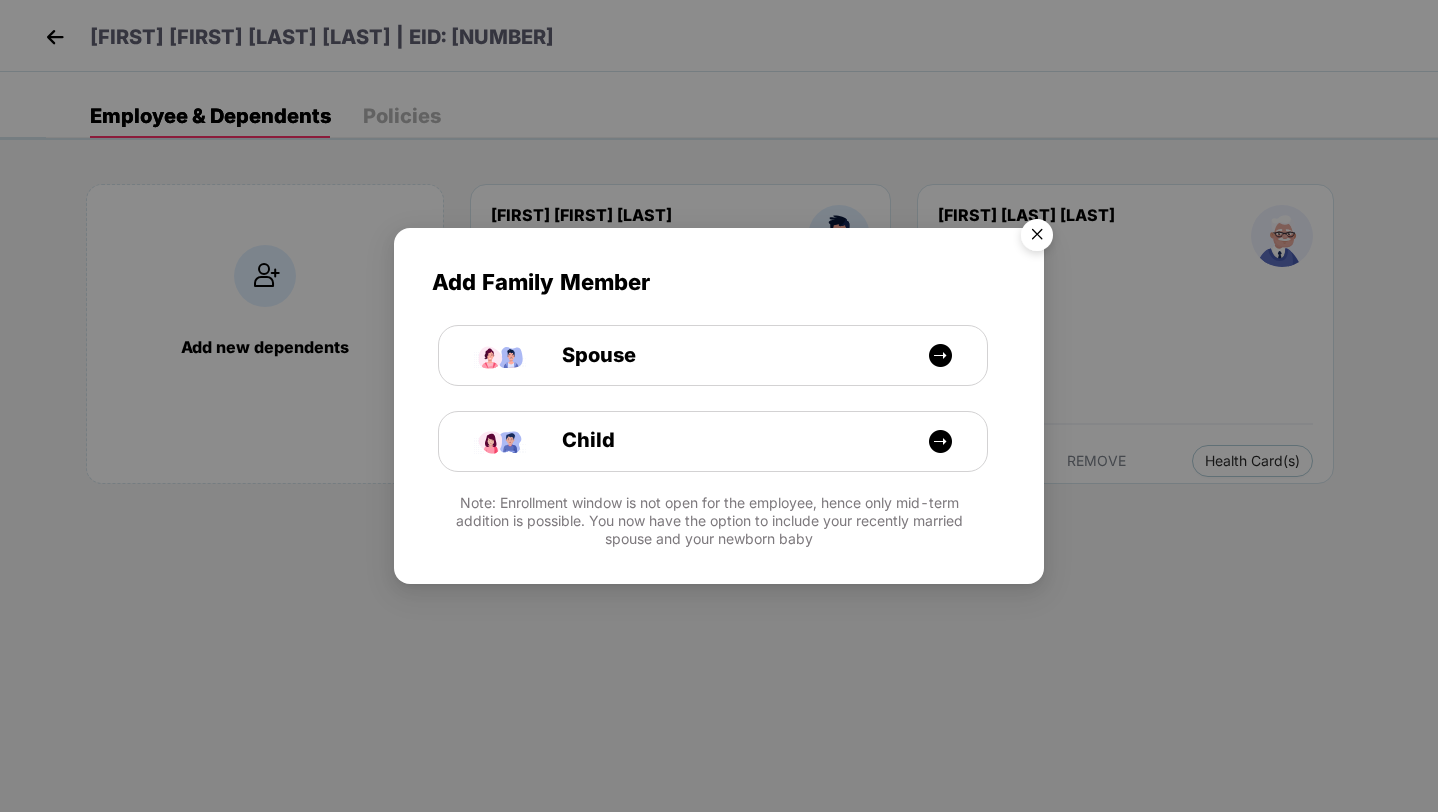 click at bounding box center [1037, 238] 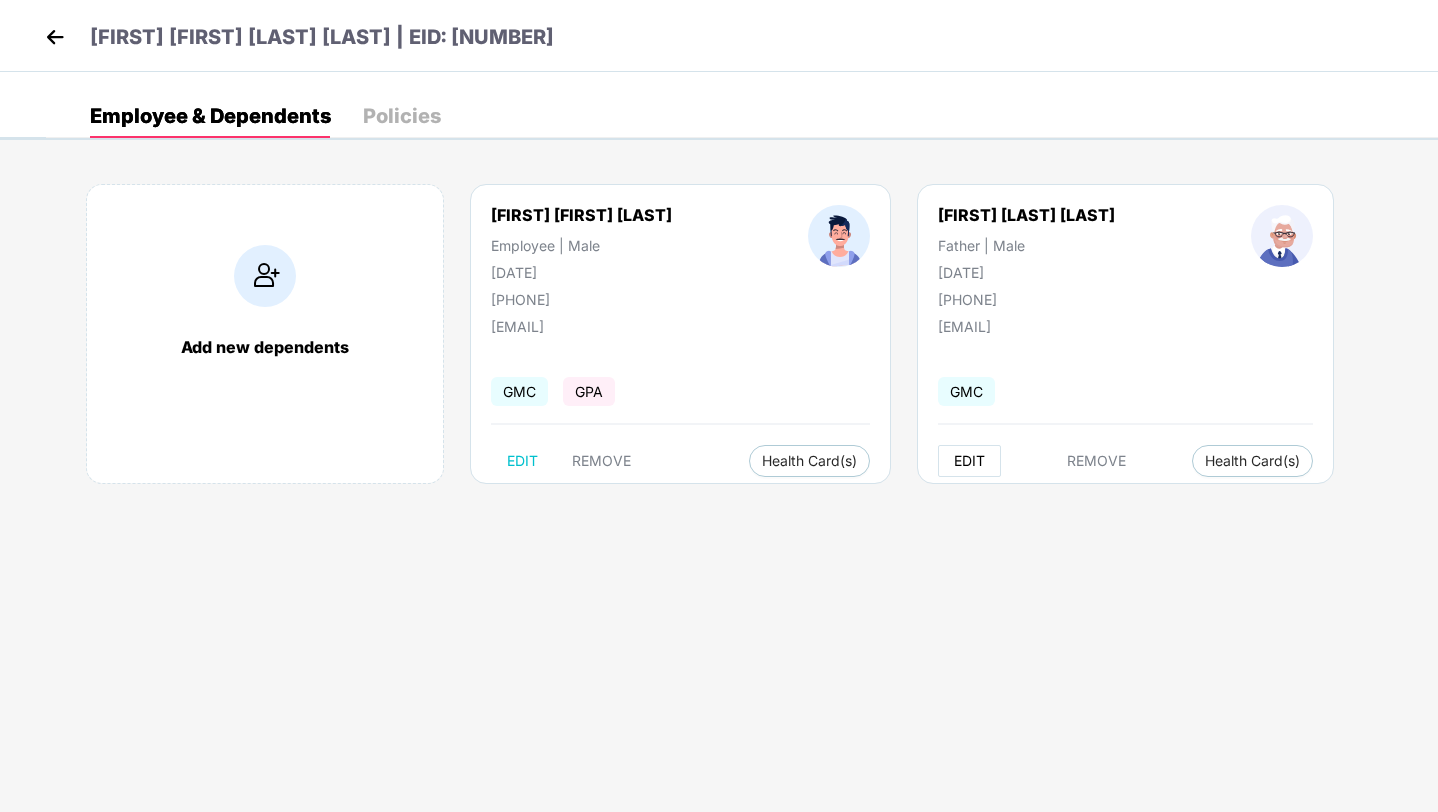 click on "EDIT" at bounding box center [969, 461] 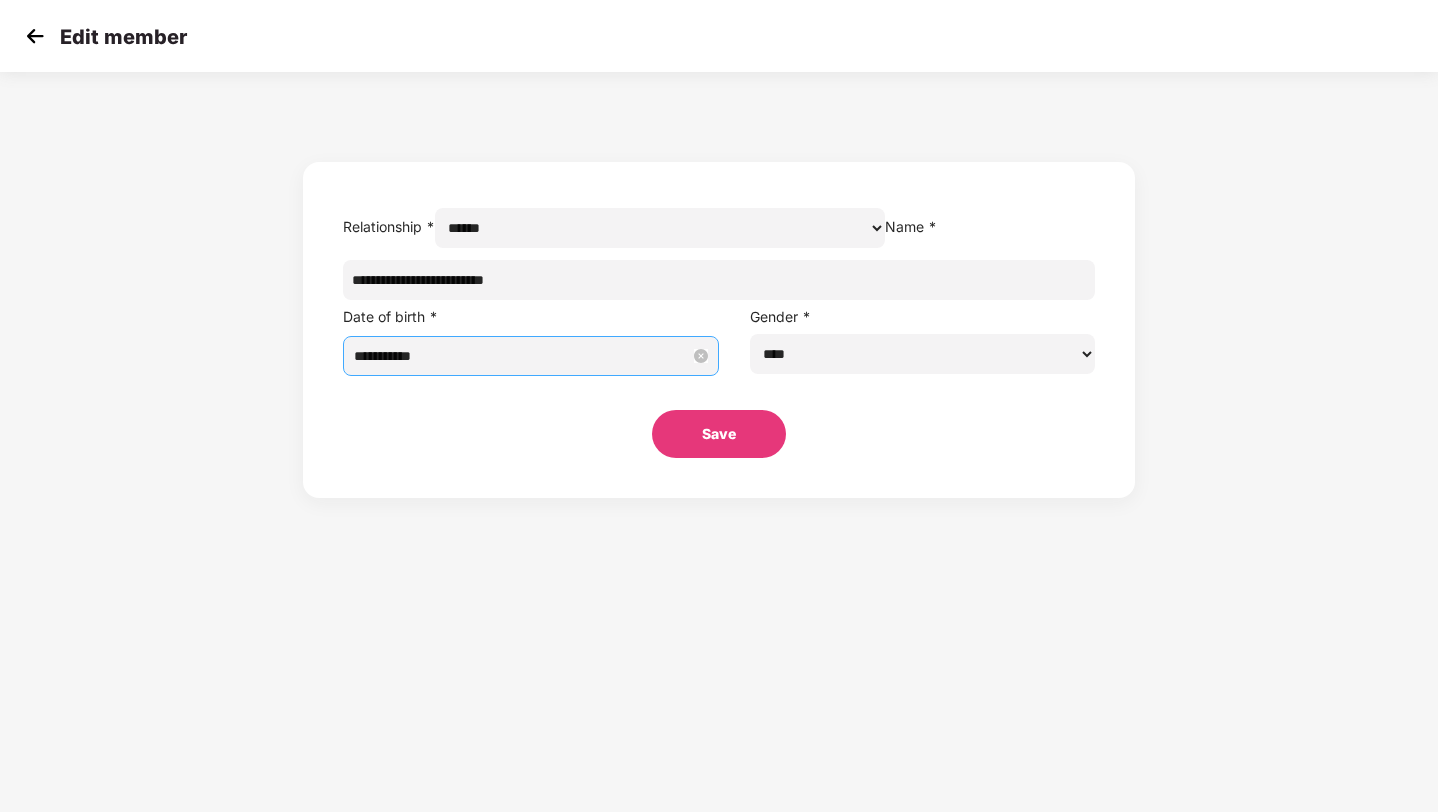 click on "**********" at bounding box center (531, 356) 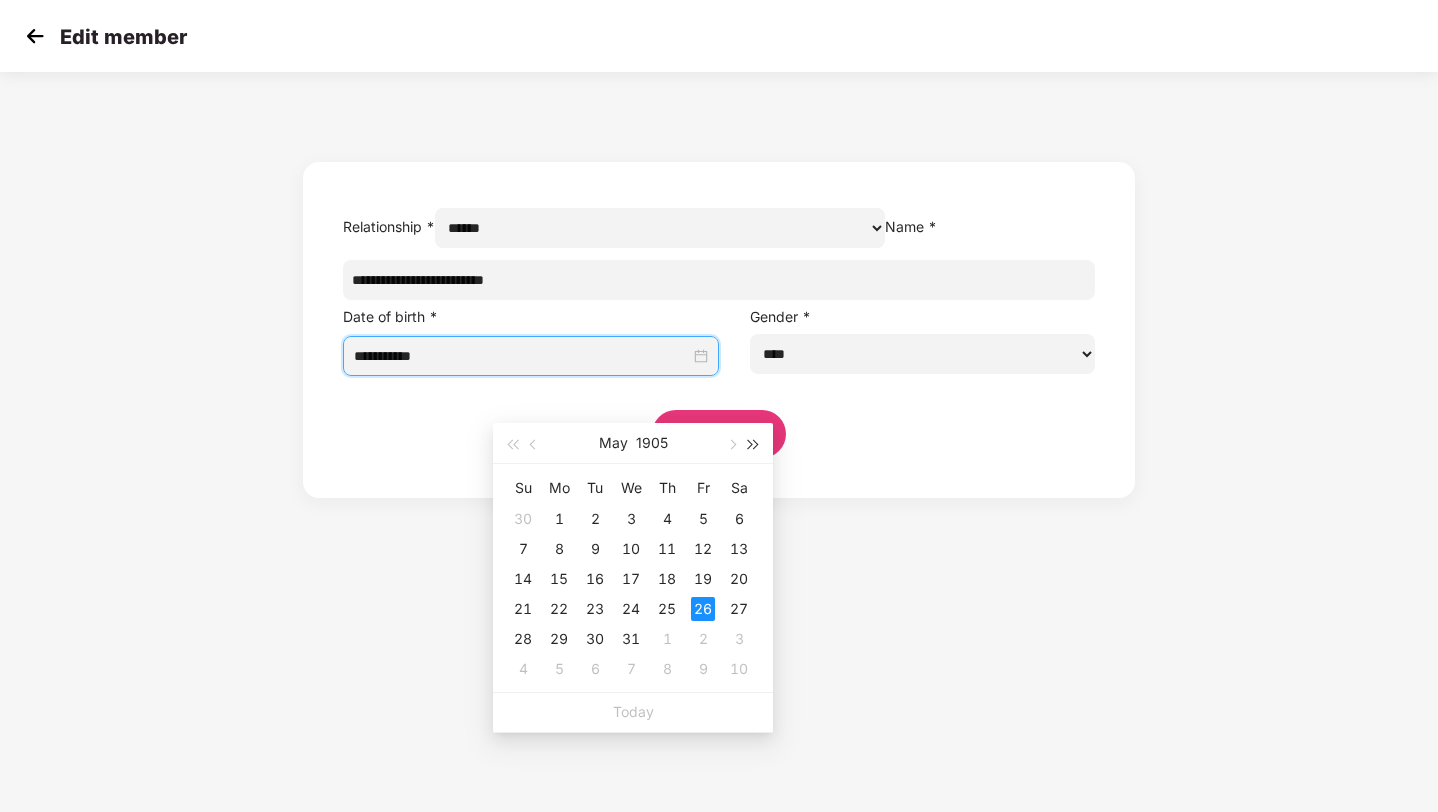 click at bounding box center (754, 445) 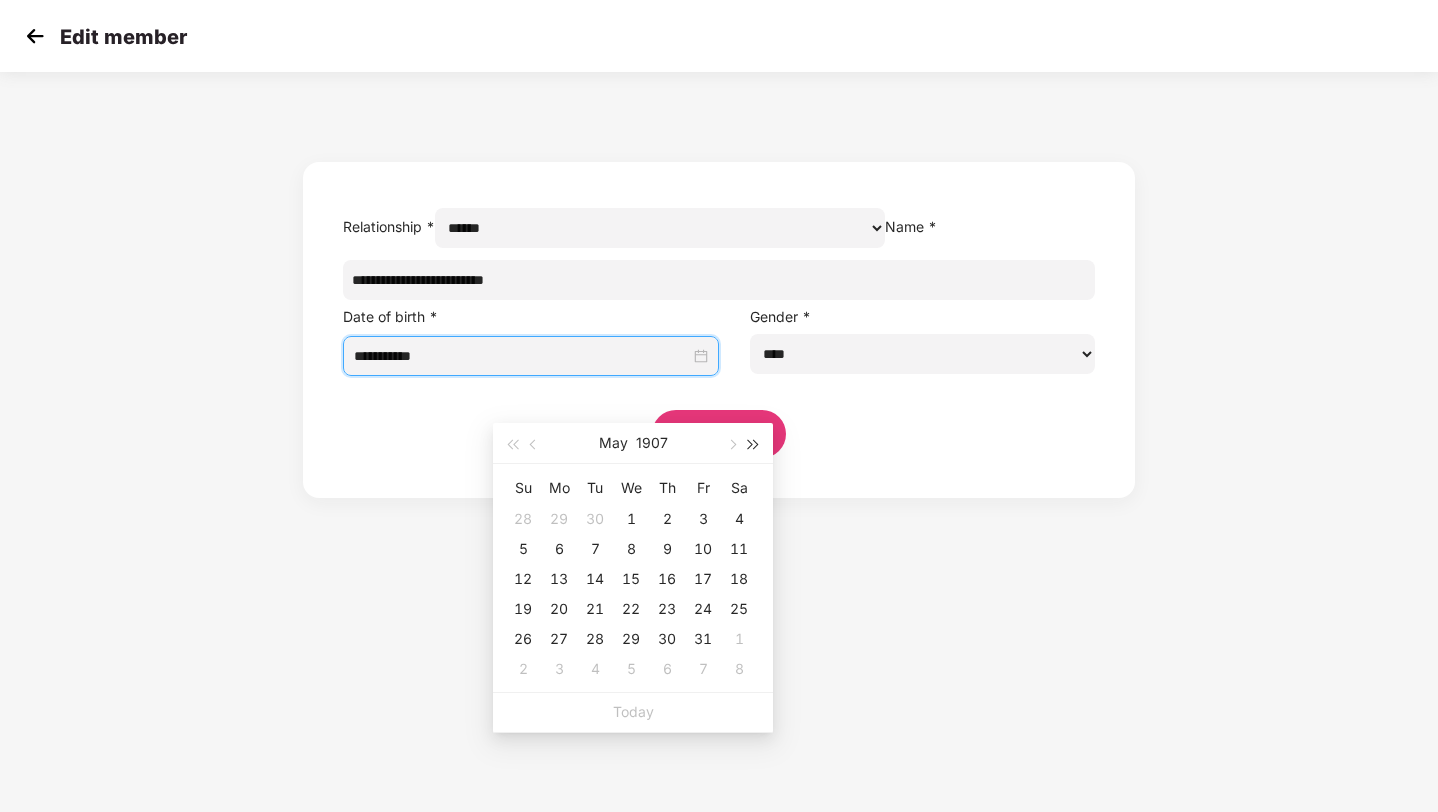 click at bounding box center [754, 445] 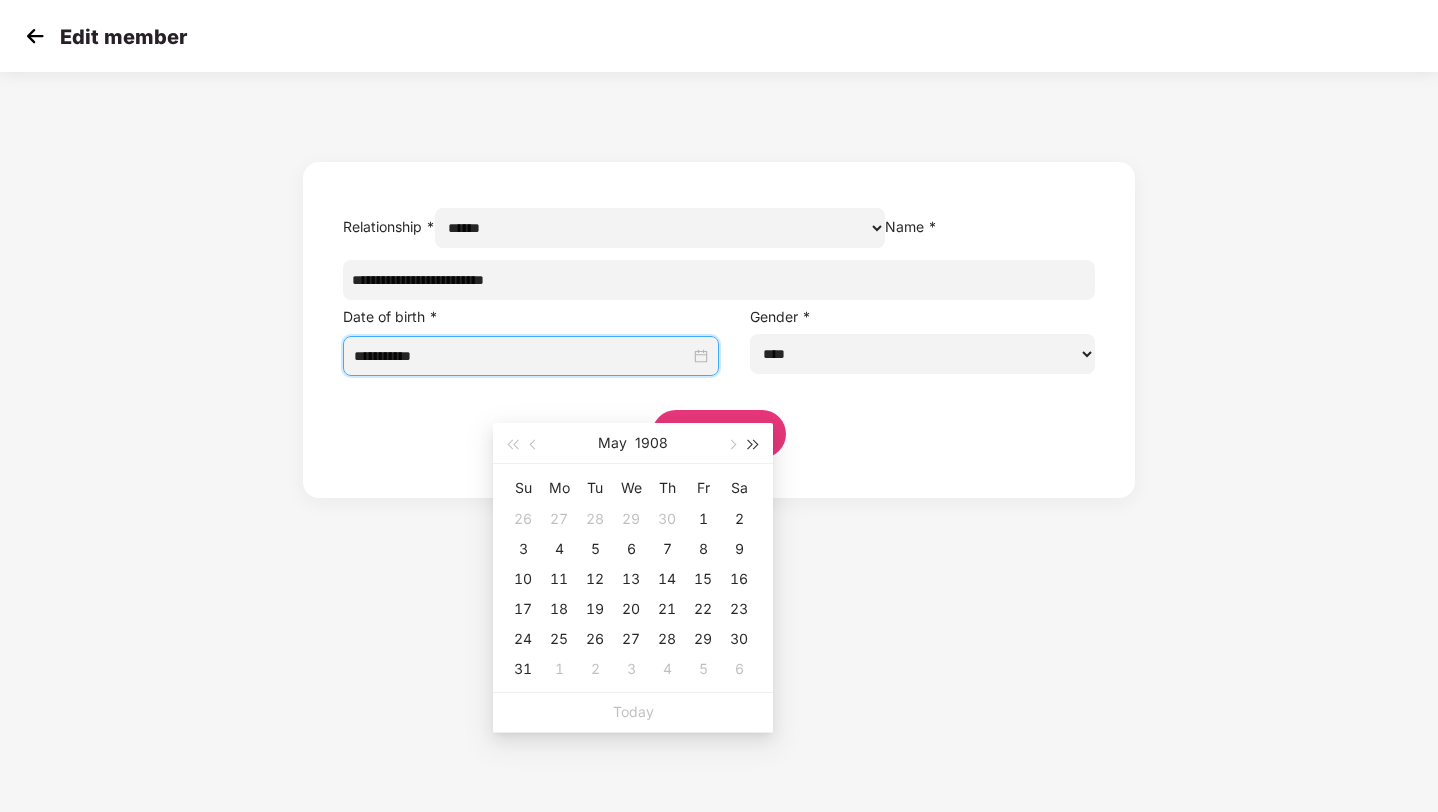 click at bounding box center (754, 445) 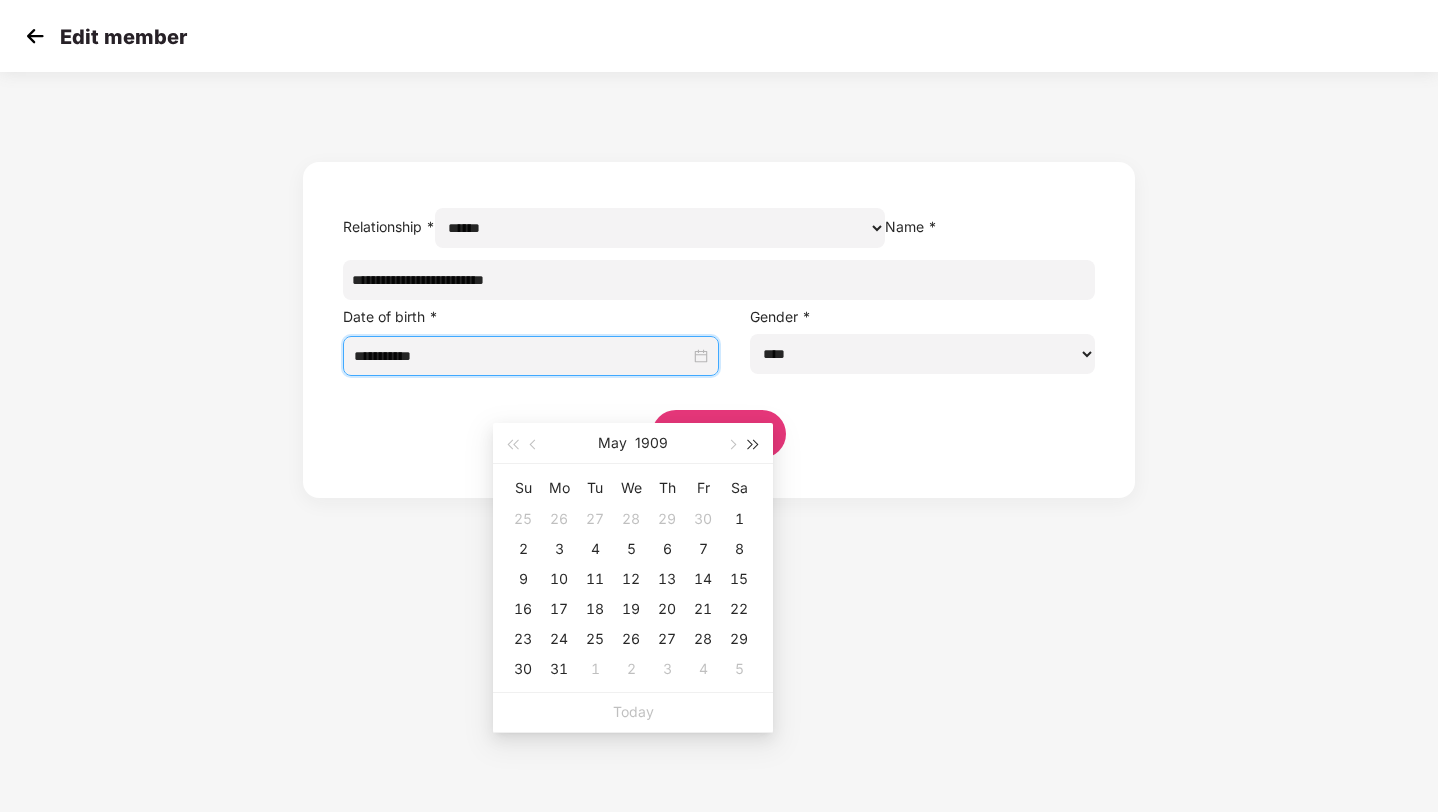 click at bounding box center (754, 445) 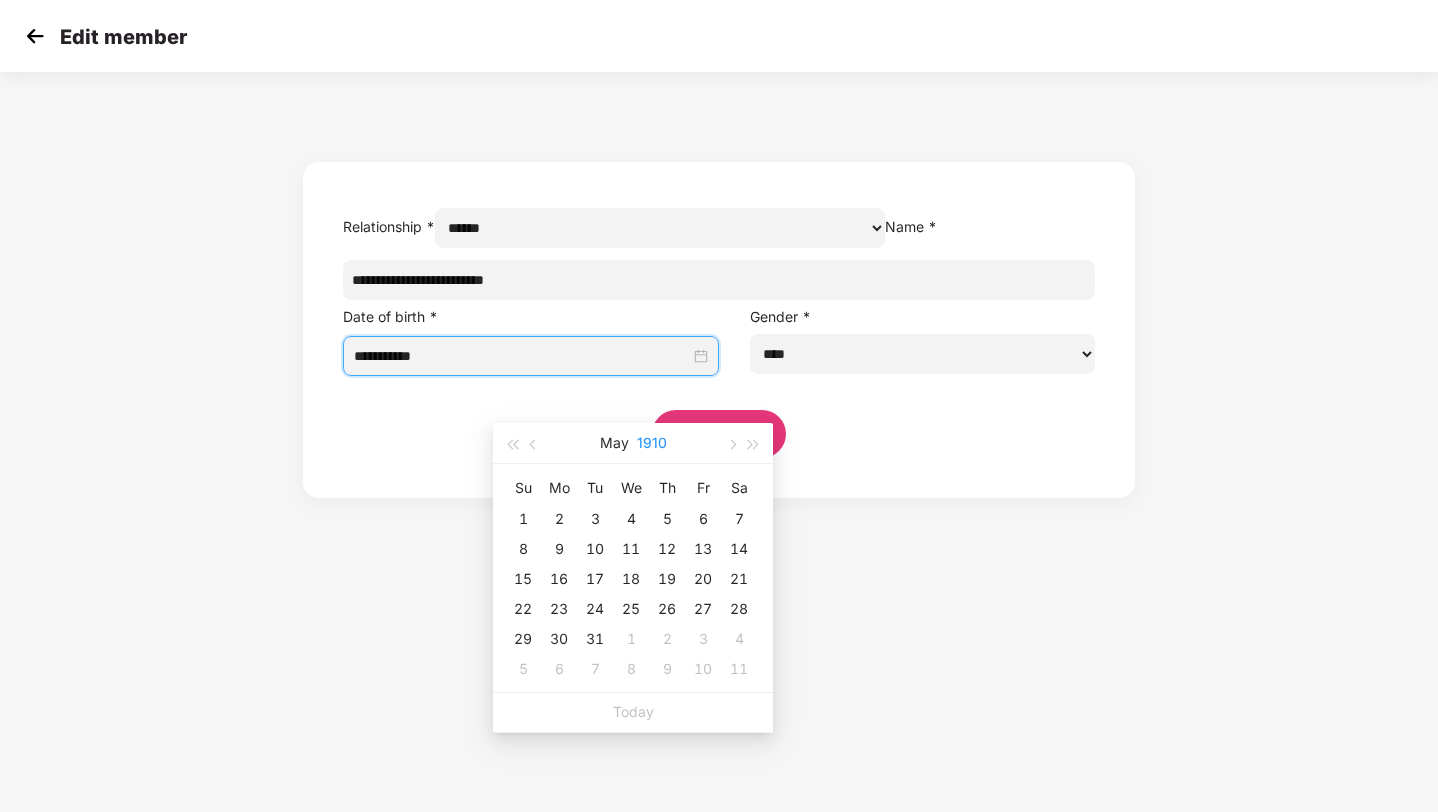 click on "1910" at bounding box center (652, 443) 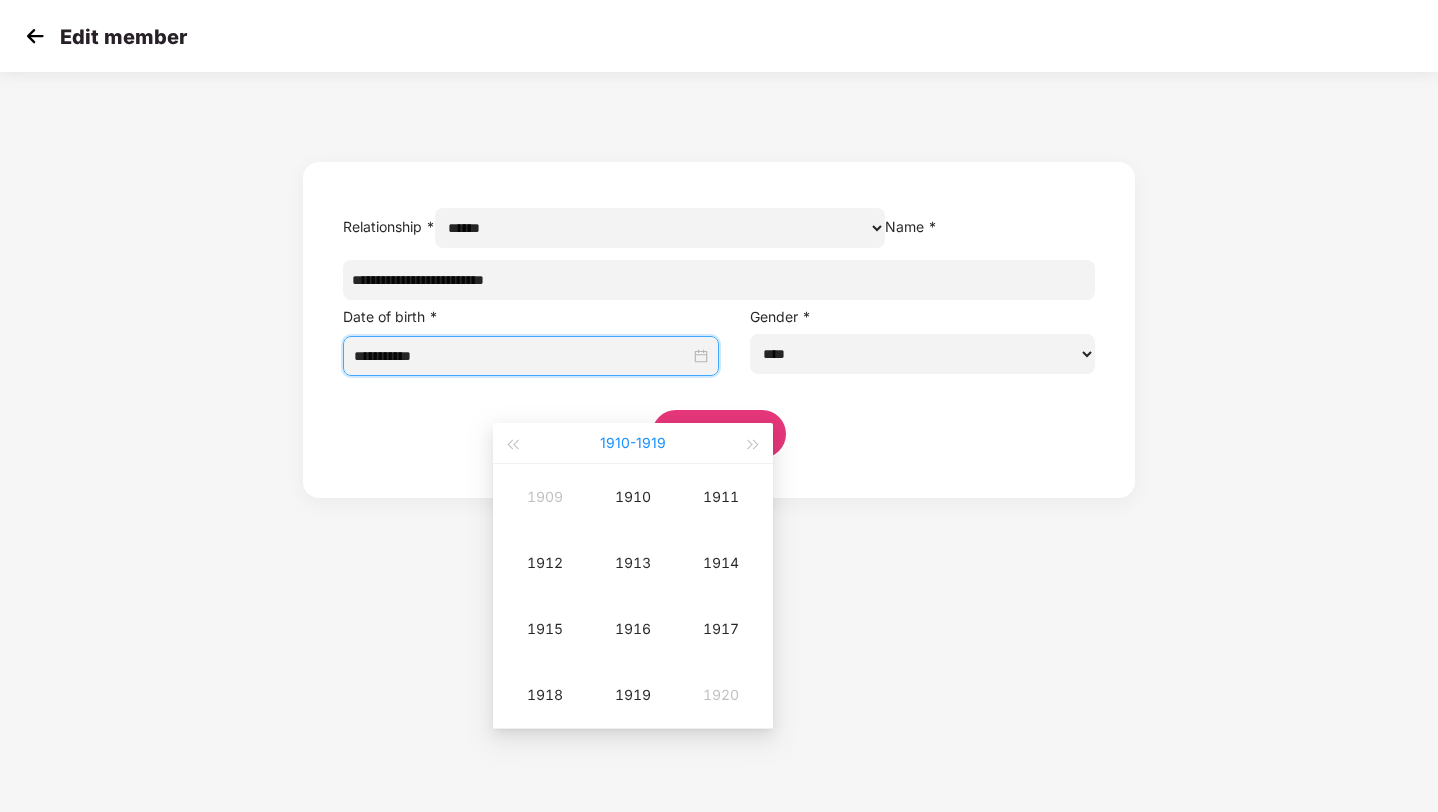 click on "1910 - 1919" at bounding box center (633, 443) 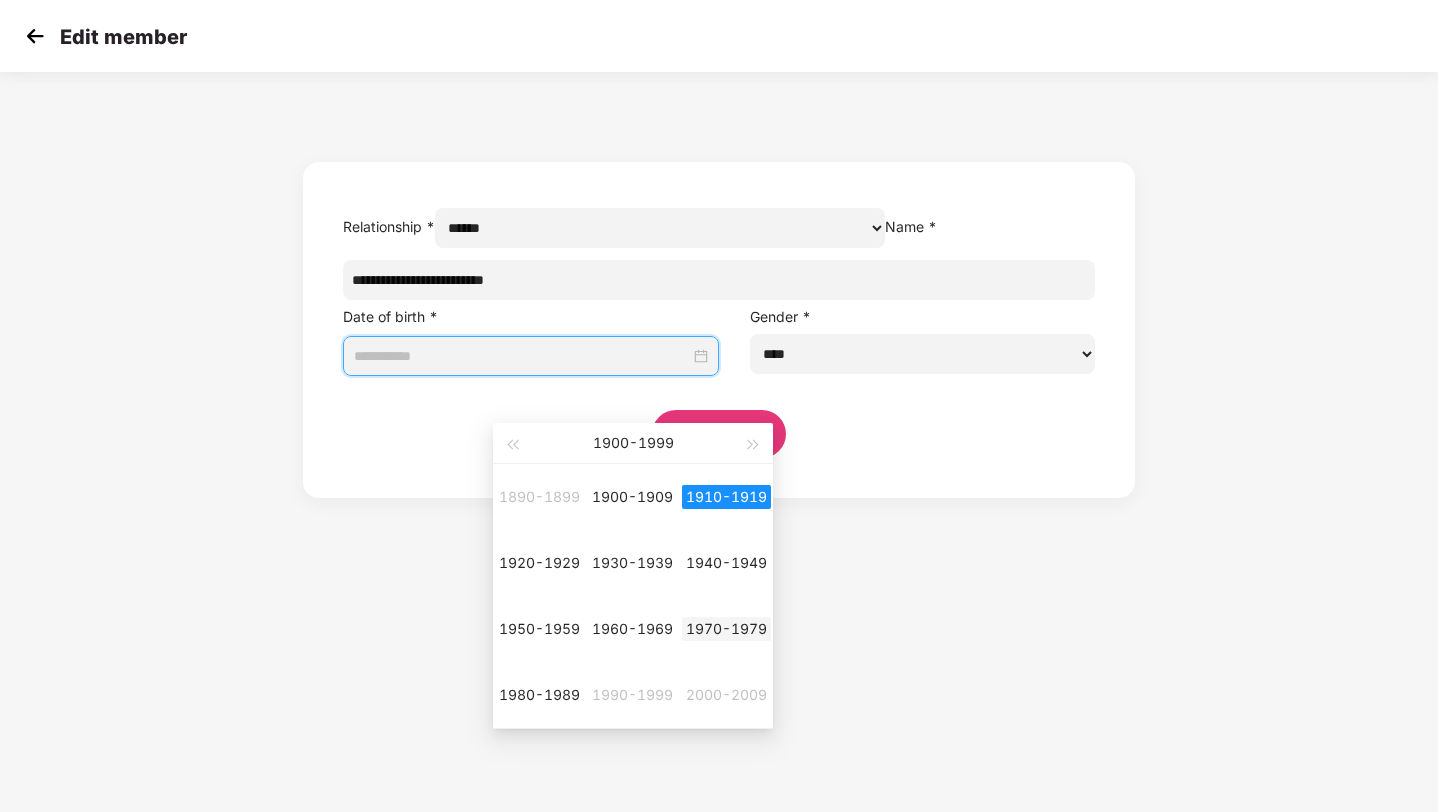 click on "1970-1979" at bounding box center (726, 629) 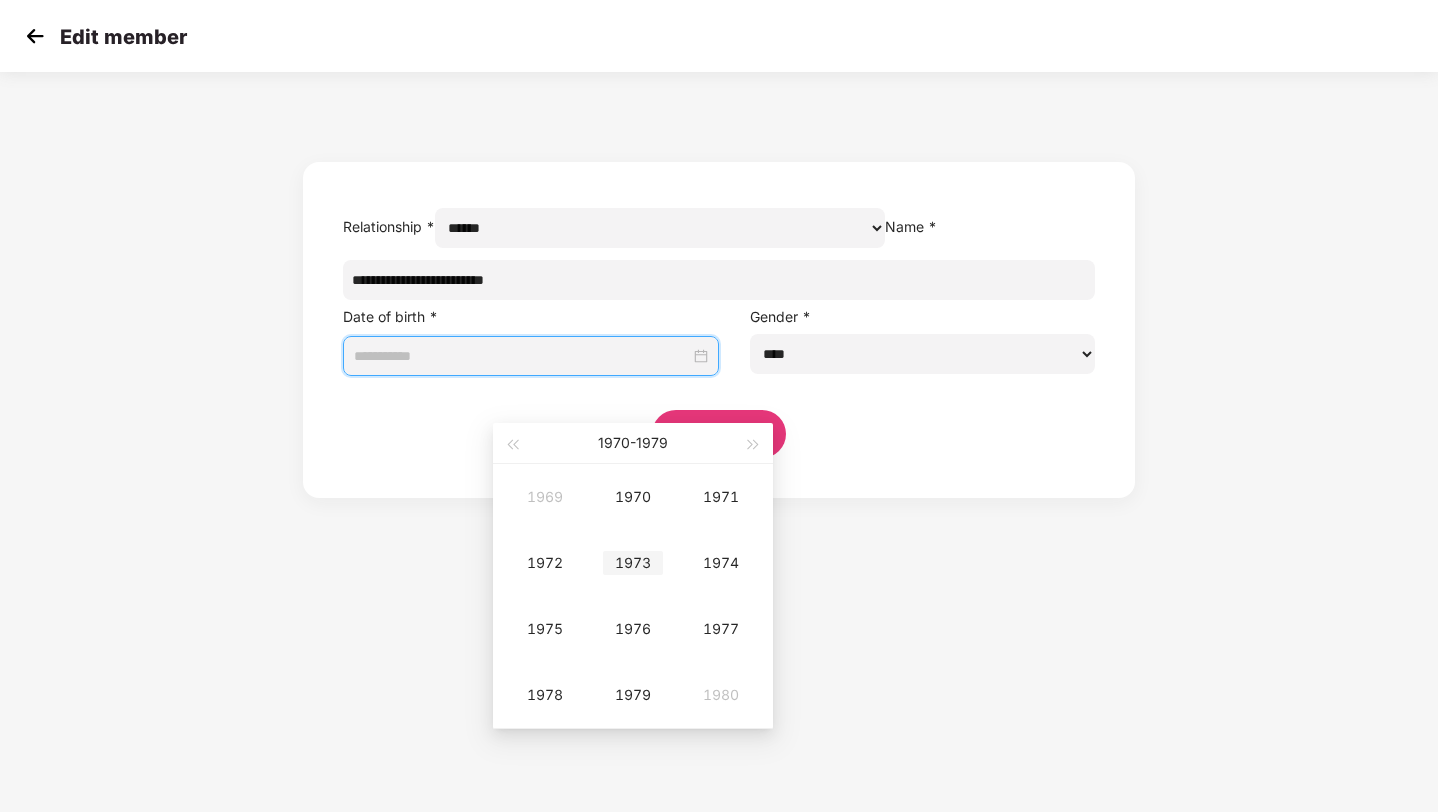 click on "1973" at bounding box center [633, 563] 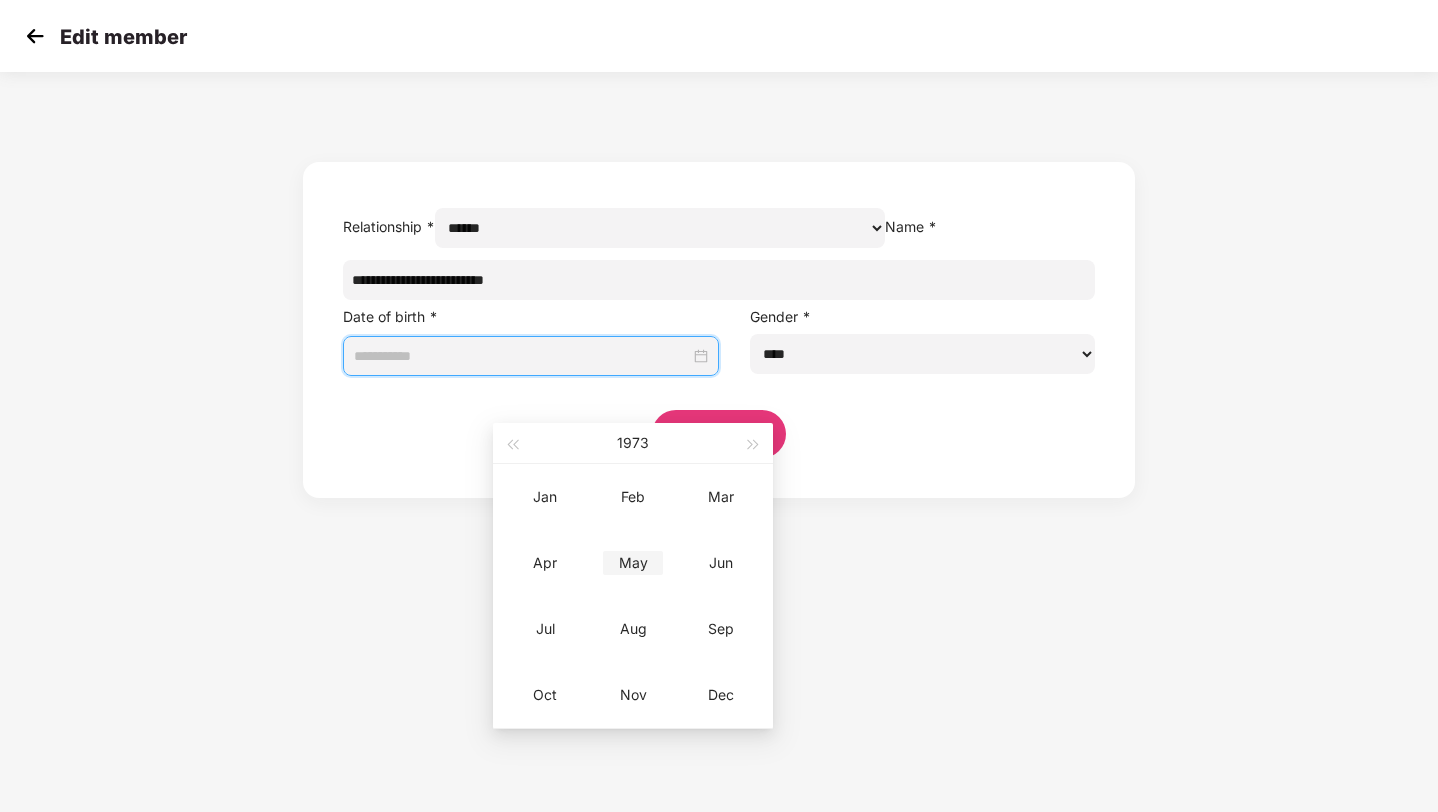 click on "May" at bounding box center (633, 563) 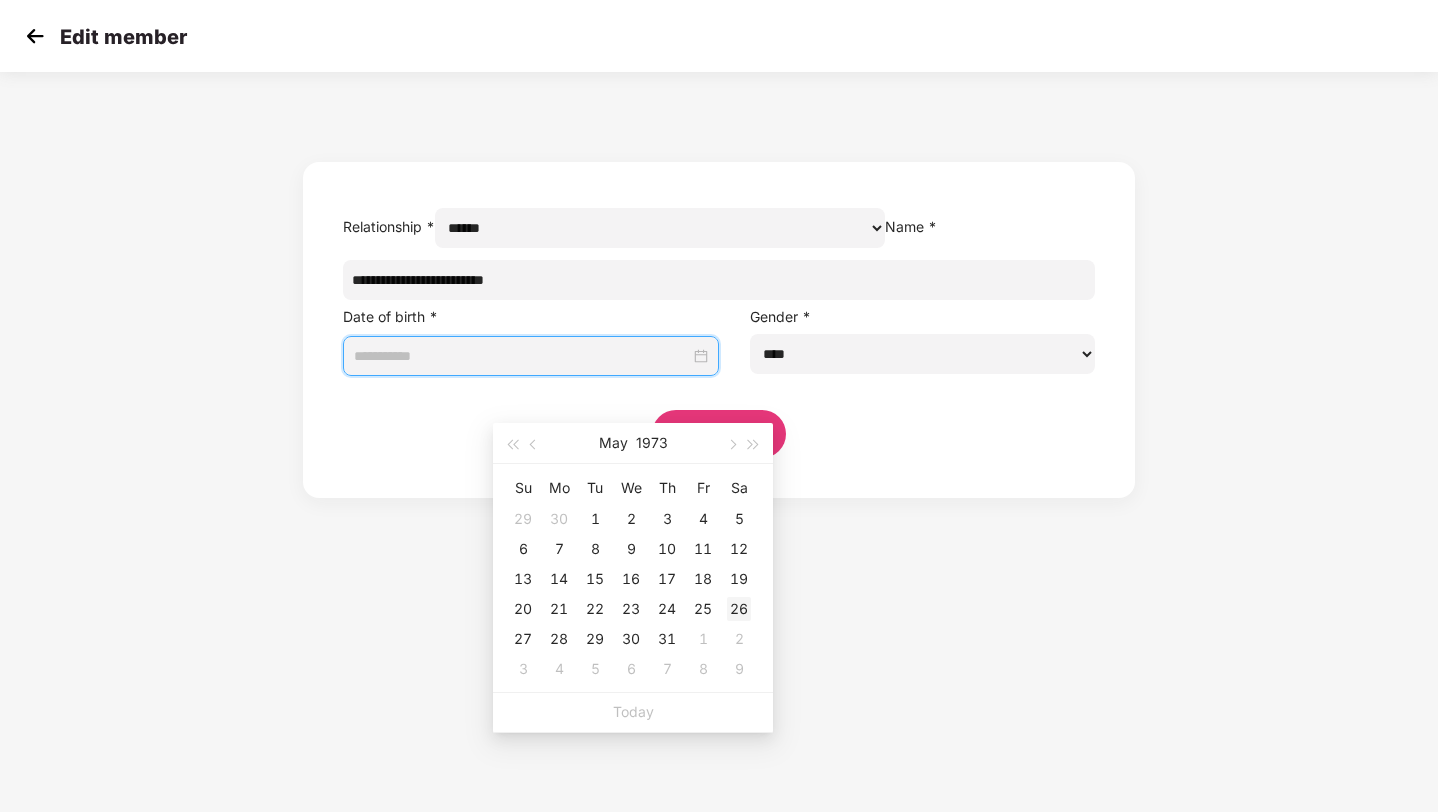 type on "**********" 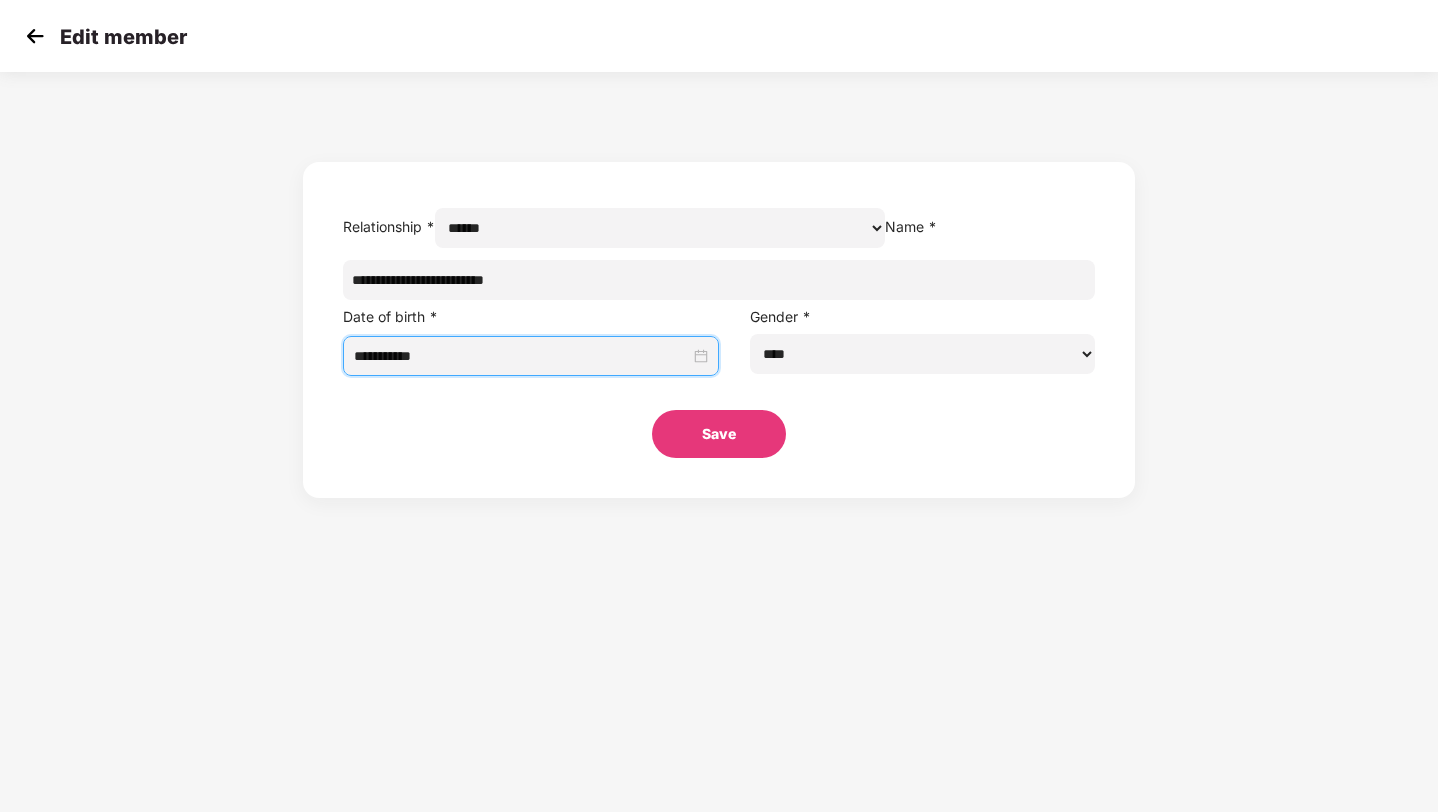 click on "Save" at bounding box center [719, 434] 